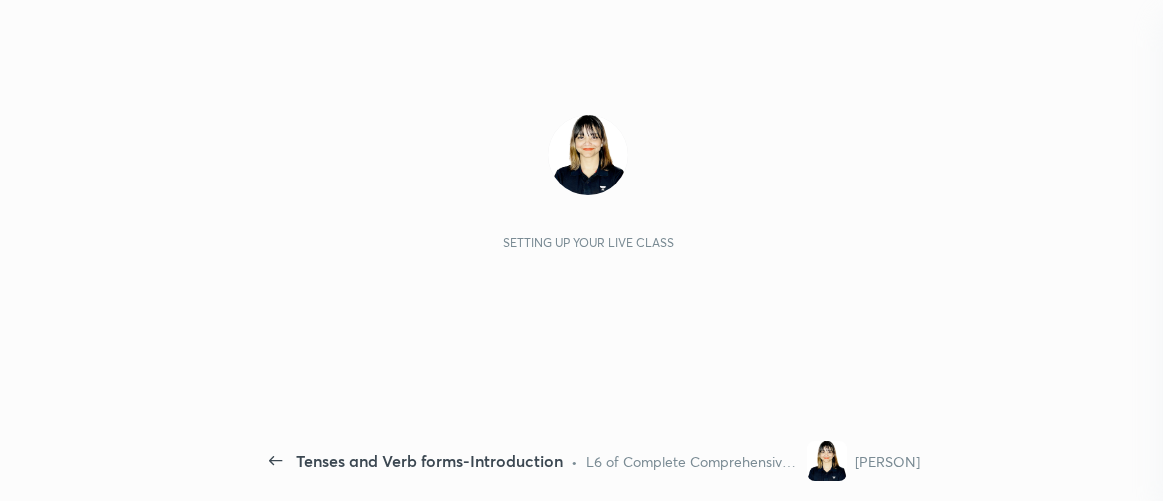 scroll, scrollTop: 0, scrollLeft: 0, axis: both 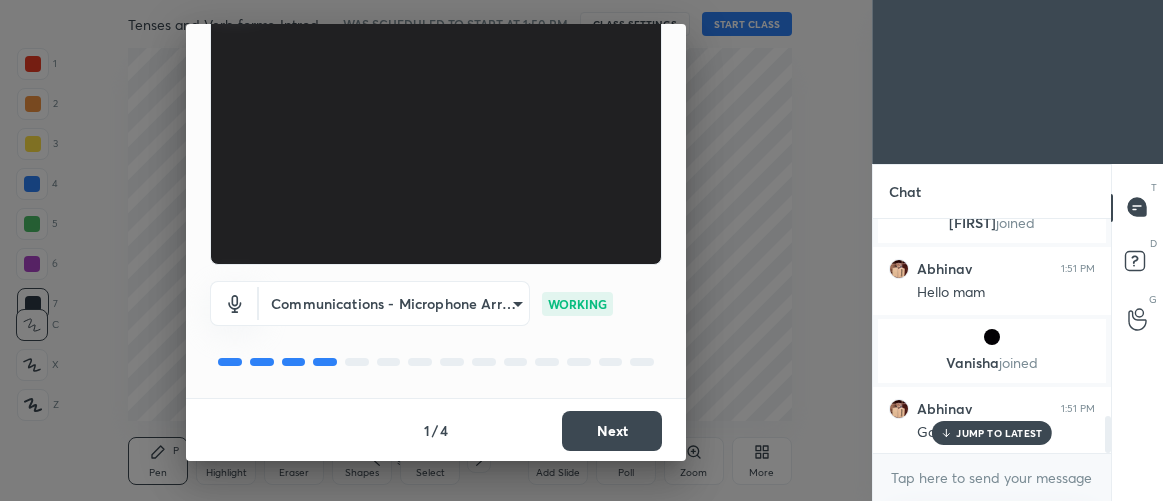 click on "Next" at bounding box center (612, 431) 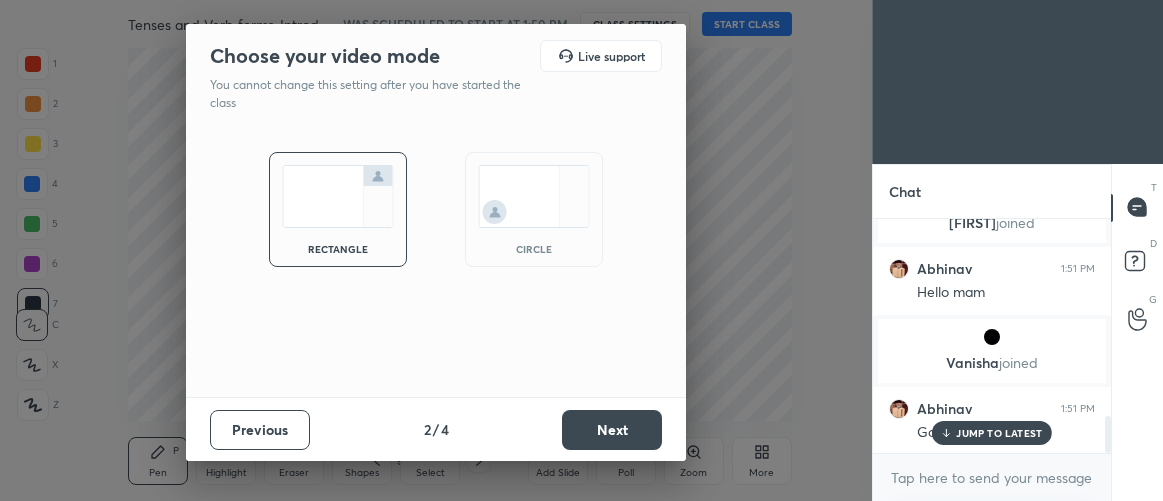 scroll, scrollTop: 0, scrollLeft: 0, axis: both 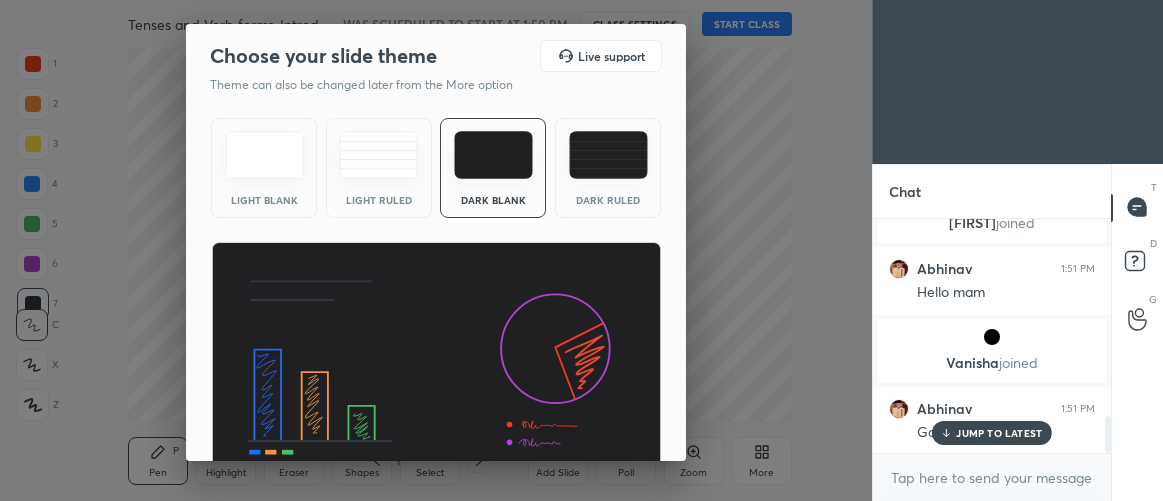 click at bounding box center [436, 369] 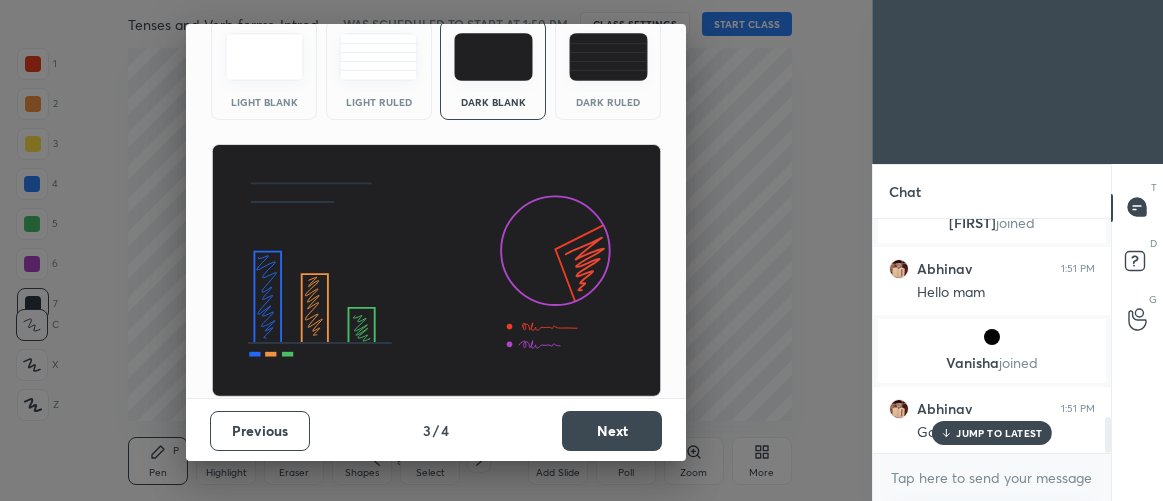 scroll, scrollTop: 1310, scrollLeft: 0, axis: vertical 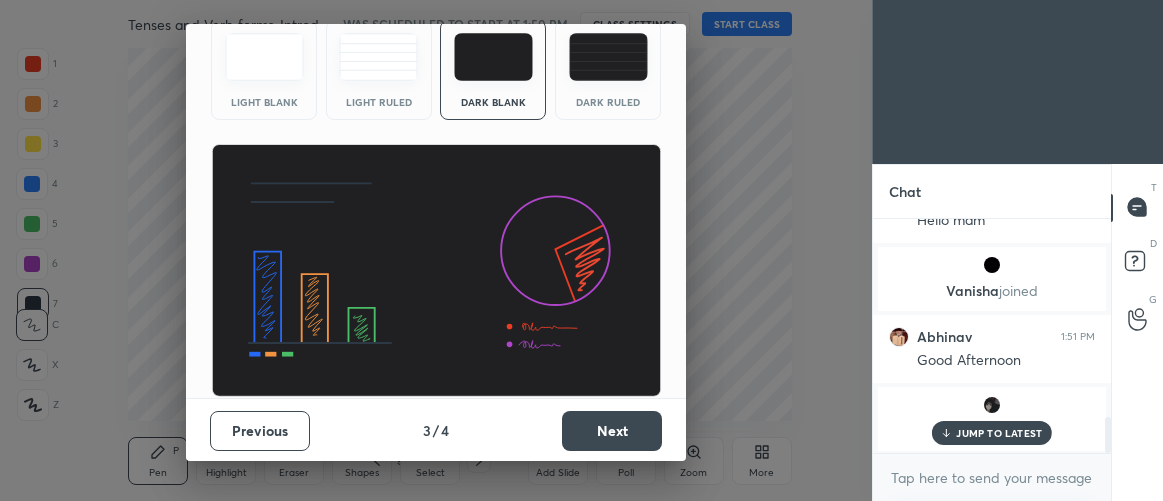 click on "Next" at bounding box center [612, 431] 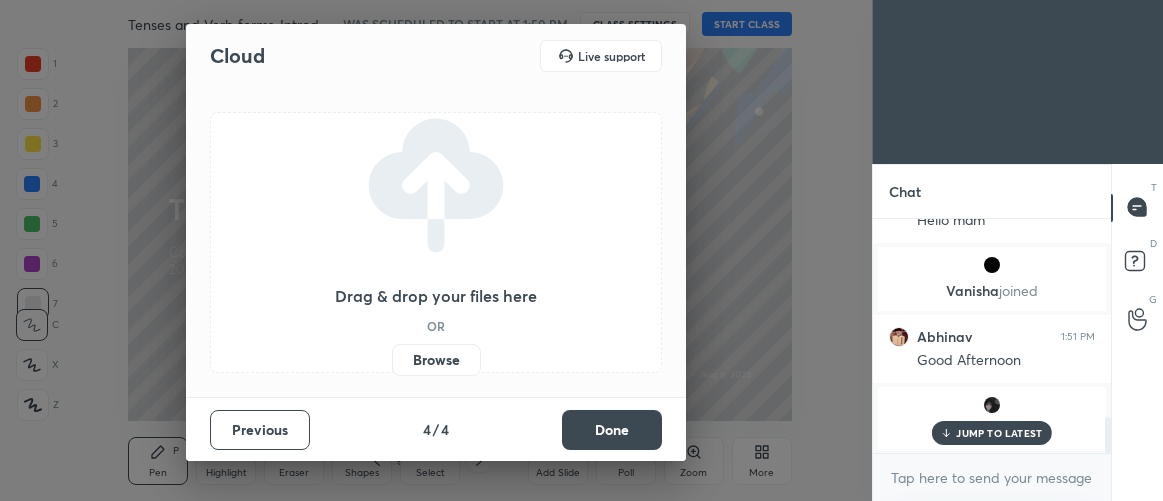 click on "Browse" at bounding box center (436, 360) 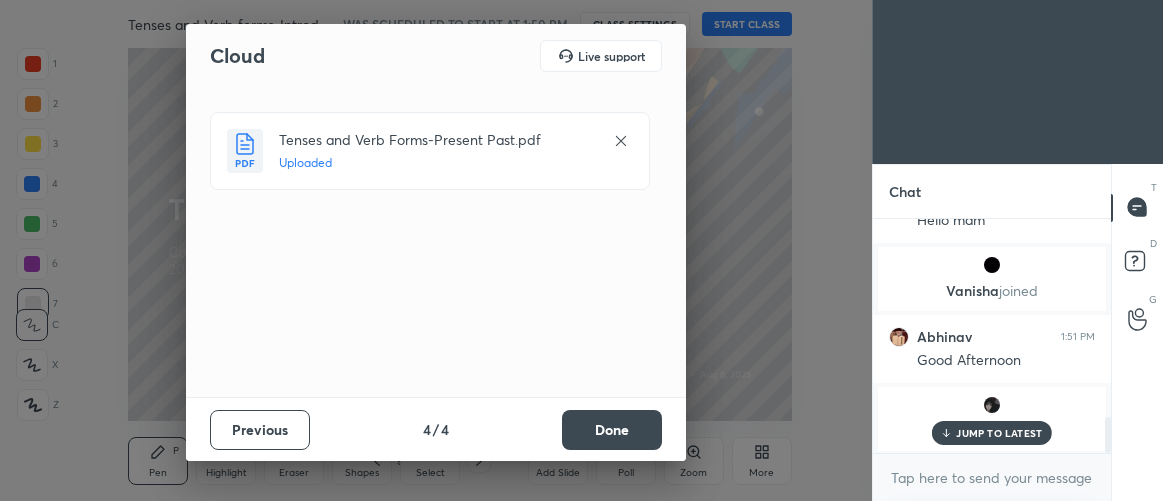 click on "Done" at bounding box center (612, 430) 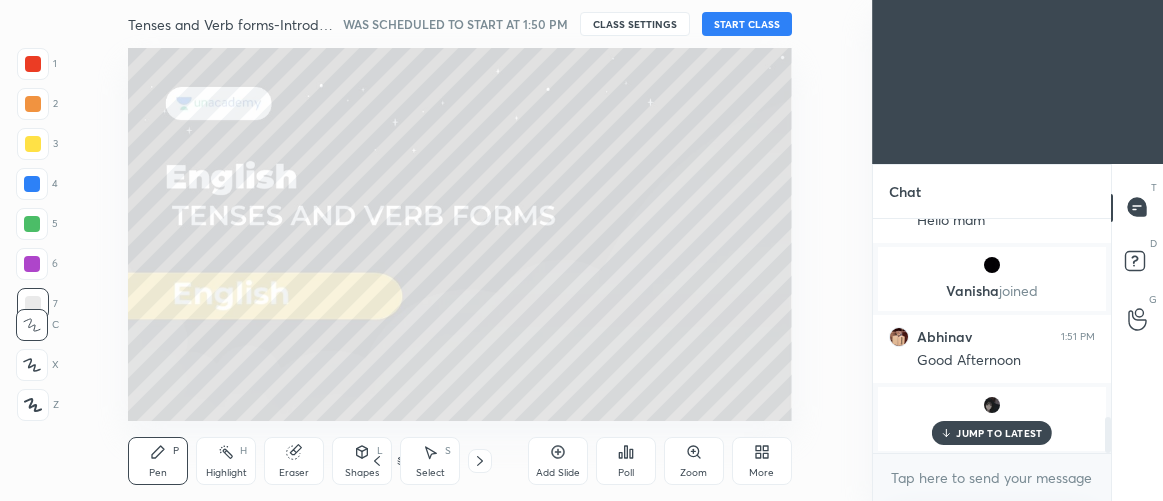 click on "START CLASS" at bounding box center [747, 24] 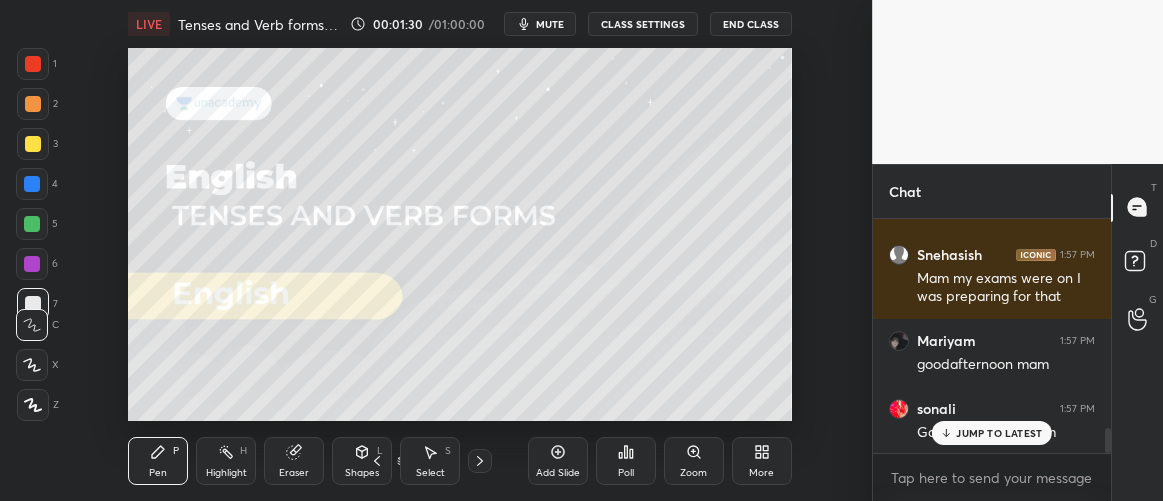 scroll, scrollTop: 1984, scrollLeft: 0, axis: vertical 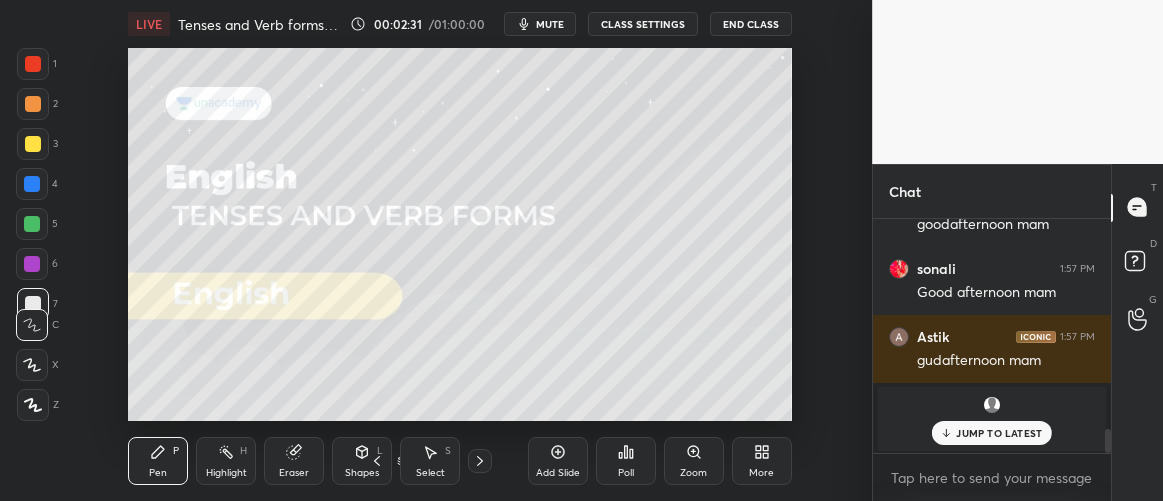 click on "JUMP TO LATEST" at bounding box center [992, 433] 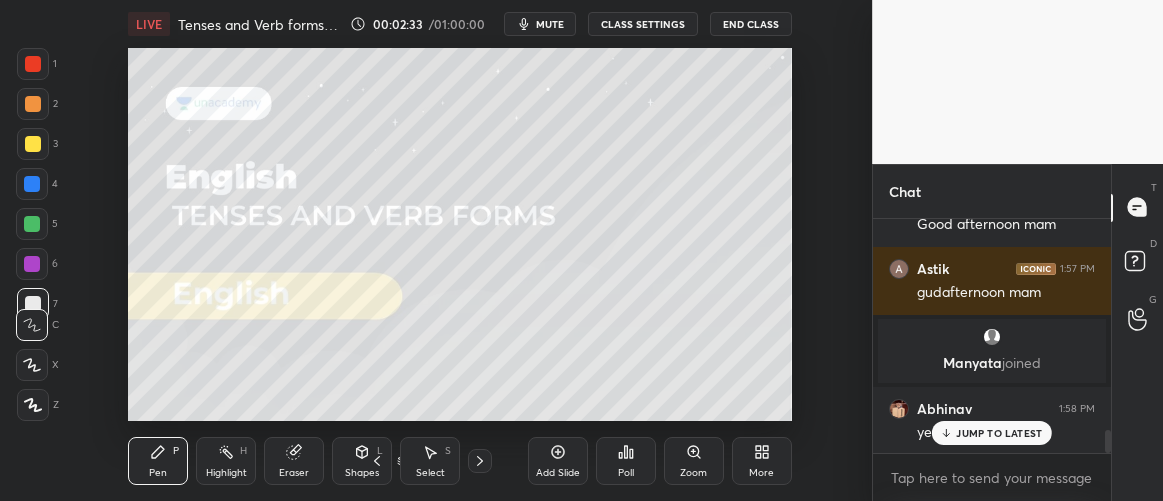 scroll, scrollTop: 2192, scrollLeft: 0, axis: vertical 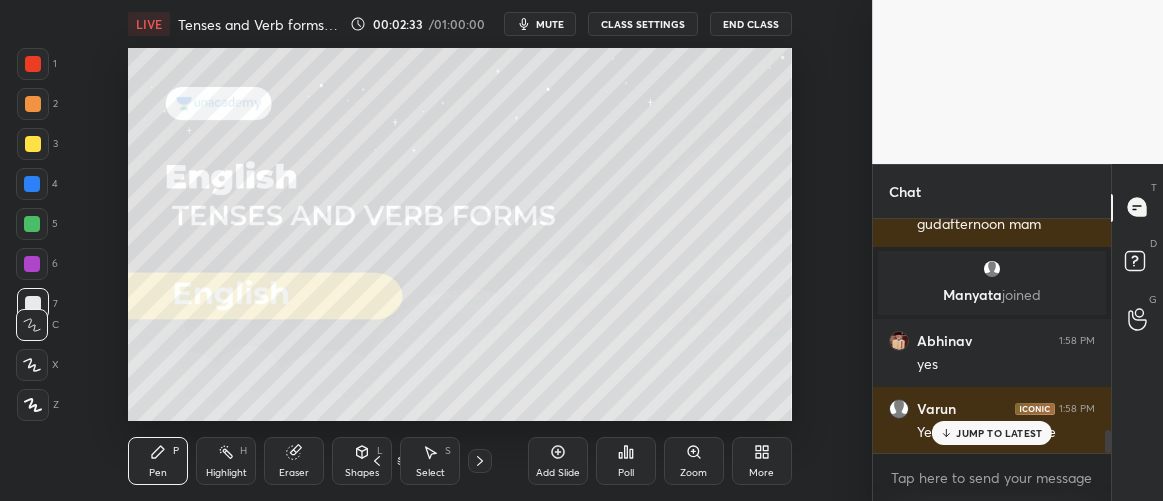click on "JUMP TO LATEST" at bounding box center (999, 433) 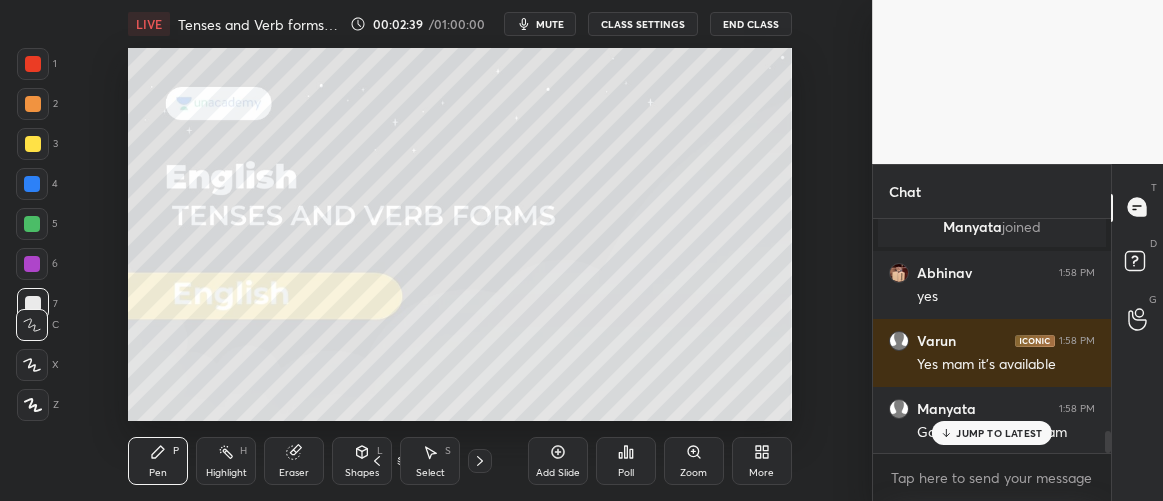 scroll, scrollTop: 2329, scrollLeft: 0, axis: vertical 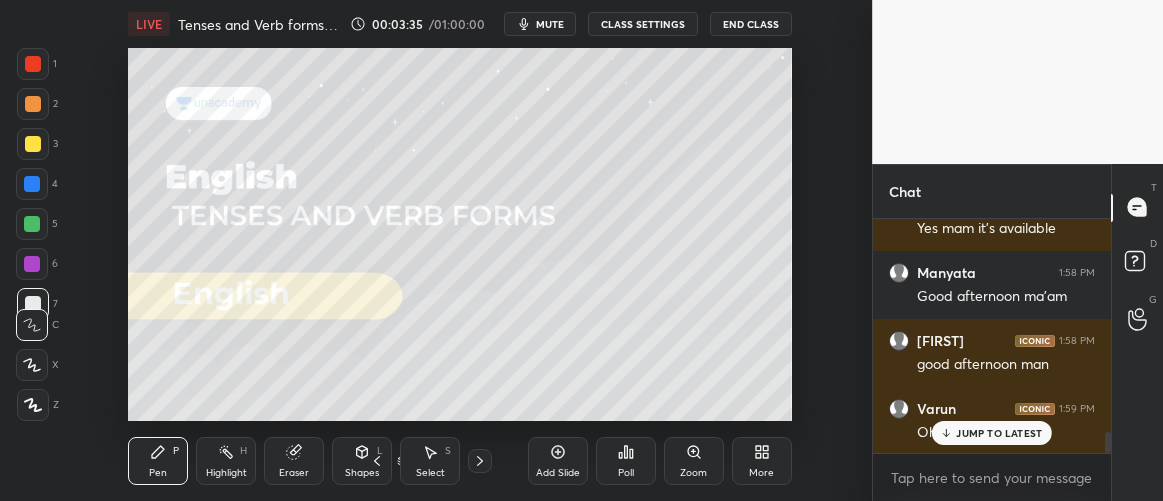 click on "JUMP TO LATEST" at bounding box center (999, 433) 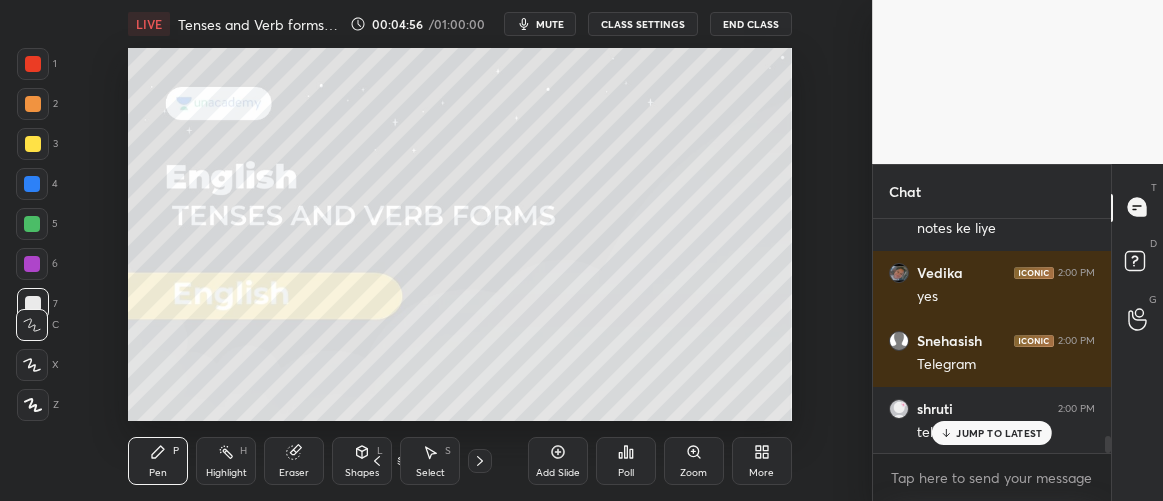 scroll, scrollTop: 3012, scrollLeft: 0, axis: vertical 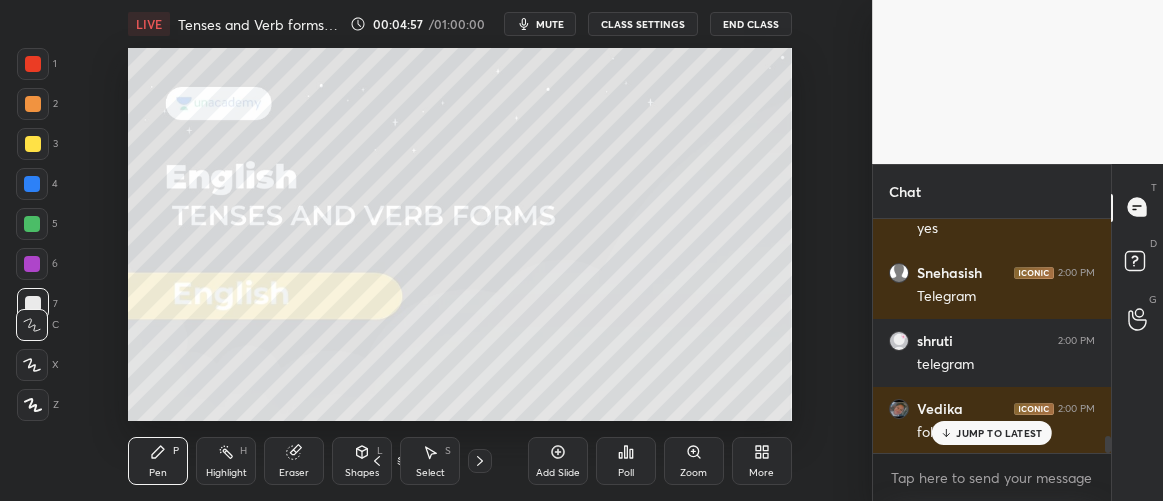 click on "JUMP TO LATEST" at bounding box center (999, 433) 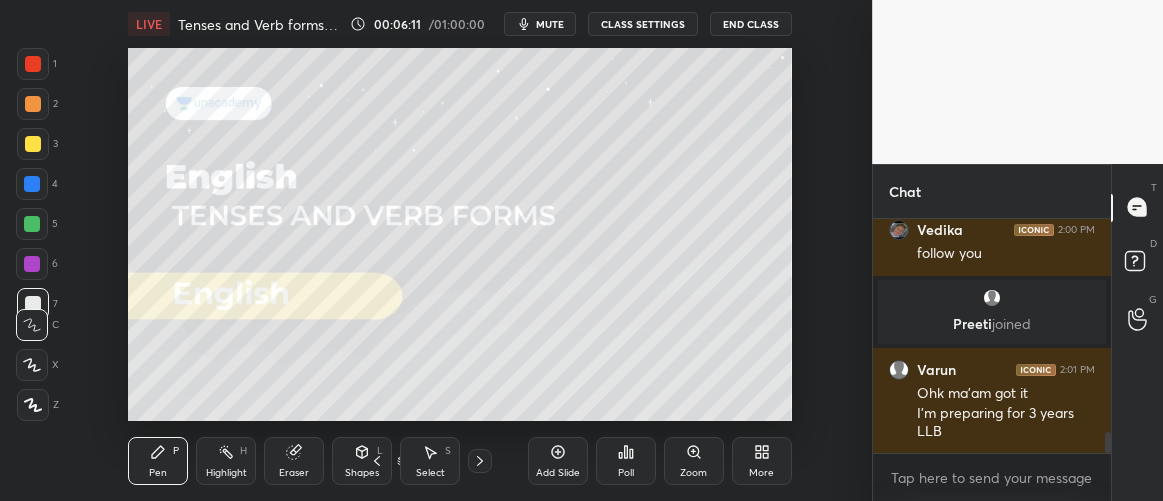 scroll, scrollTop: 2516, scrollLeft: 0, axis: vertical 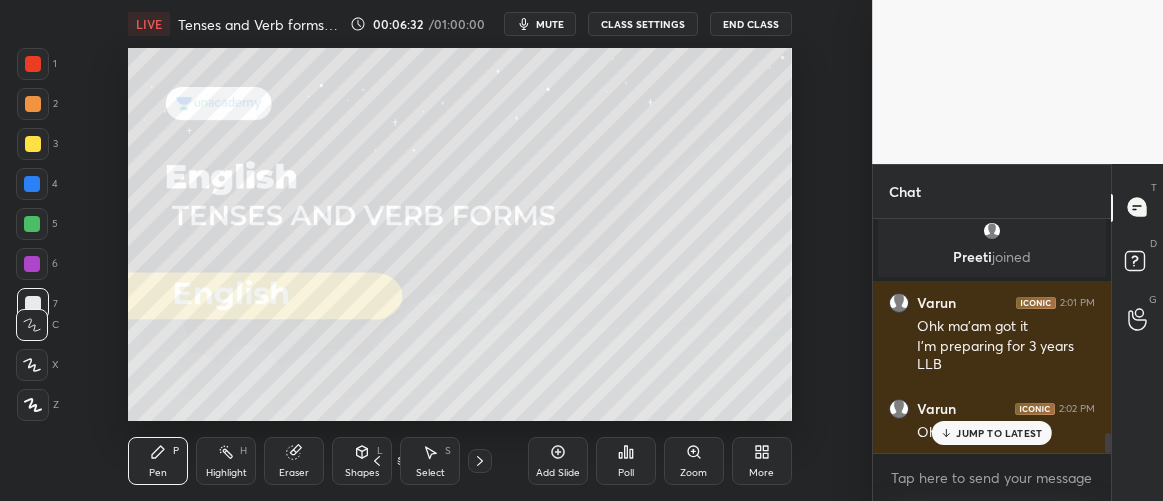 click 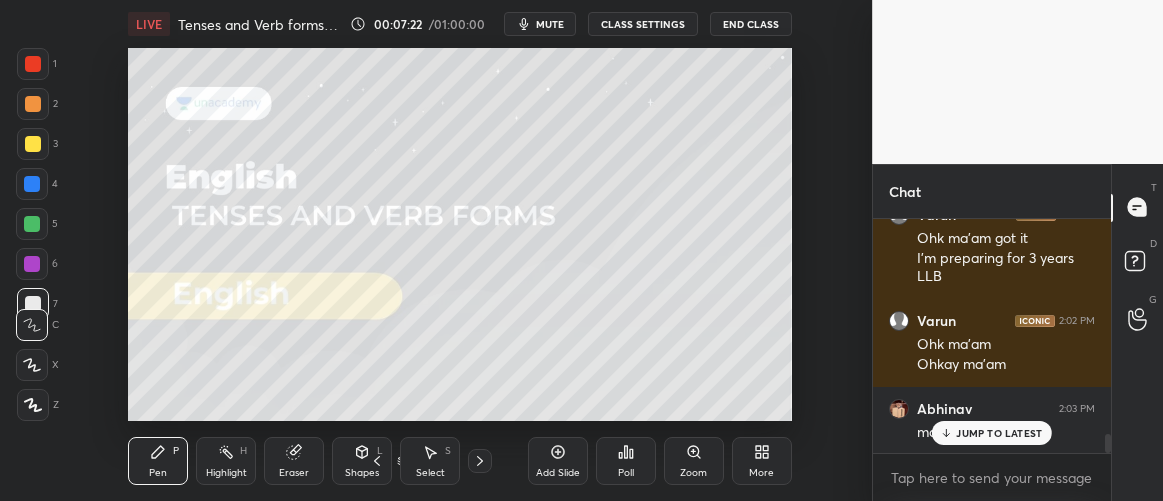scroll, scrollTop: 2672, scrollLeft: 0, axis: vertical 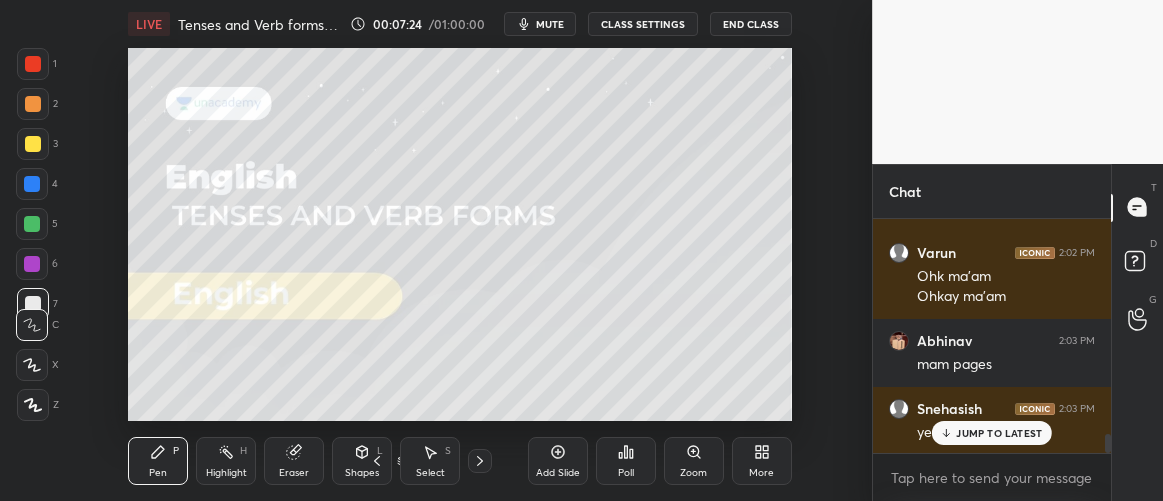 click 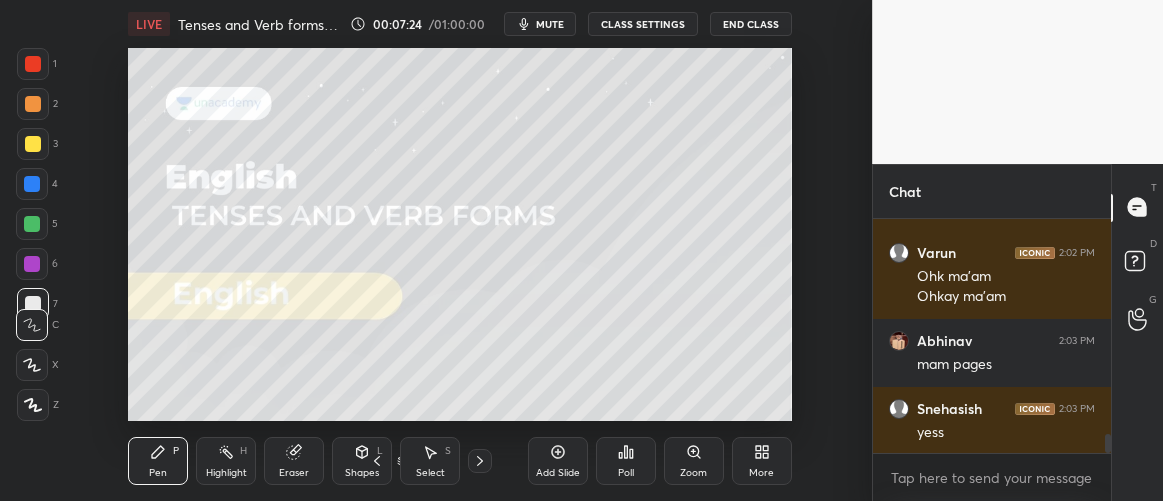 scroll, scrollTop: 2740, scrollLeft: 0, axis: vertical 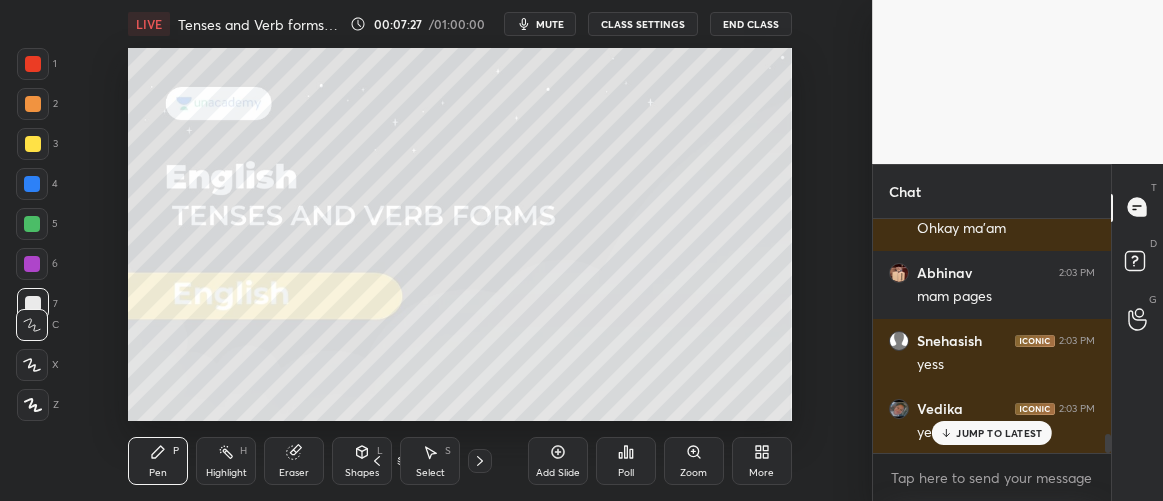 click on "JUMP TO LATEST" at bounding box center [999, 433] 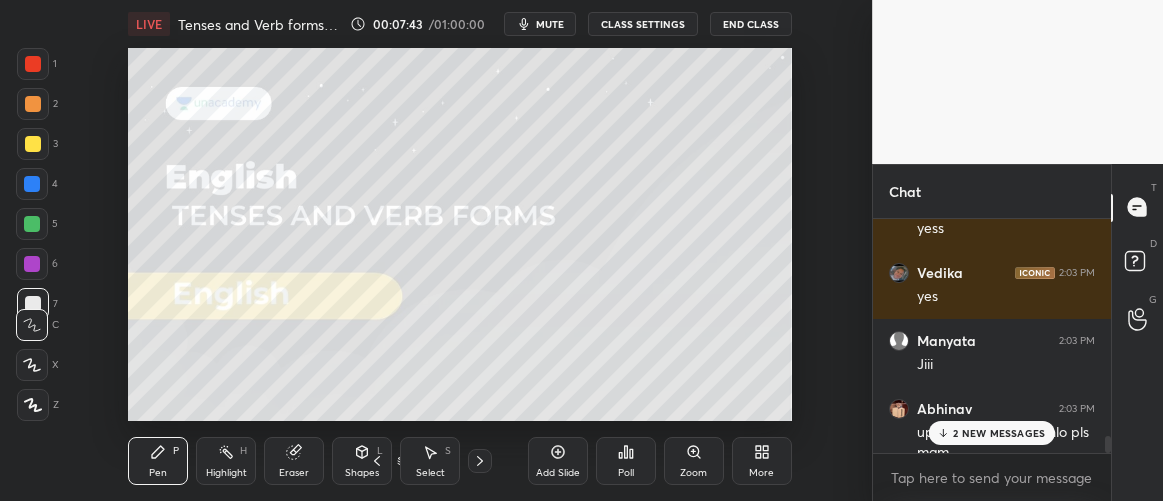 scroll, scrollTop: 2972, scrollLeft: 0, axis: vertical 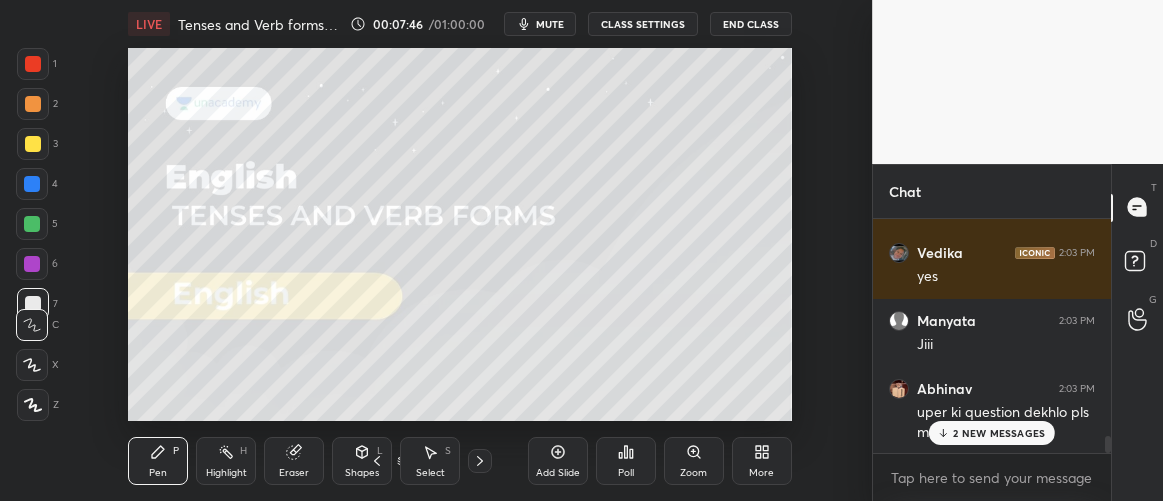 click on "2 NEW MESSAGES" at bounding box center (999, 433) 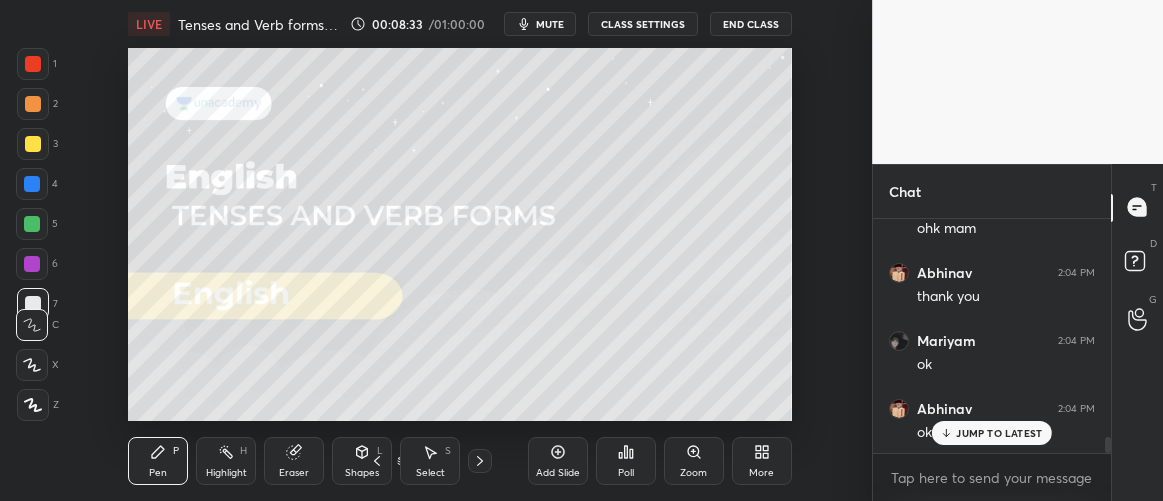 scroll, scrollTop: 3264, scrollLeft: 0, axis: vertical 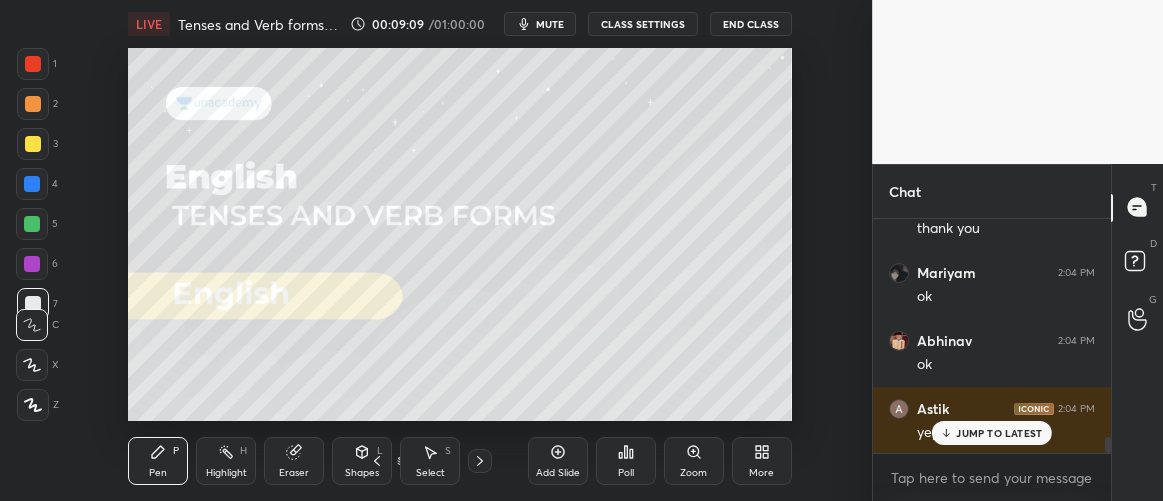 click 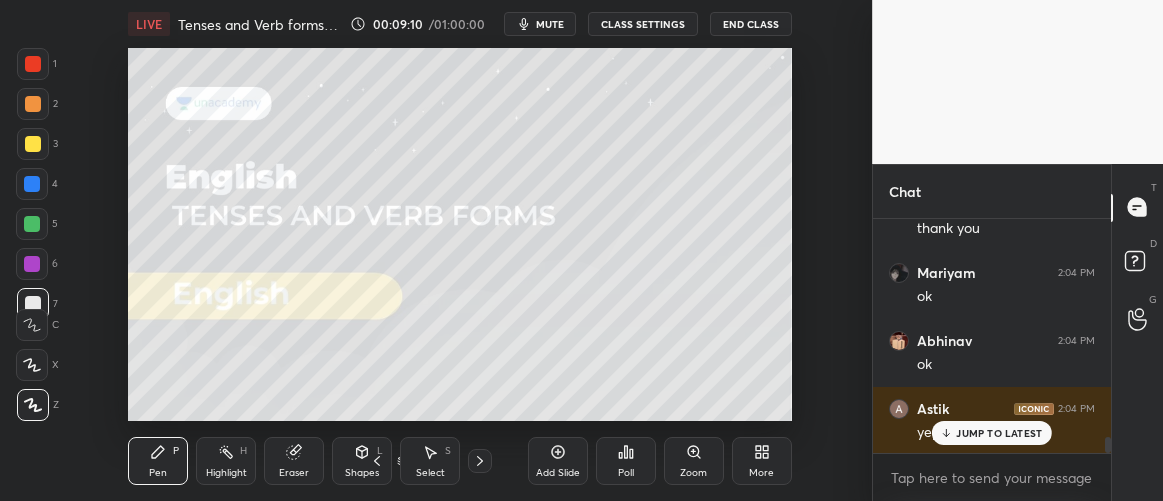 click at bounding box center [32, 264] 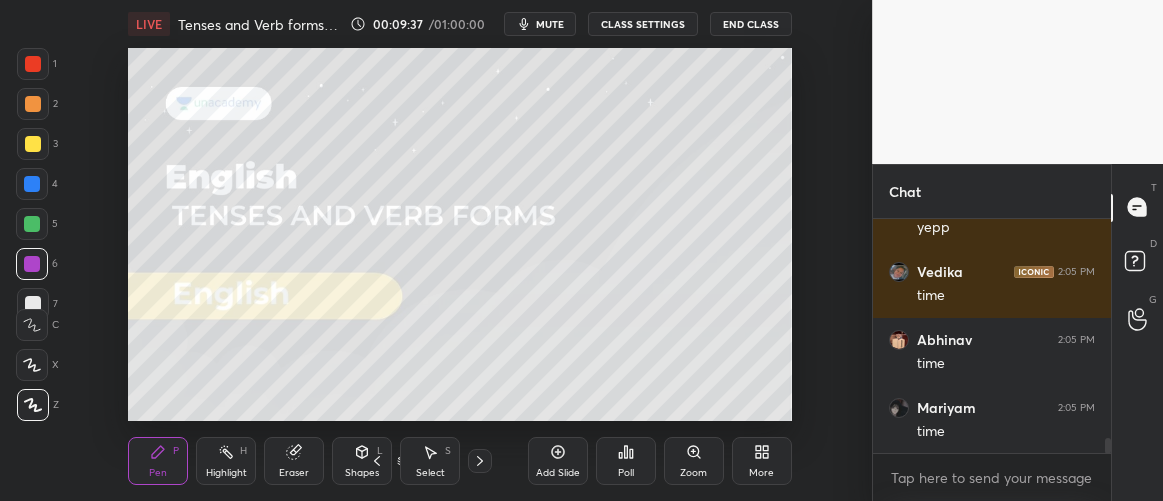 scroll, scrollTop: 3536, scrollLeft: 0, axis: vertical 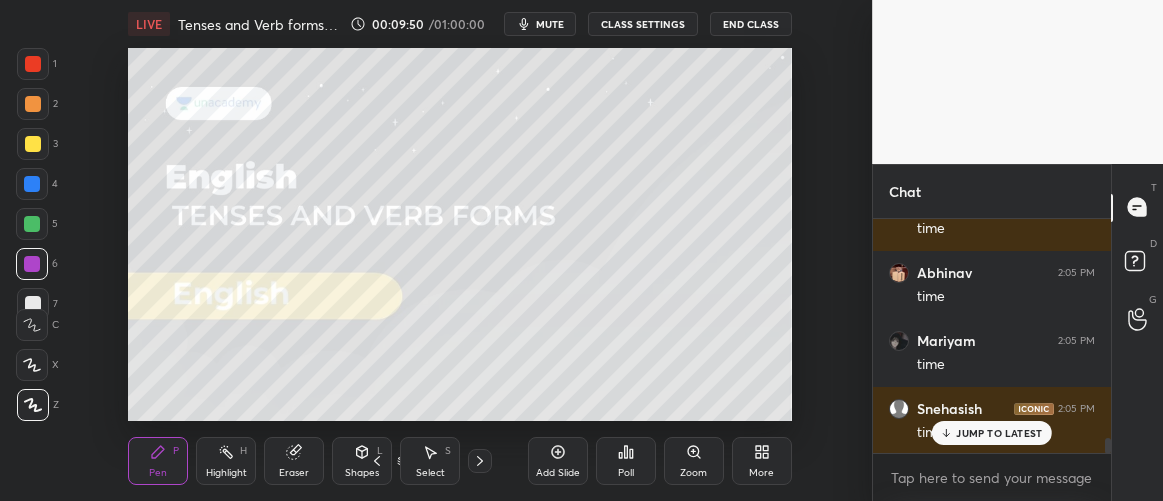 click on "Add Slide" at bounding box center (558, 473) 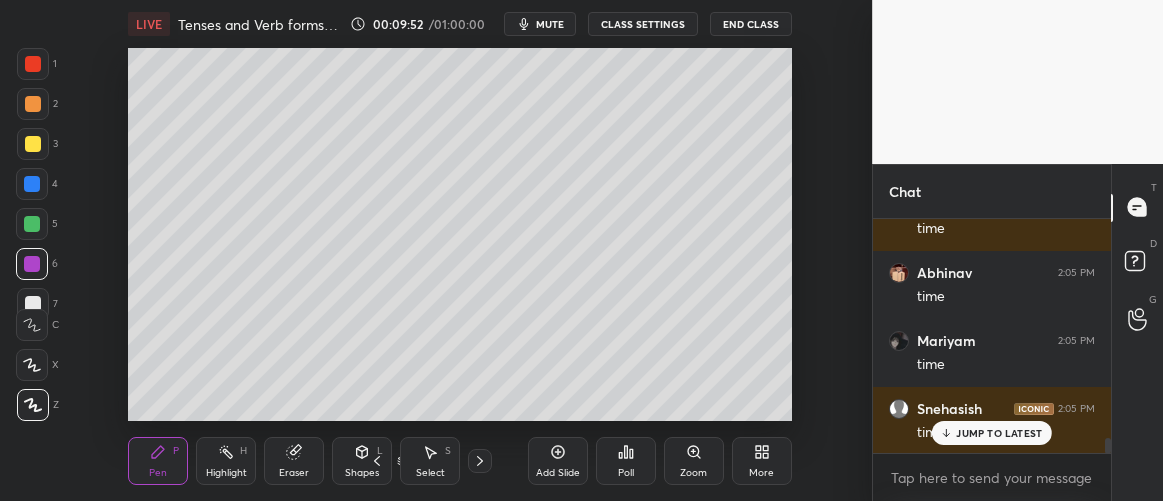 click at bounding box center [33, 144] 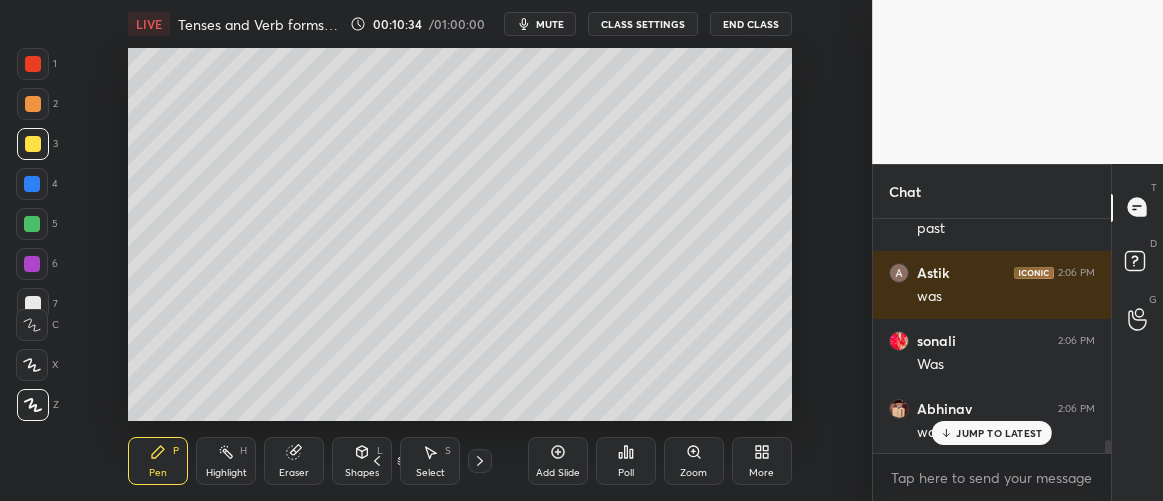 scroll, scrollTop: 4152, scrollLeft: 0, axis: vertical 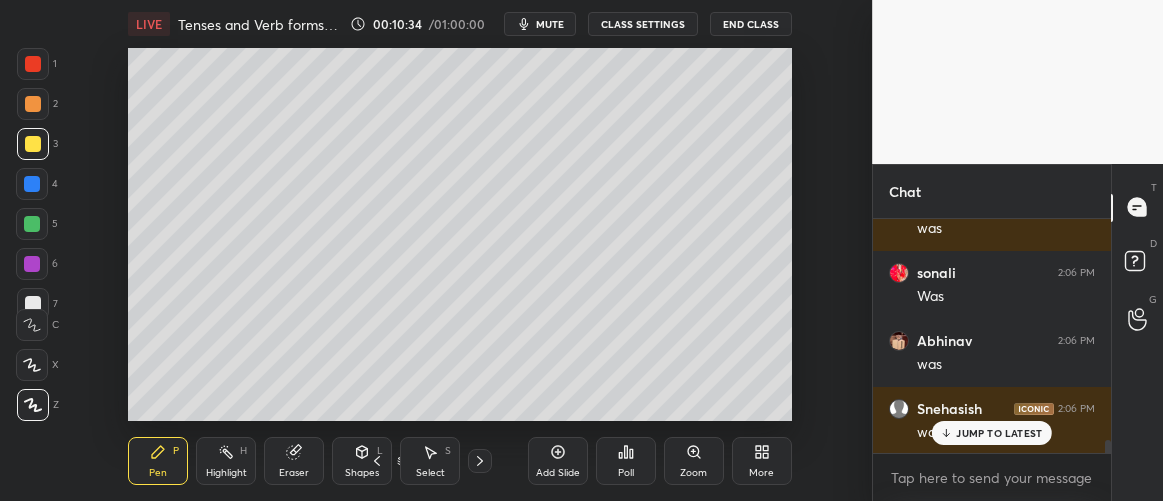 drag, startPoint x: 28, startPoint y: 228, endPoint x: 119, endPoint y: 179, distance: 103.35376 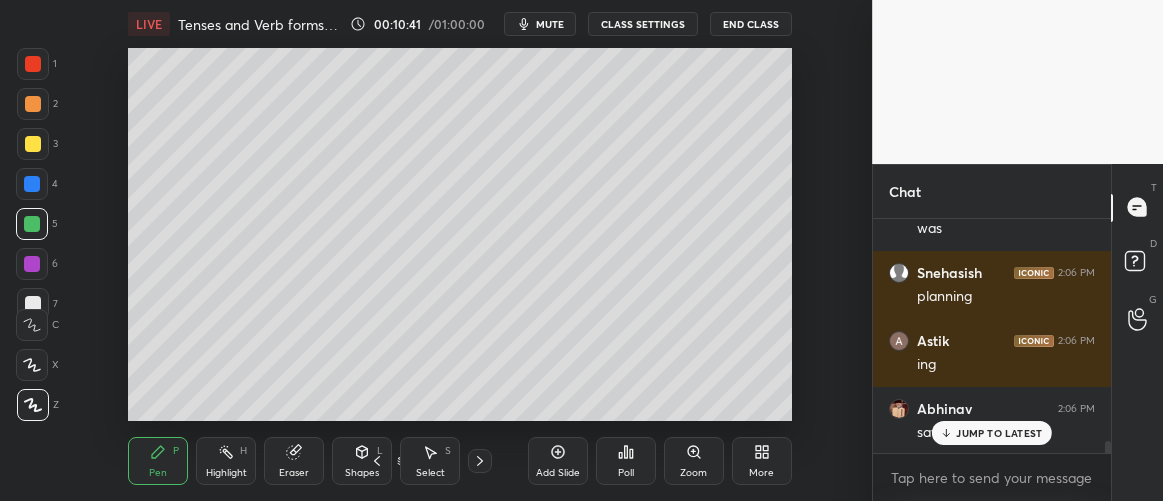 scroll, scrollTop: 4696, scrollLeft: 0, axis: vertical 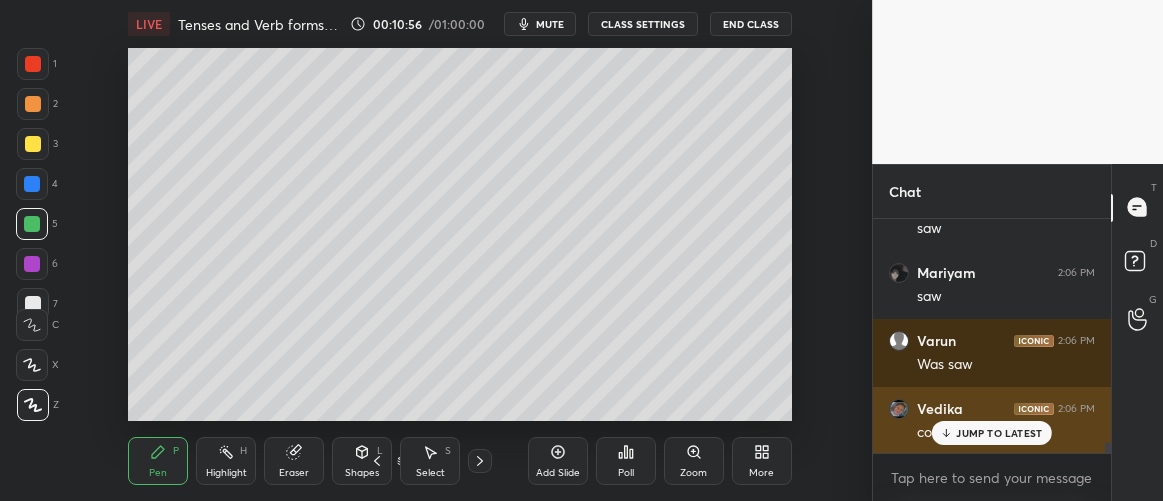 click on "JUMP TO LATEST" at bounding box center (999, 433) 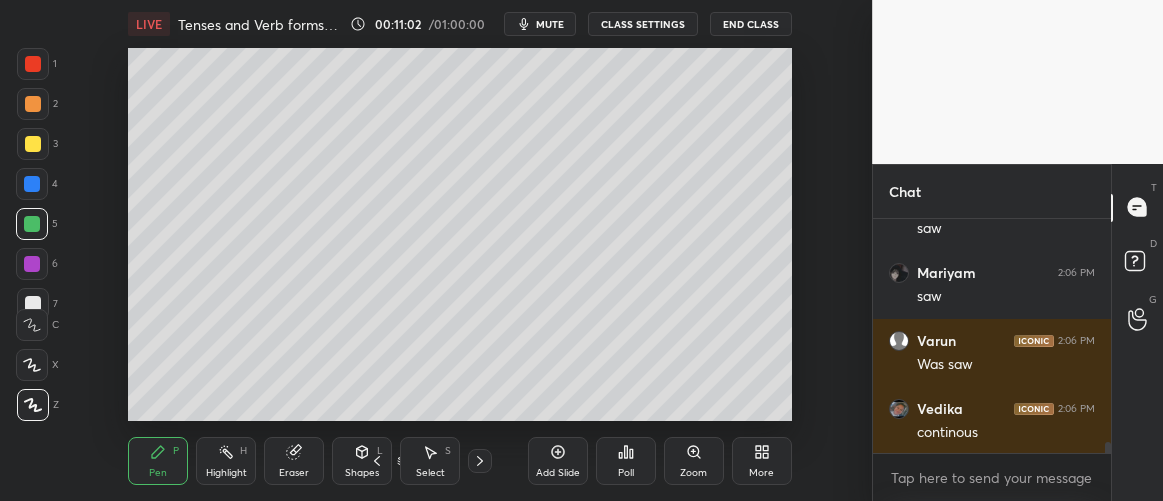 click at bounding box center [32, 184] 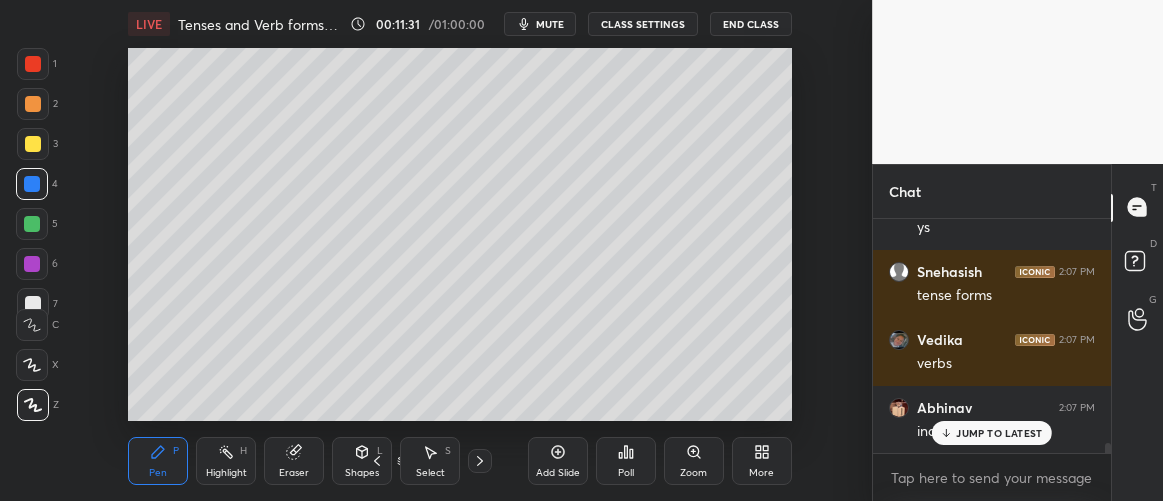scroll, scrollTop: 5396, scrollLeft: 0, axis: vertical 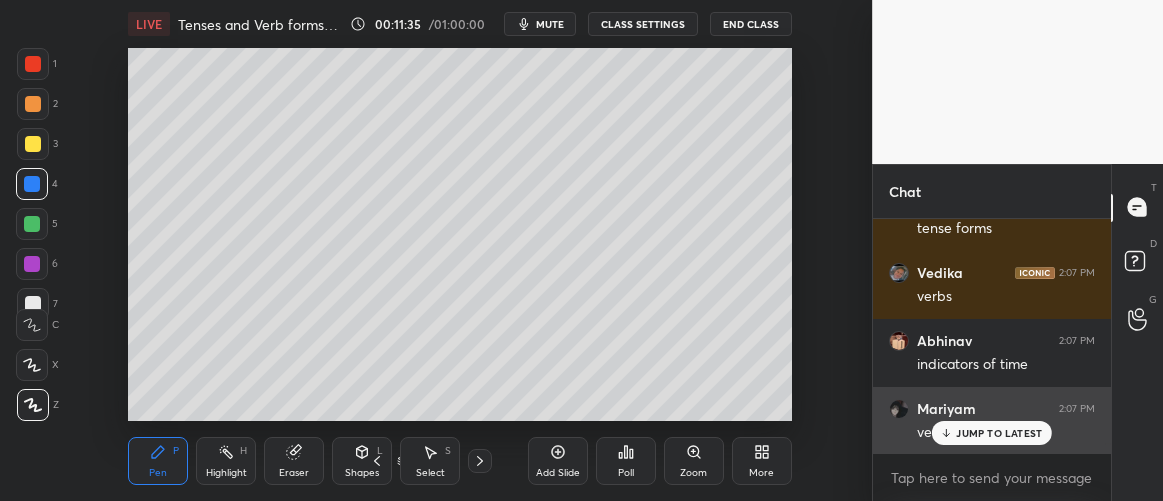 click on "JUMP TO LATEST" at bounding box center (999, 433) 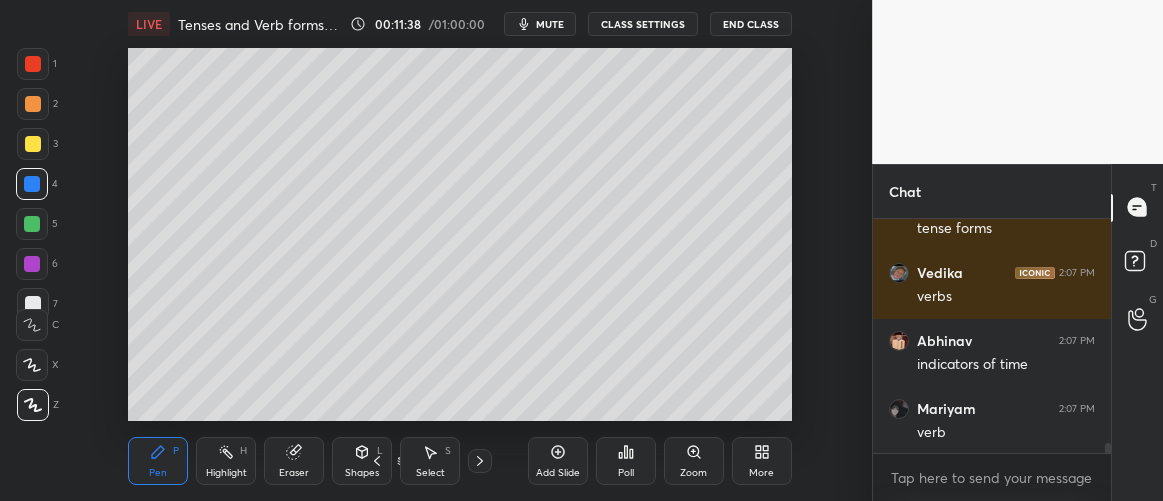 drag, startPoint x: 29, startPoint y: 297, endPoint x: 59, endPoint y: 285, distance: 32.31099 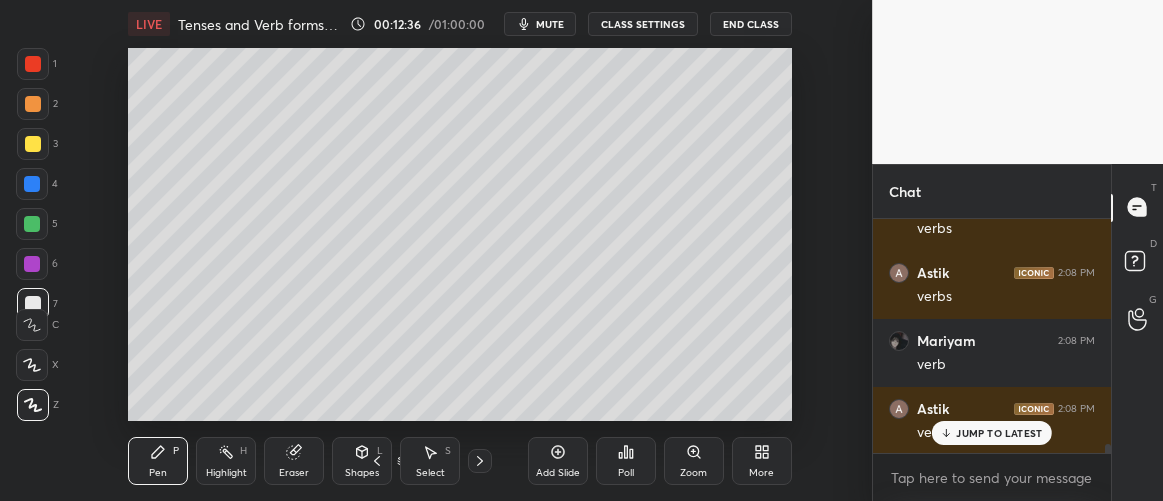 scroll, scrollTop: 5872, scrollLeft: 0, axis: vertical 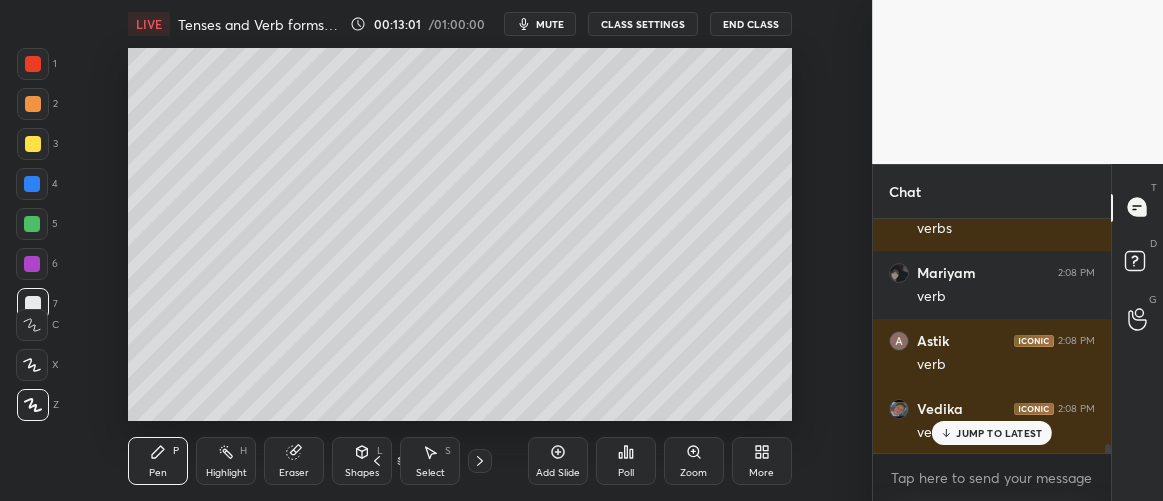 drag, startPoint x: 980, startPoint y: 438, endPoint x: 858, endPoint y: 429, distance: 122.33152 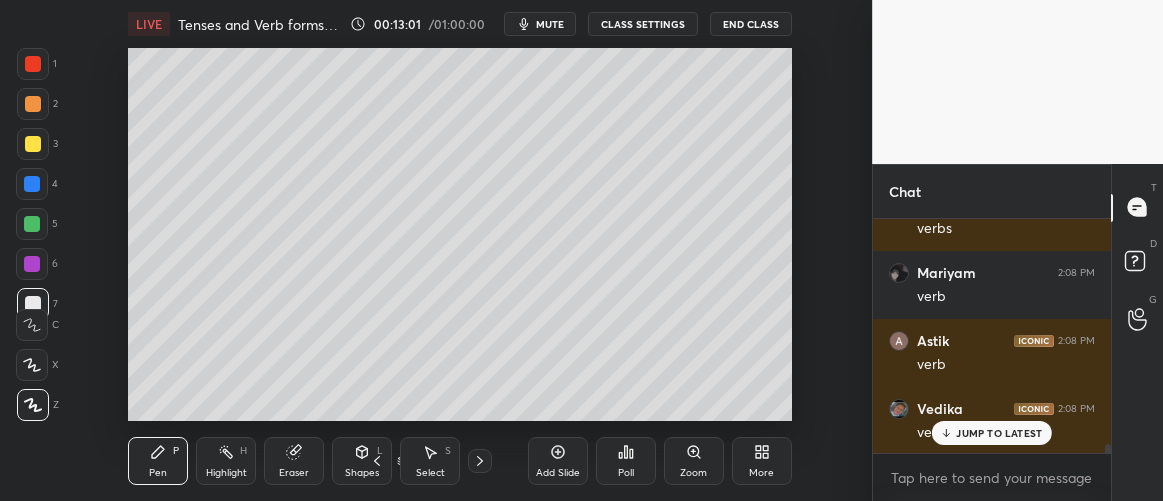 click on "JUMP TO LATEST" at bounding box center [999, 433] 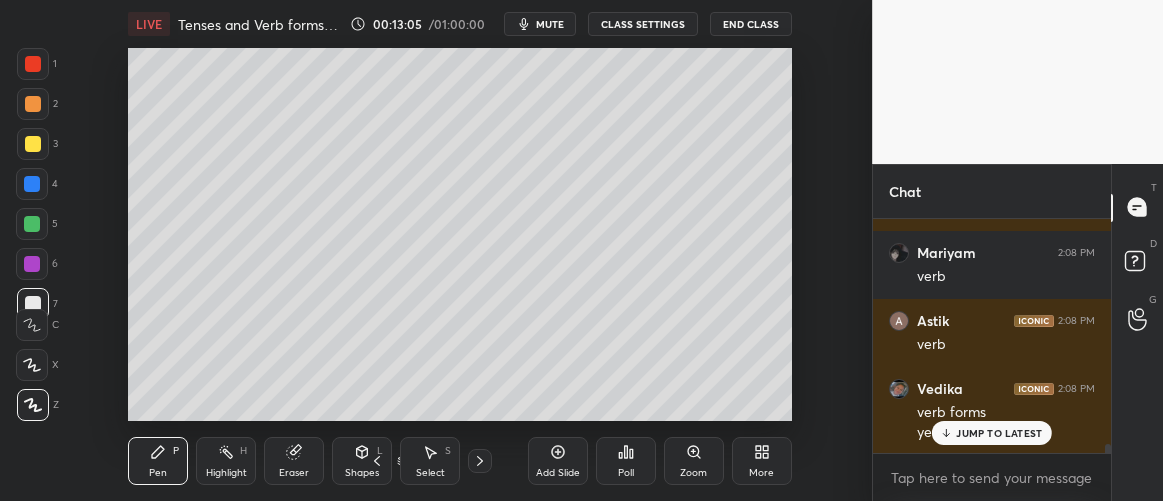 scroll, scrollTop: 5960, scrollLeft: 0, axis: vertical 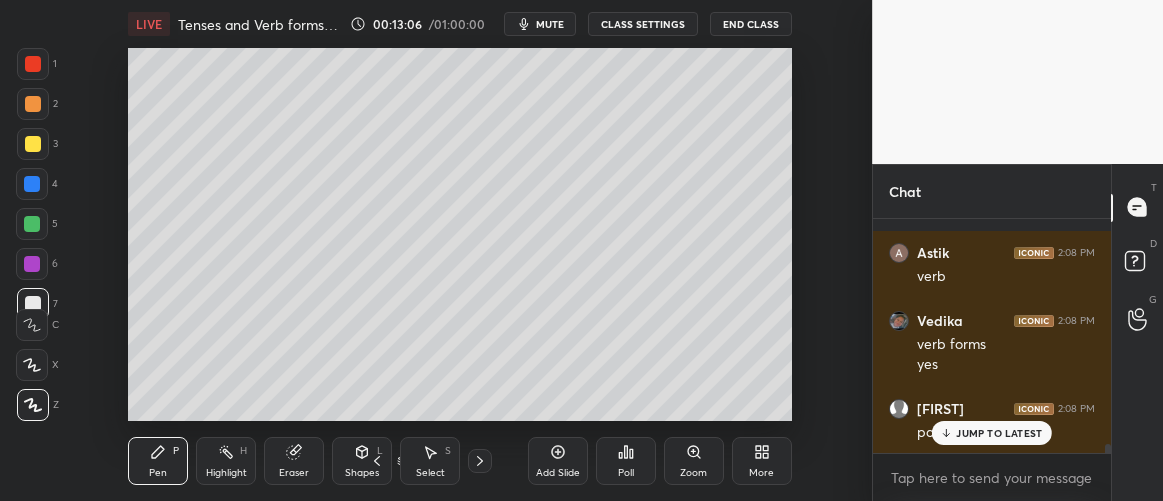 drag, startPoint x: 957, startPoint y: 428, endPoint x: 835, endPoint y: 415, distance: 122.69067 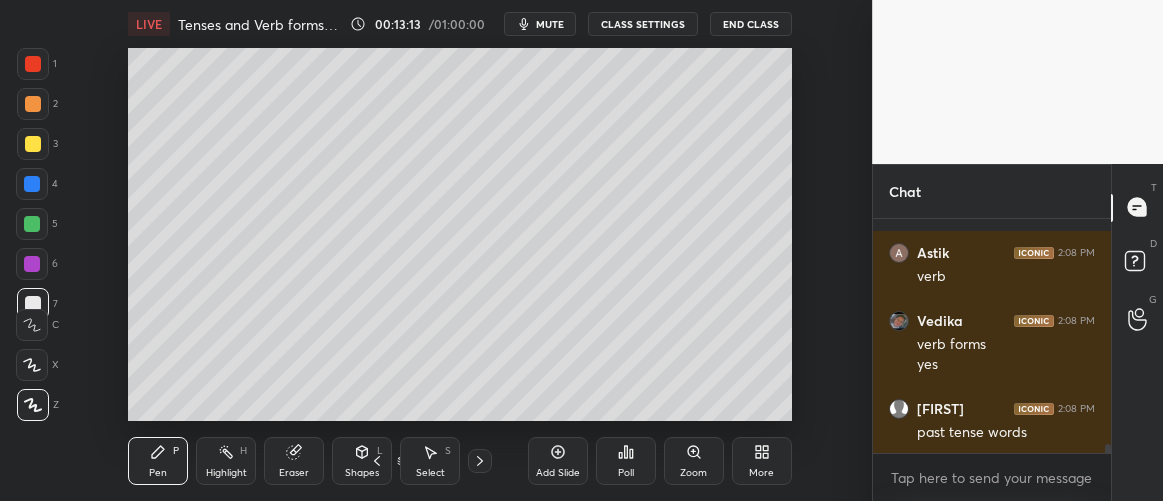 scroll, scrollTop: 6029, scrollLeft: 0, axis: vertical 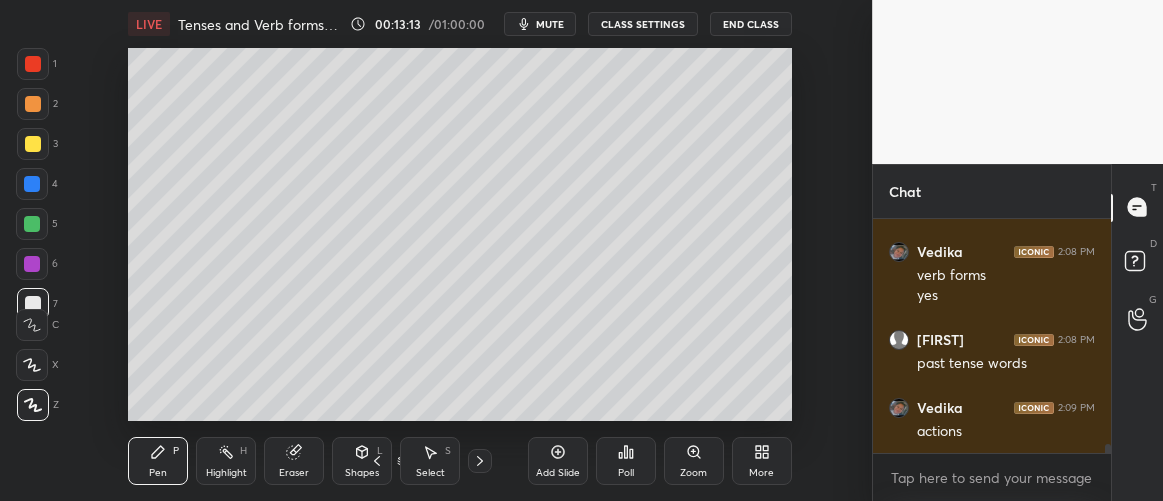 click on "Add Slide" at bounding box center [558, 461] 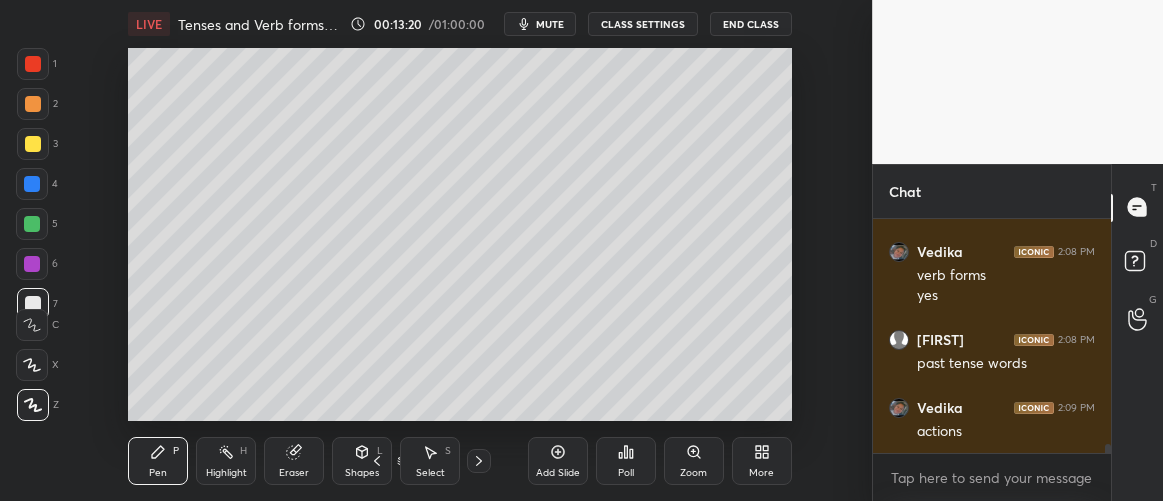 scroll, scrollTop: 6096, scrollLeft: 0, axis: vertical 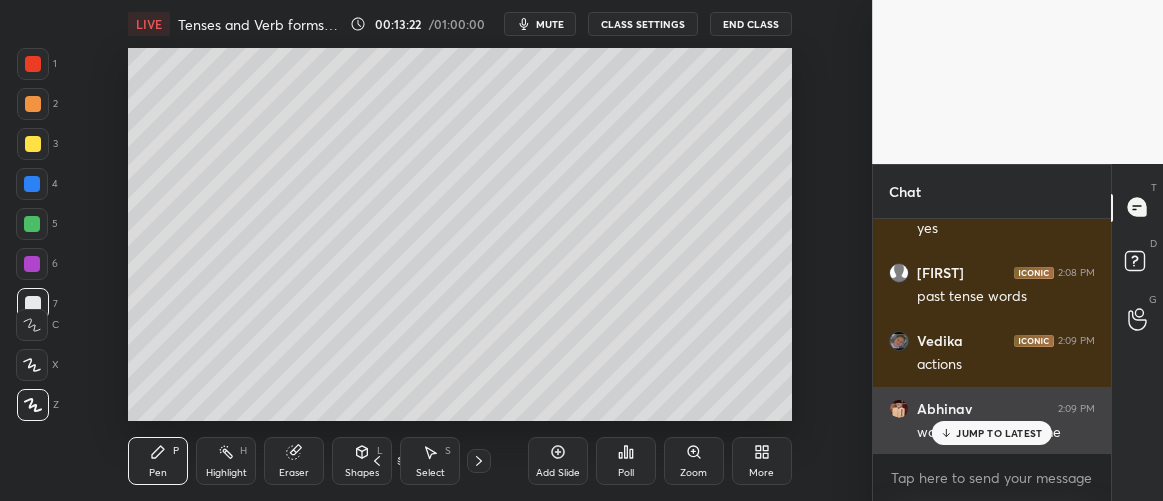 drag, startPoint x: 958, startPoint y: 431, endPoint x: 953, endPoint y: 417, distance: 14.866069 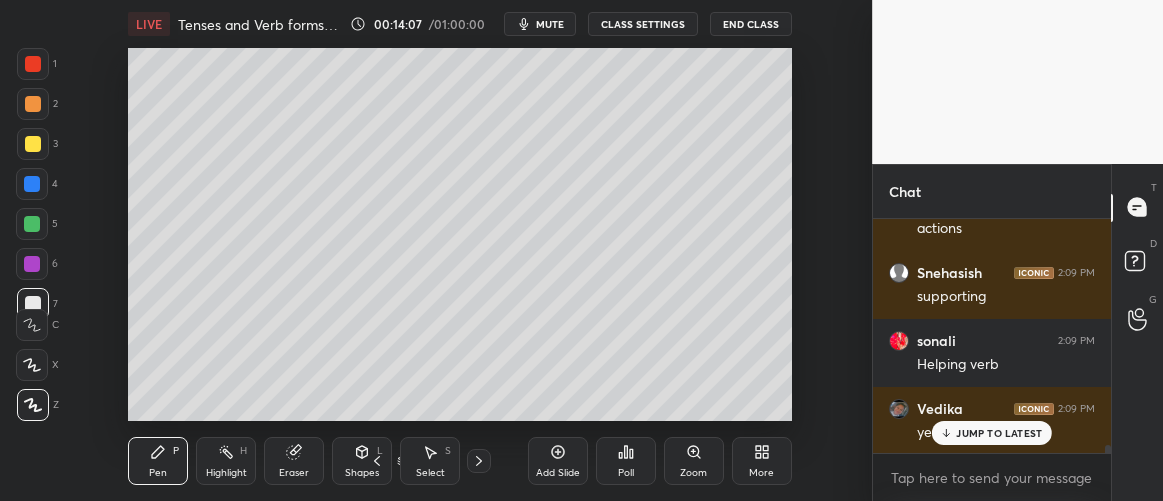 scroll, scrollTop: 6572, scrollLeft: 0, axis: vertical 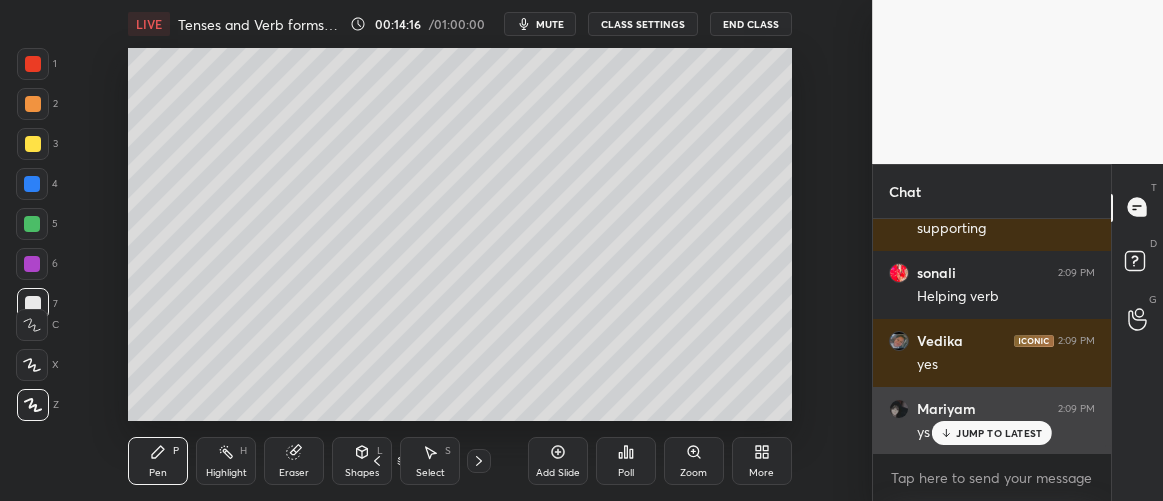 click on "JUMP TO LATEST" at bounding box center [999, 433] 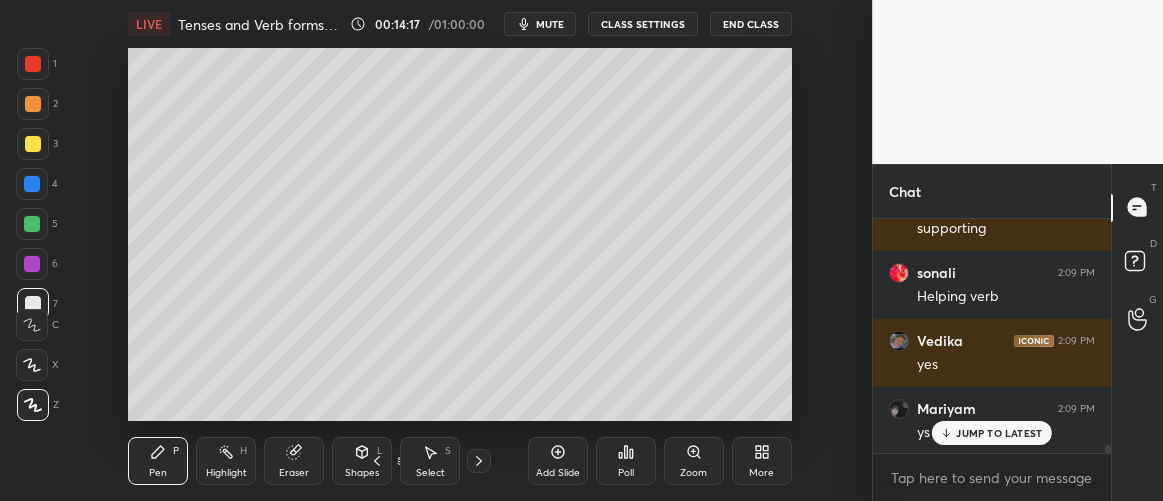 scroll, scrollTop: 6640, scrollLeft: 0, axis: vertical 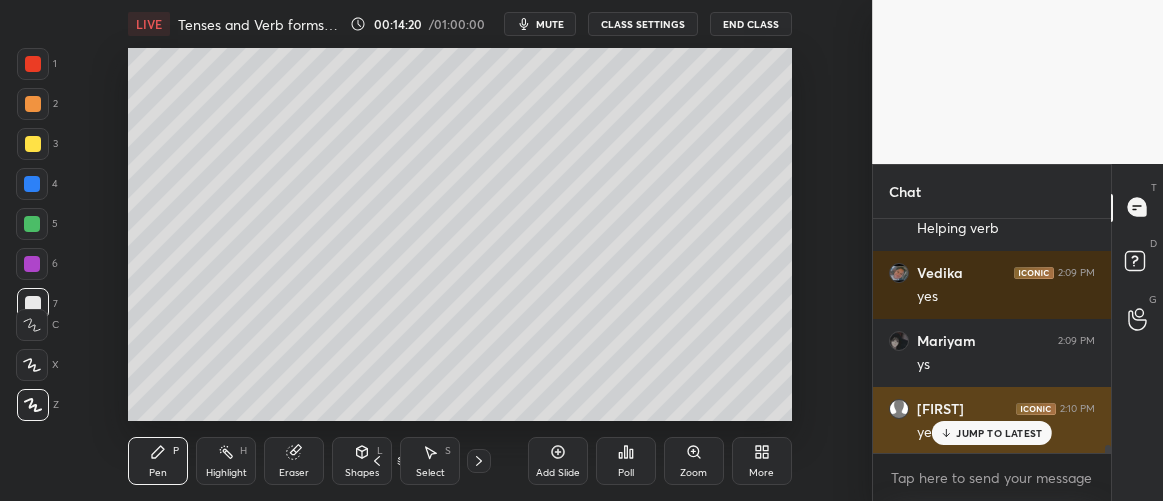 click 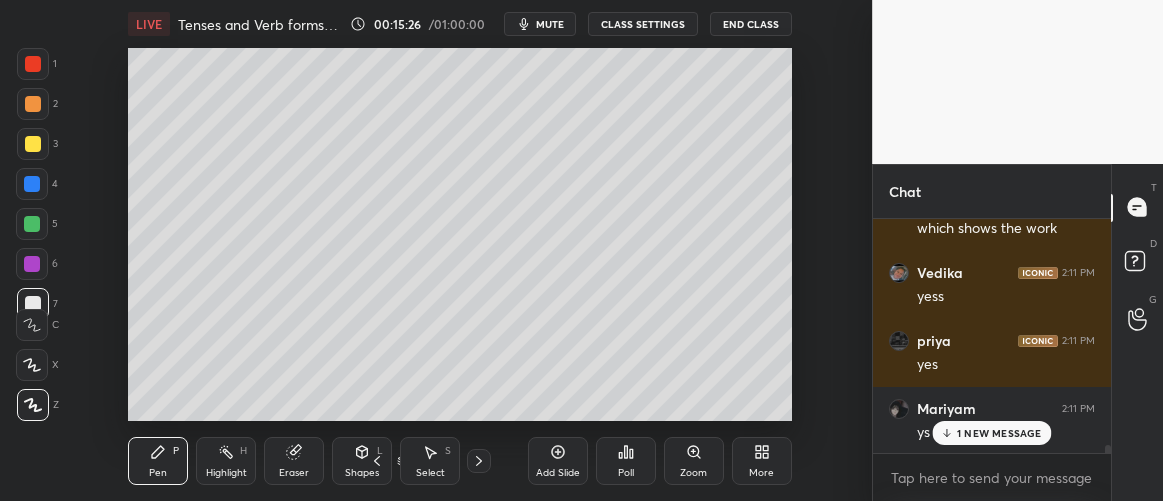 scroll, scrollTop: 6980, scrollLeft: 0, axis: vertical 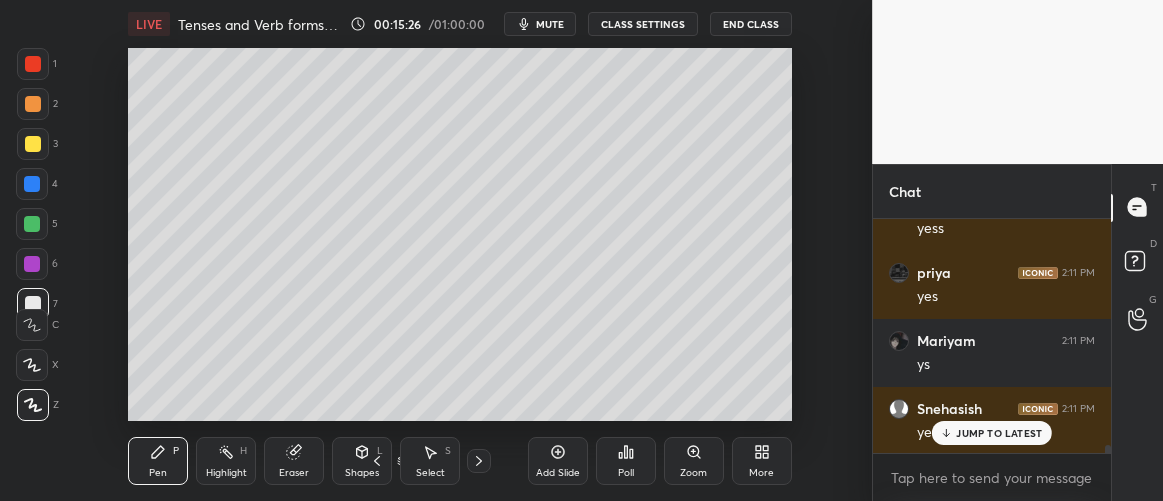 click at bounding box center [32, 184] 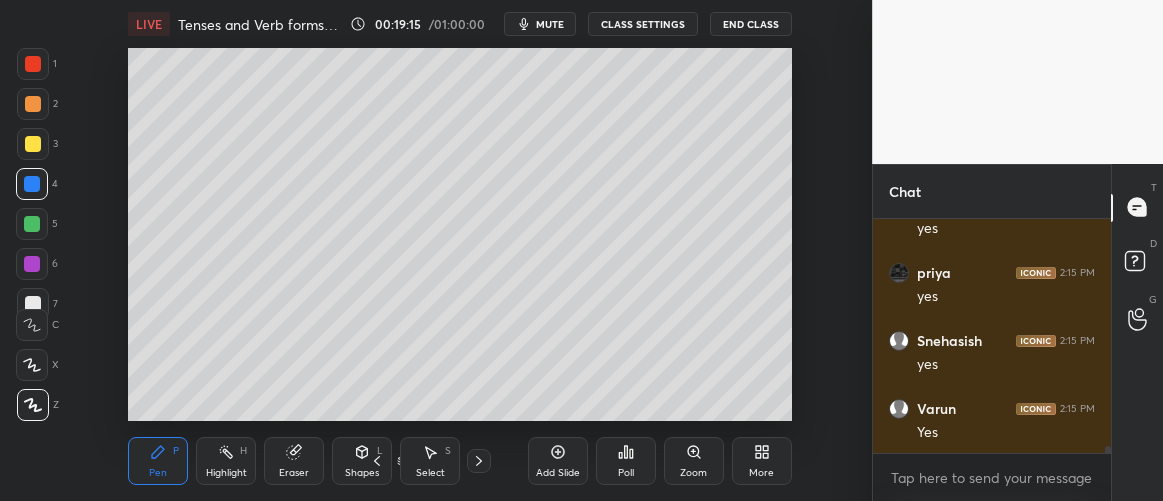scroll, scrollTop: 8089, scrollLeft: 0, axis: vertical 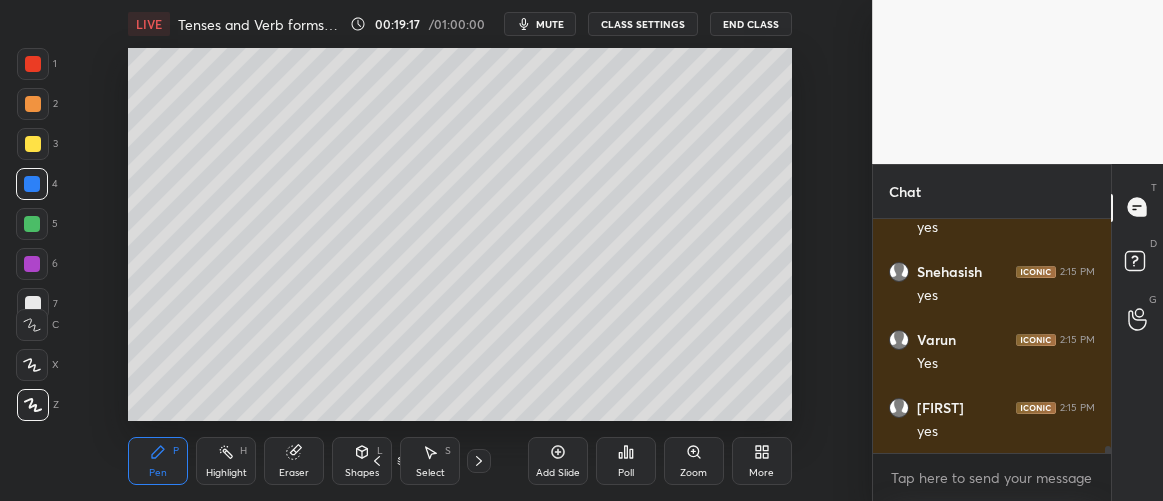 click 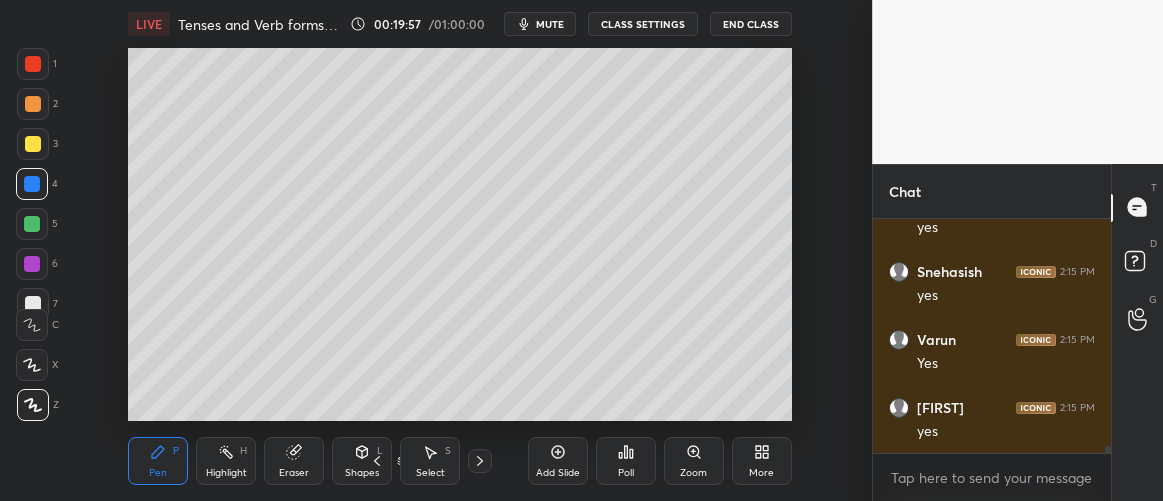 scroll, scrollTop: 8156, scrollLeft: 0, axis: vertical 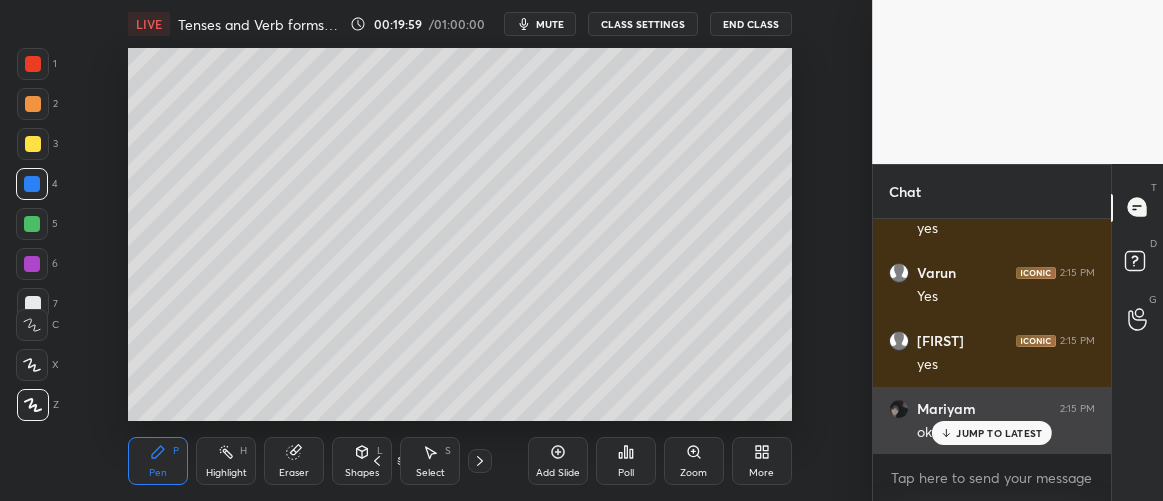 drag, startPoint x: 953, startPoint y: 431, endPoint x: 939, endPoint y: 422, distance: 16.643316 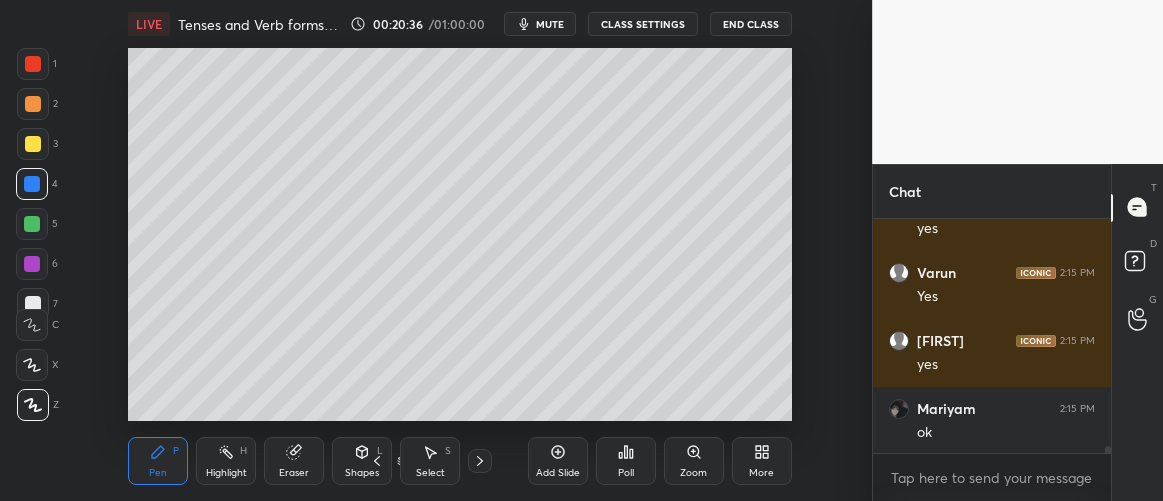 click on "Setting up your live class Poll for   secs No correct answer Start poll" at bounding box center (460, 234) 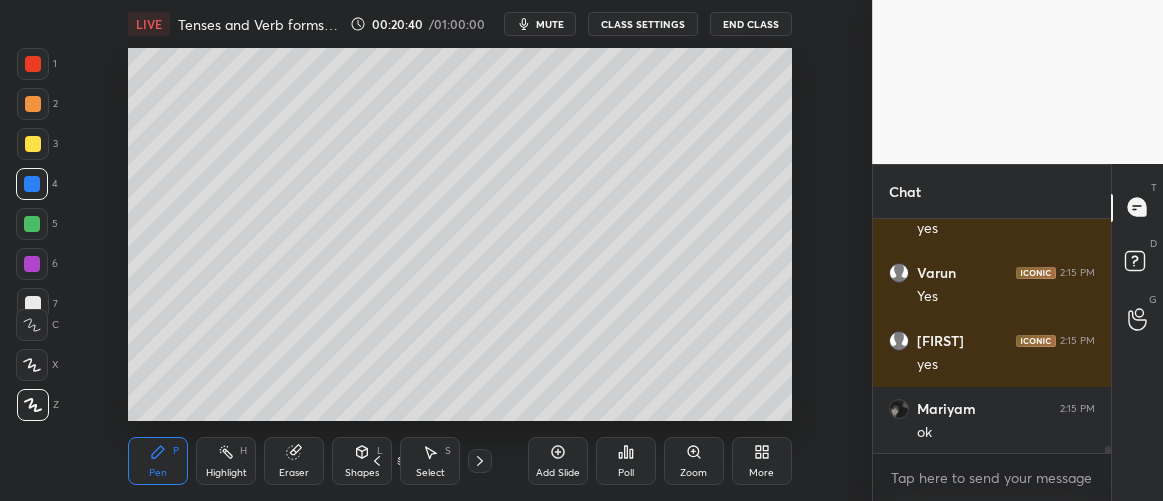 click on "Setting up your live class Poll for   secs No correct answer Start poll" at bounding box center [460, 234] 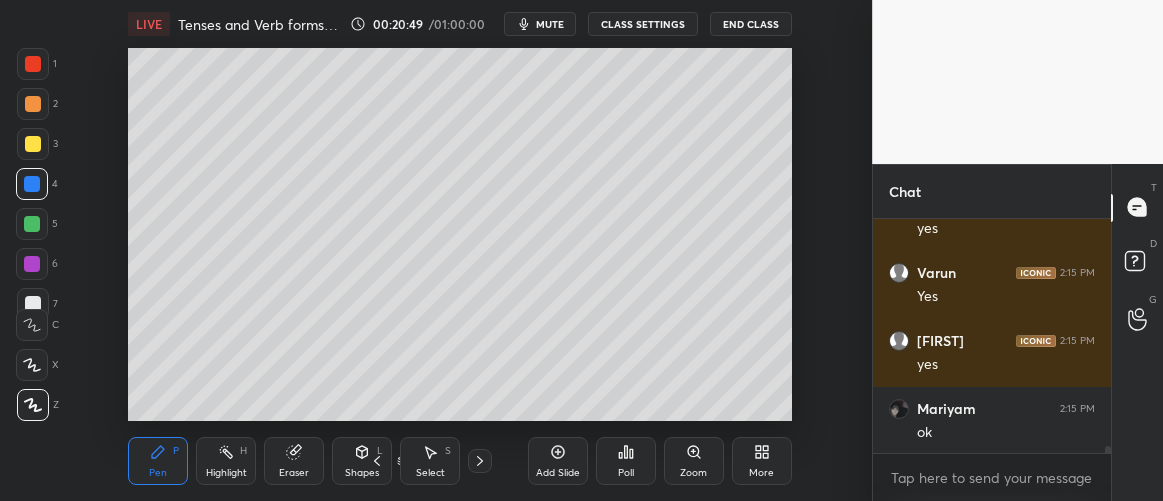 click at bounding box center [32, 224] 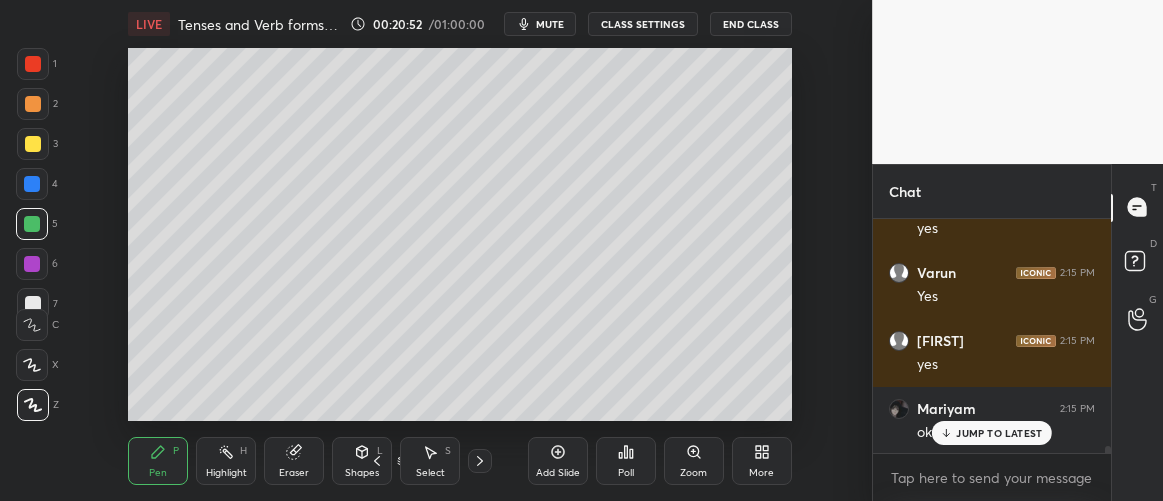 scroll, scrollTop: 8224, scrollLeft: 0, axis: vertical 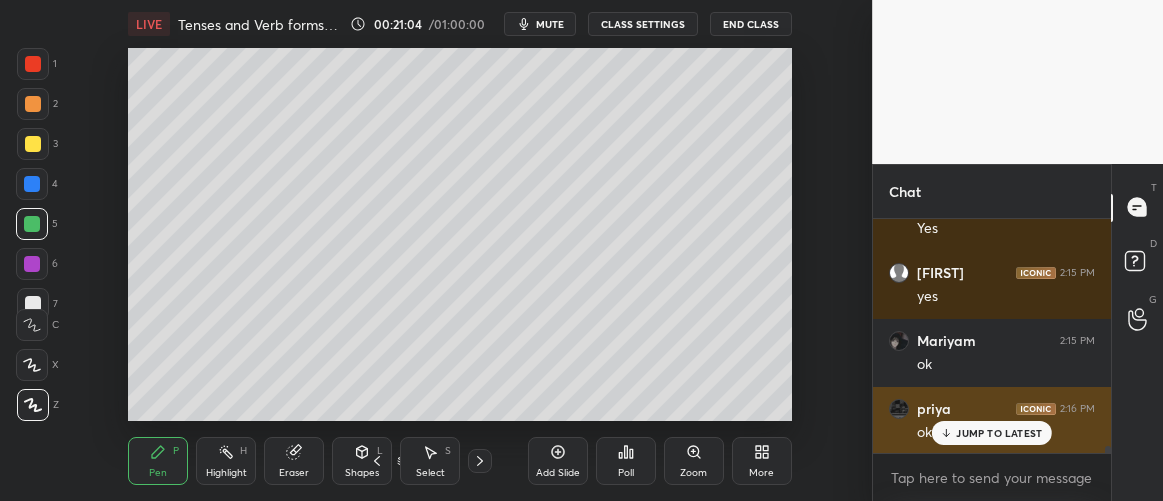 click on "JUMP TO LATEST" at bounding box center (999, 433) 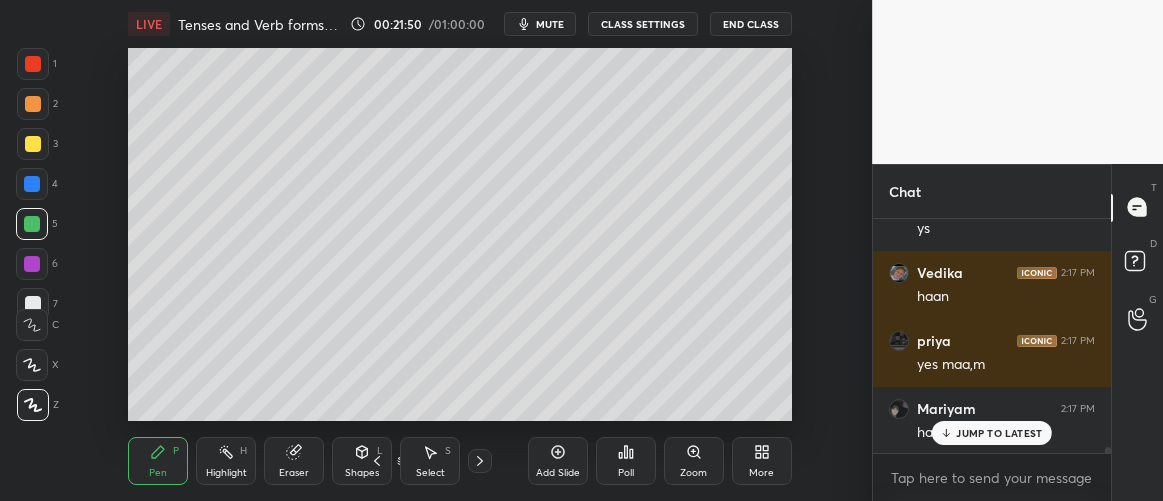 scroll, scrollTop: 8976, scrollLeft: 0, axis: vertical 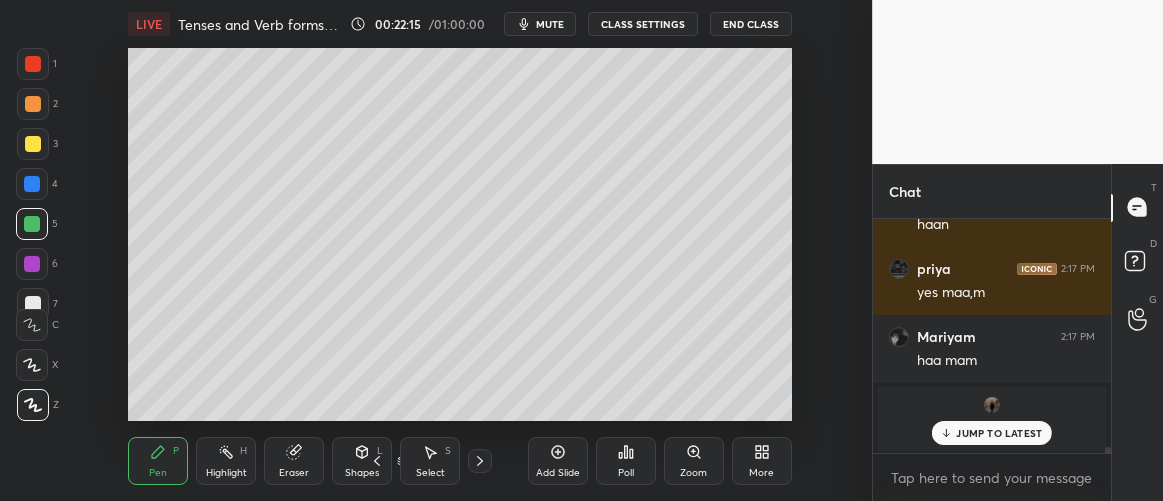 click at bounding box center [32, 264] 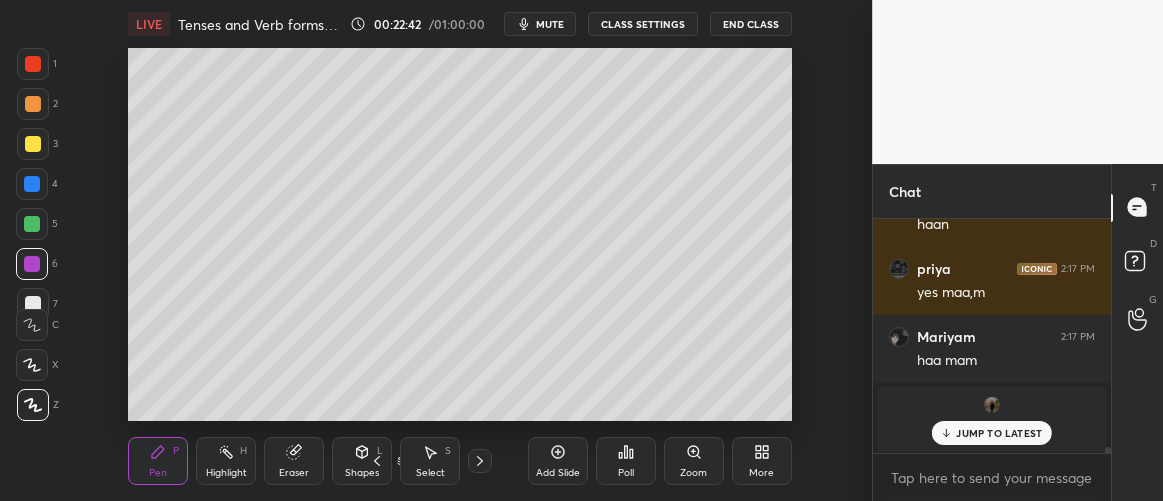 drag, startPoint x: 35, startPoint y: 224, endPoint x: 119, endPoint y: 308, distance: 118.79394 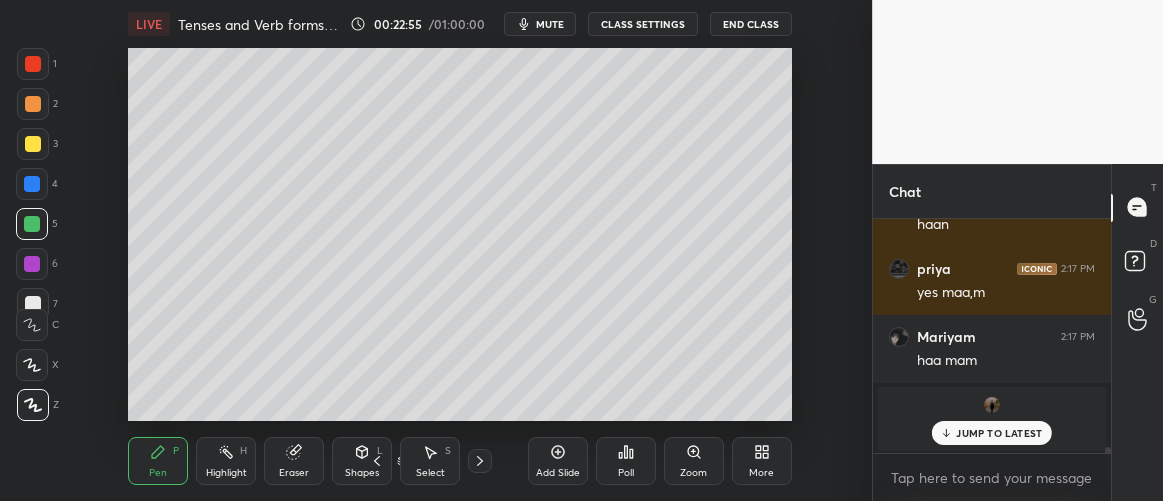 click on "JUMP TO LATEST" at bounding box center (999, 433) 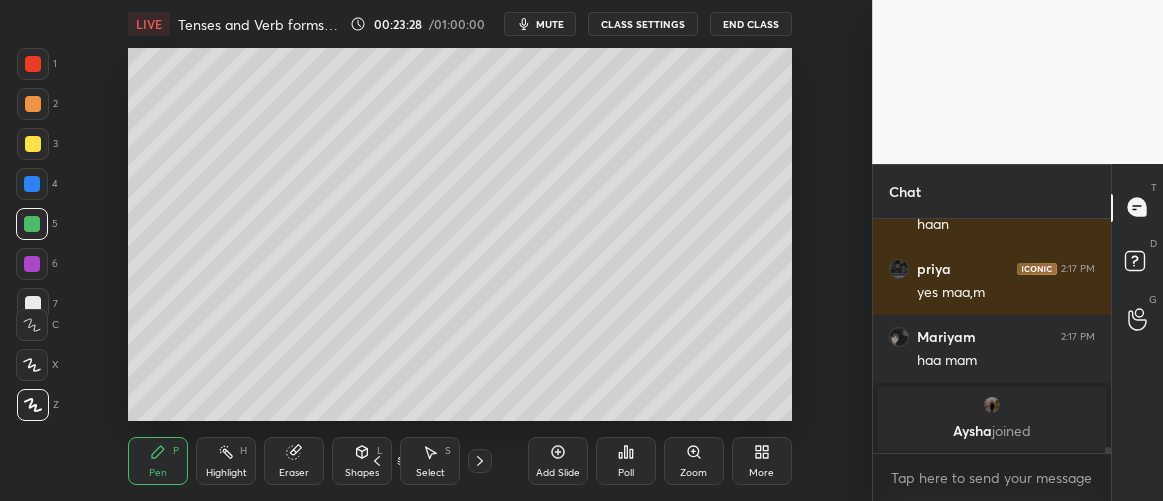 scroll, scrollTop: 9044, scrollLeft: 0, axis: vertical 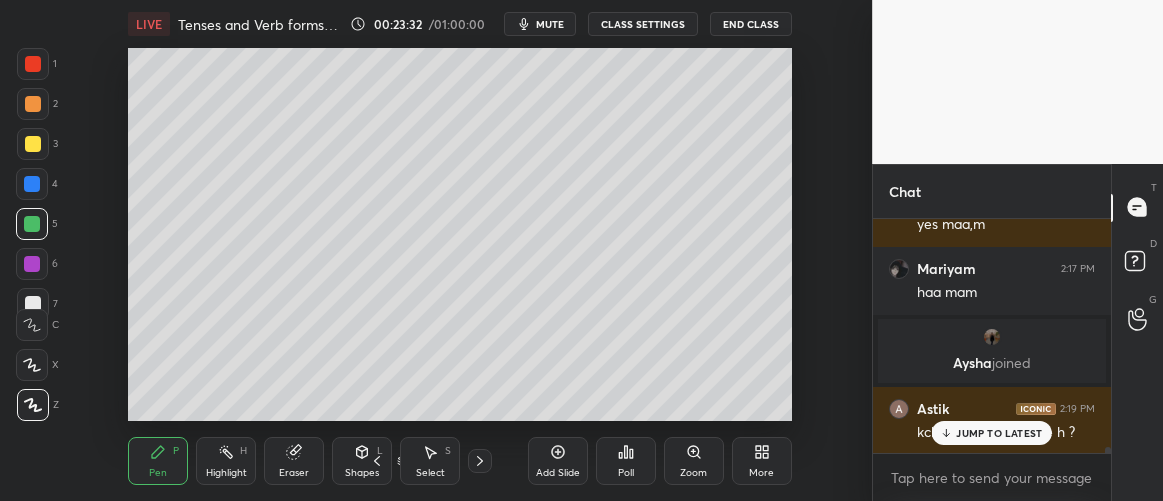 click on "JUMP TO LATEST" at bounding box center [999, 433] 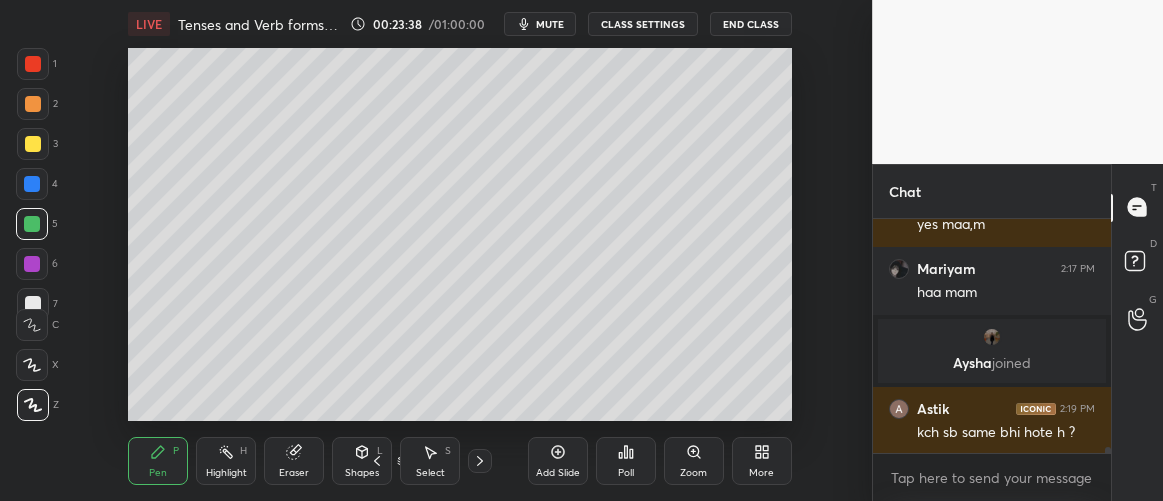 scroll, scrollTop: 9112, scrollLeft: 0, axis: vertical 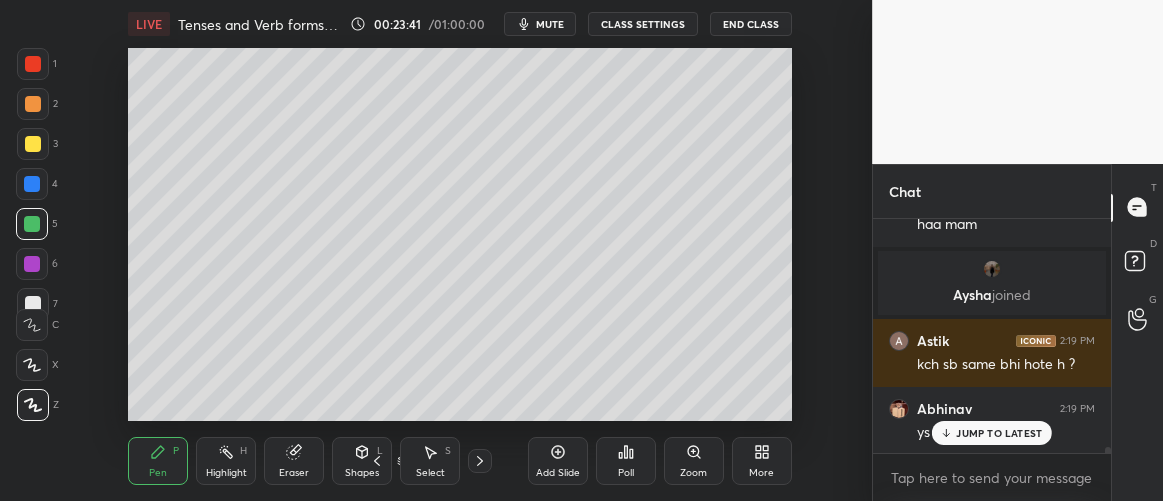 click on "JUMP TO LATEST" at bounding box center [999, 433] 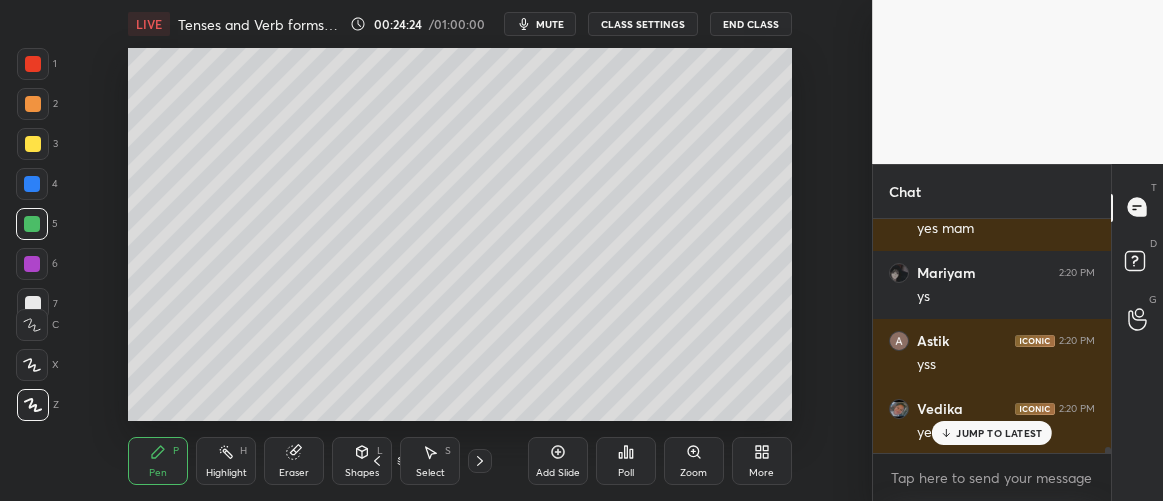 scroll, scrollTop: 9589, scrollLeft: 0, axis: vertical 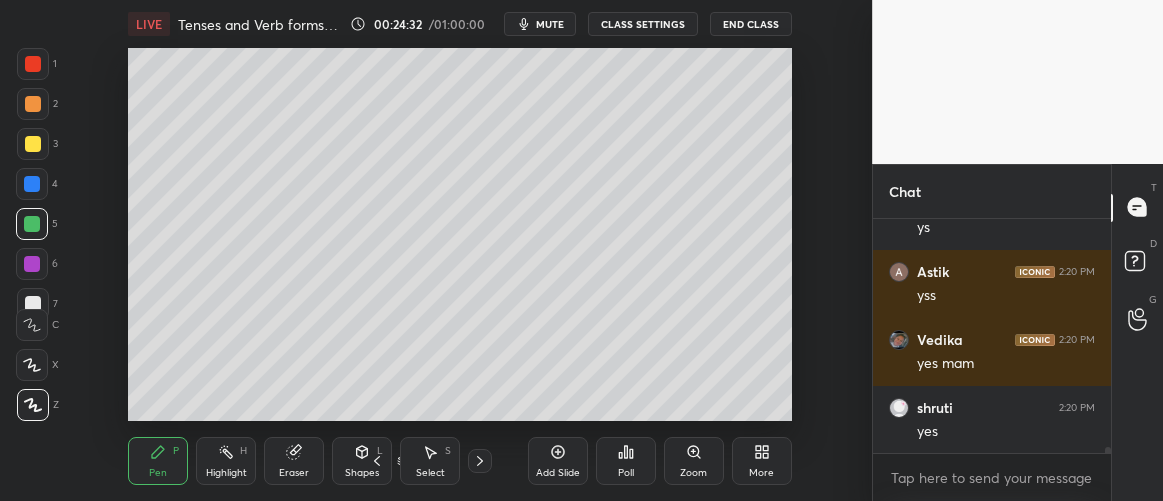 click 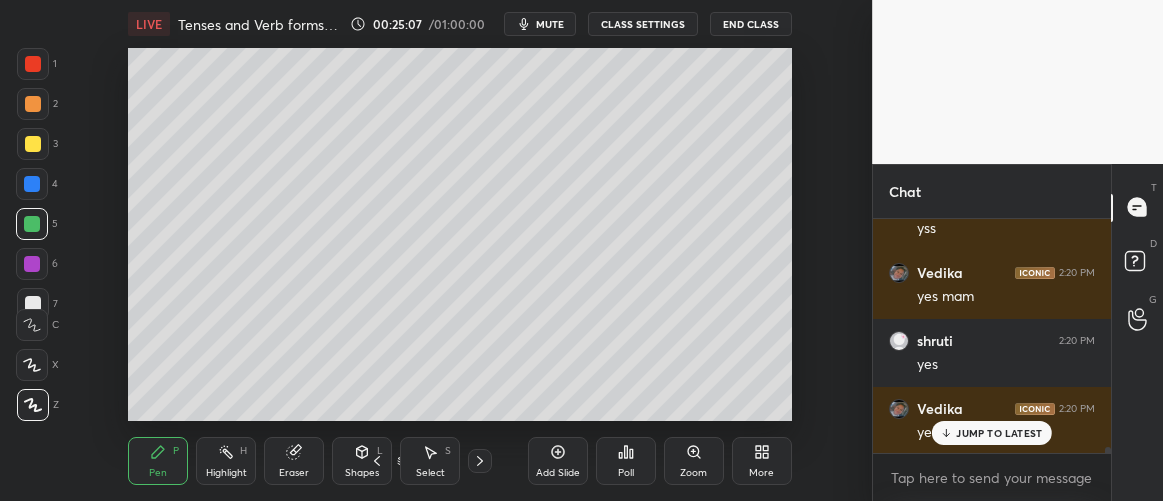 scroll, scrollTop: 9724, scrollLeft: 0, axis: vertical 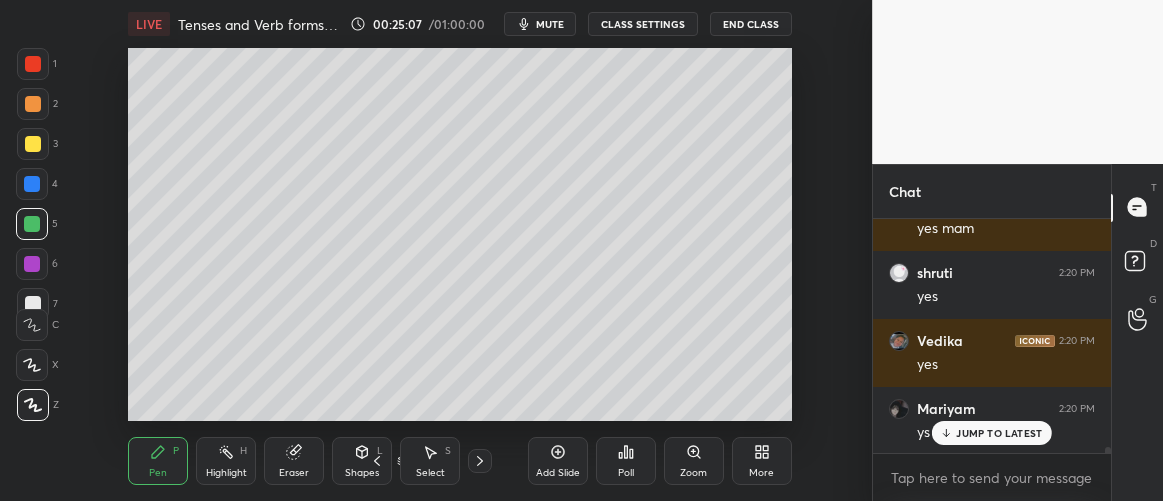 click at bounding box center (33, 104) 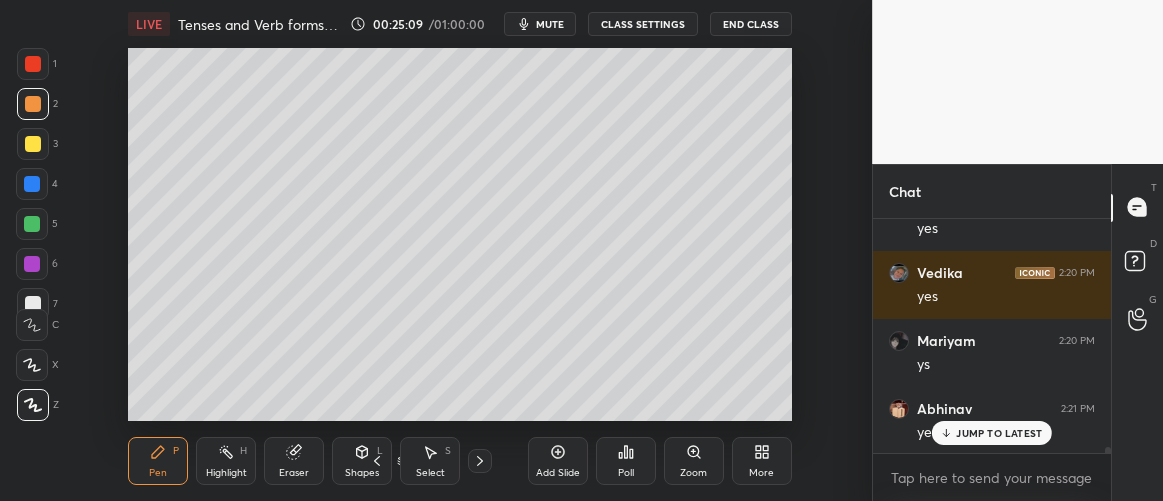 scroll, scrollTop: 9860, scrollLeft: 0, axis: vertical 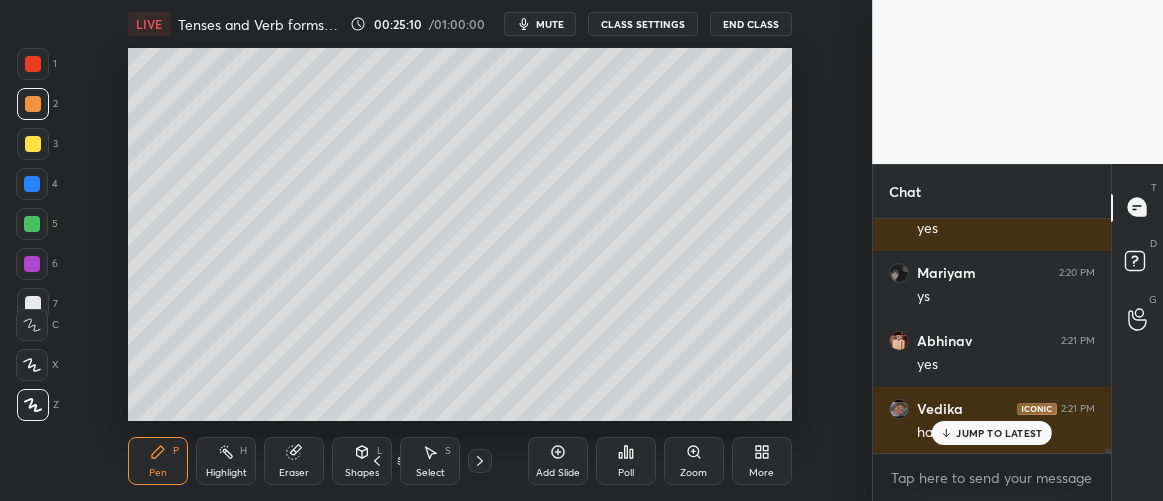 click at bounding box center [32, 264] 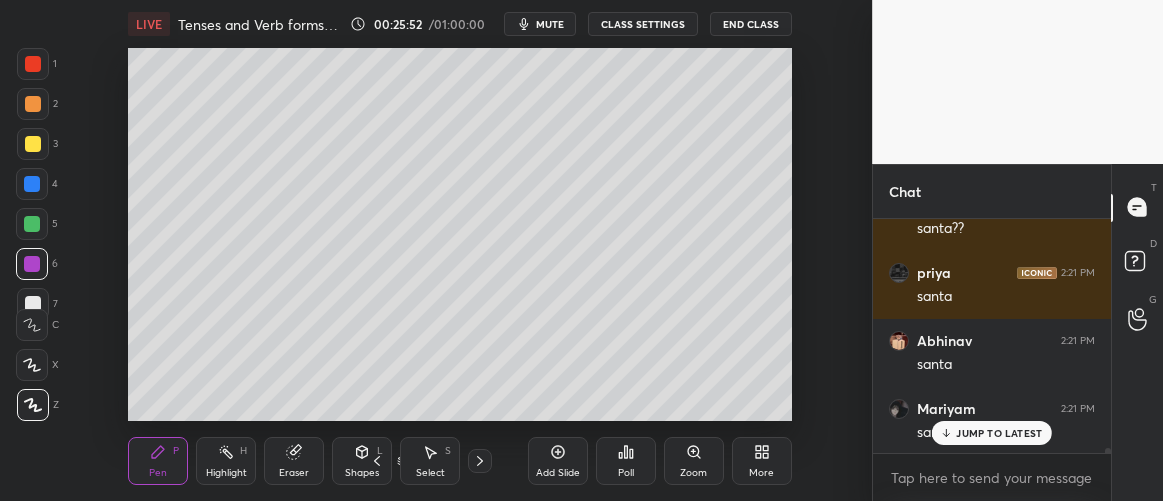 scroll, scrollTop: 10424, scrollLeft: 0, axis: vertical 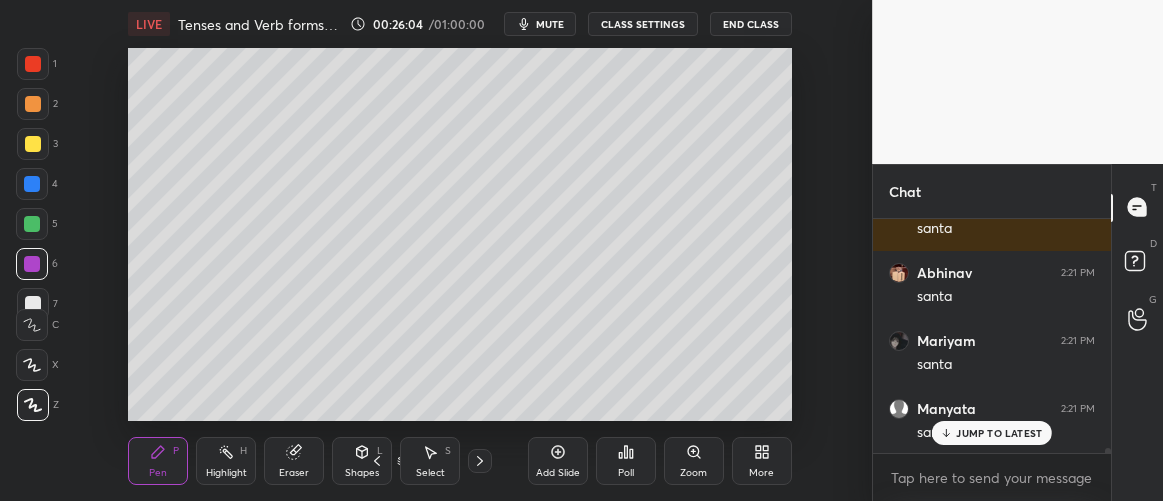 drag, startPoint x: 28, startPoint y: 186, endPoint x: 113, endPoint y: 193, distance: 85.28775 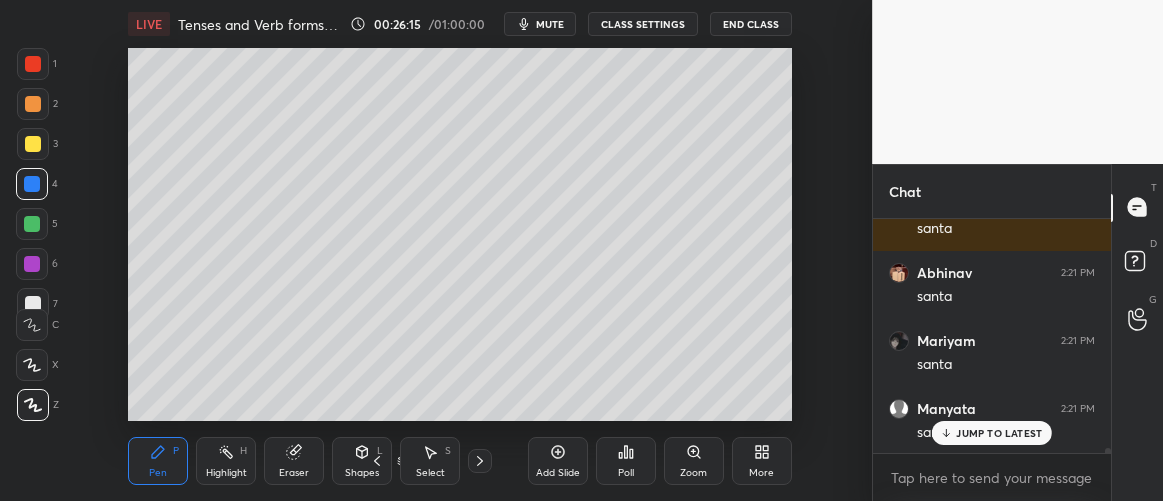 click on "JUMP TO LATEST" at bounding box center (999, 433) 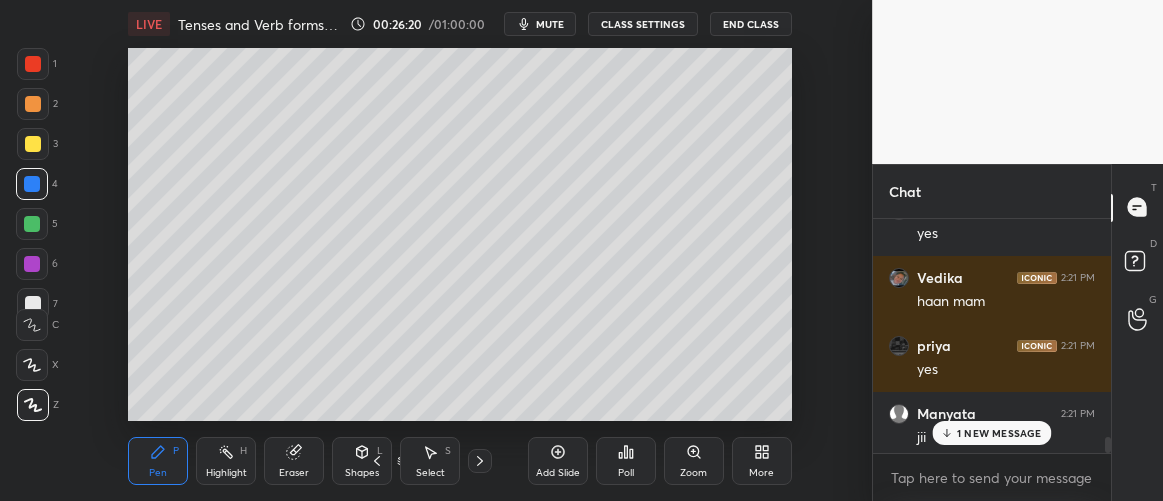scroll, scrollTop: 9992, scrollLeft: 0, axis: vertical 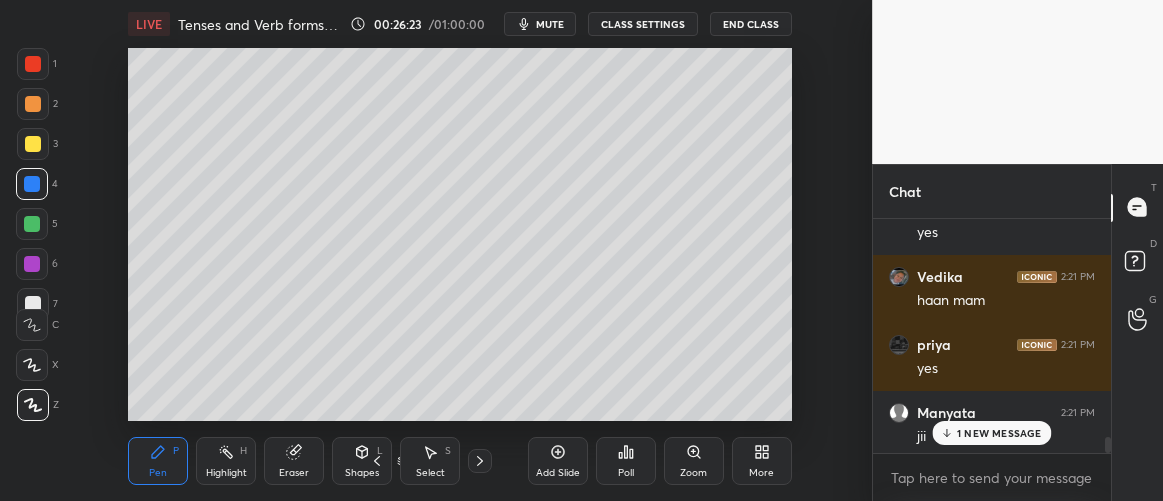 drag, startPoint x: 950, startPoint y: 340, endPoint x: 979, endPoint y: 442, distance: 106.04244 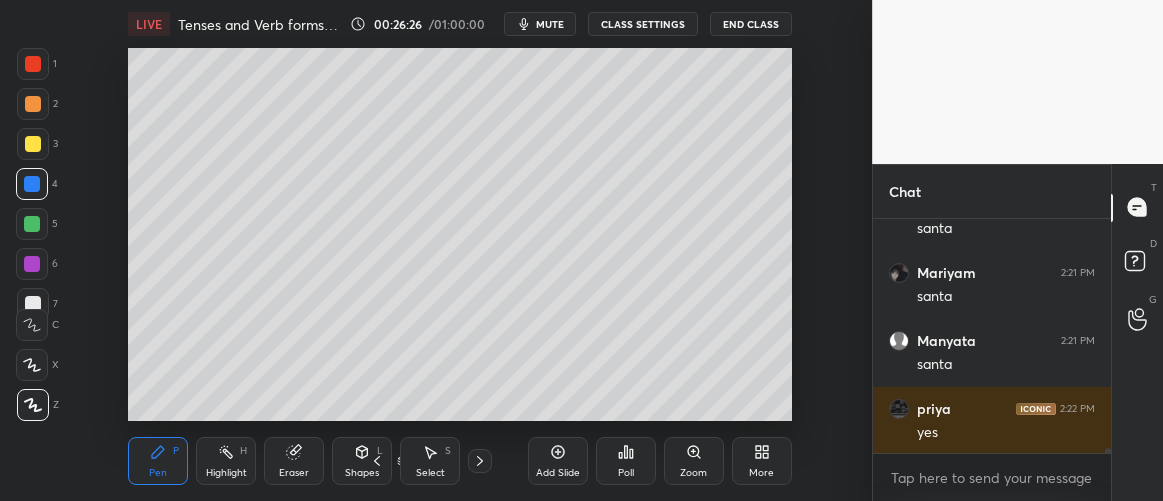 scroll, scrollTop: 10560, scrollLeft: 0, axis: vertical 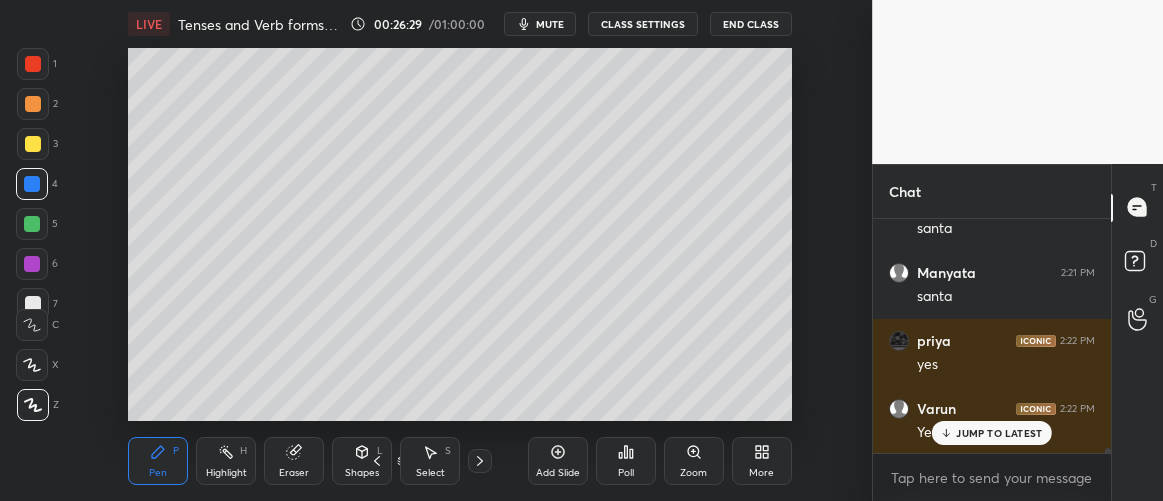 click on "[FIRST] [TIME] yes [FIRST] [TIME] ys [FIRST] [TIME] yes [FIRST] [TIME] haan mam [FIRST] [TIME] yes [FIRST] [TIME] jii [FIRST] [TIME] yes mam [FIRST] [TIME] santa? [FIRST] [TIME] santa?? [FIRST] [TIME] santa [FIRST] [TIME] santa [FIRST] [TIME] santa [FIRST] [TIME] santa [FIRST] [TIME] santa [FIRST] [TIME] yes [FIRST] [TIME] Yess ma'am JUMP TO LATEST" at bounding box center [992, 336] 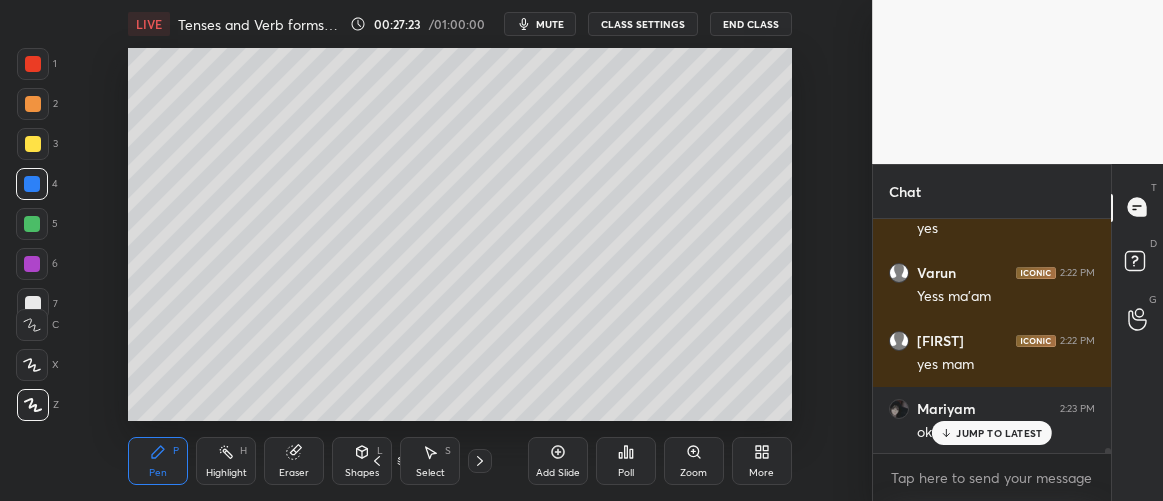 scroll, scrollTop: 10716, scrollLeft: 0, axis: vertical 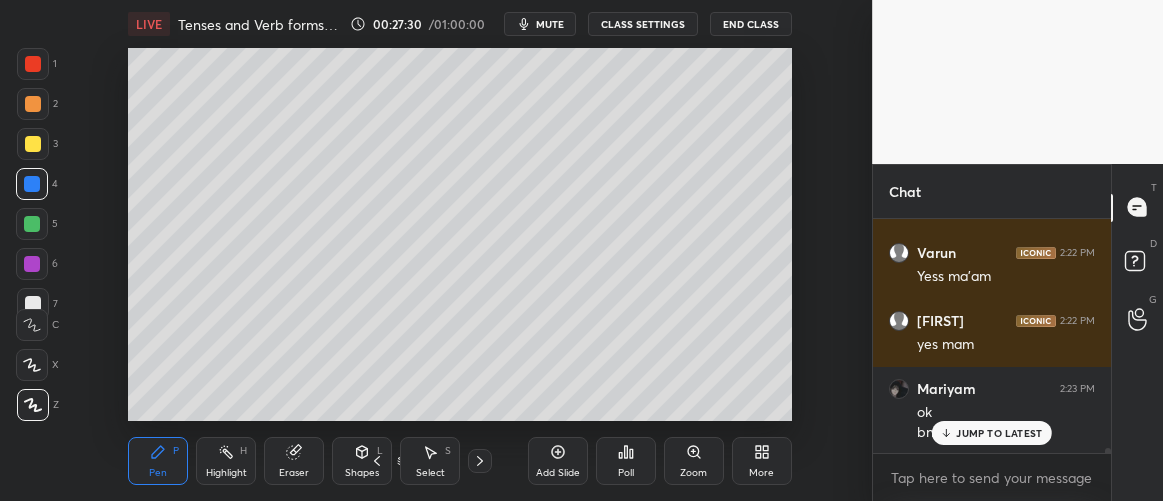 click on "JUMP TO LATEST" at bounding box center [999, 433] 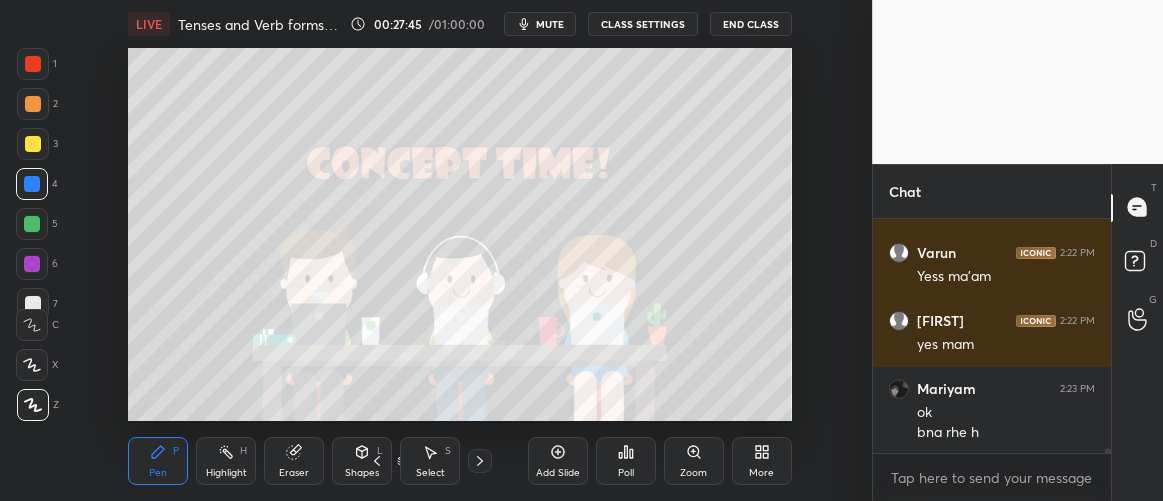 scroll, scrollTop: 10784, scrollLeft: 0, axis: vertical 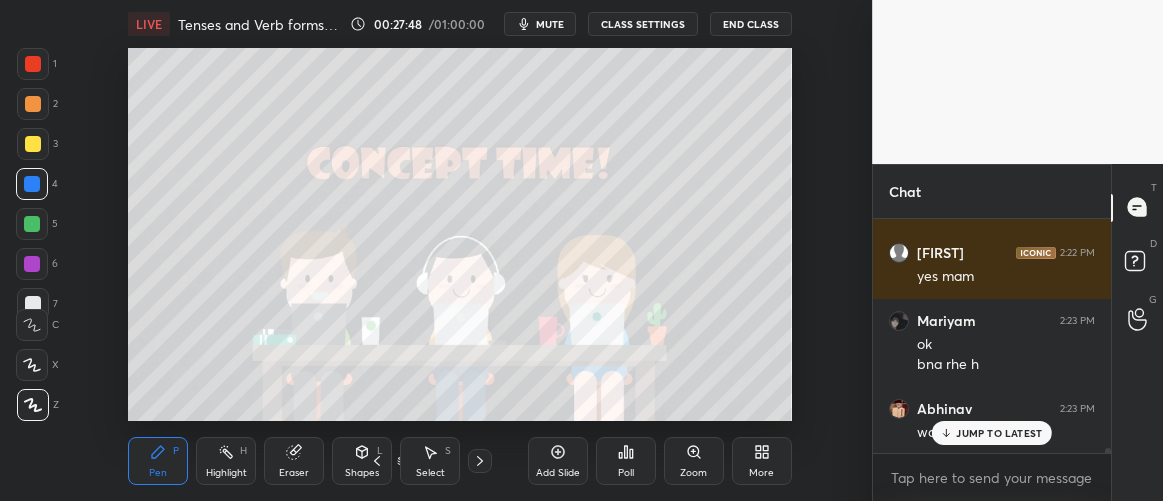 click on "JUMP TO LATEST" at bounding box center [999, 433] 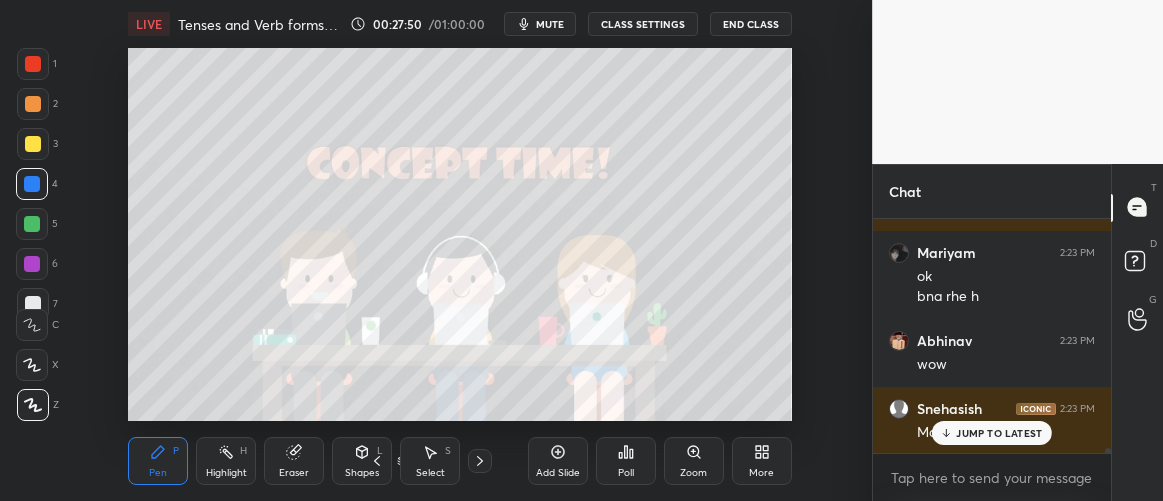 scroll, scrollTop: 10920, scrollLeft: 0, axis: vertical 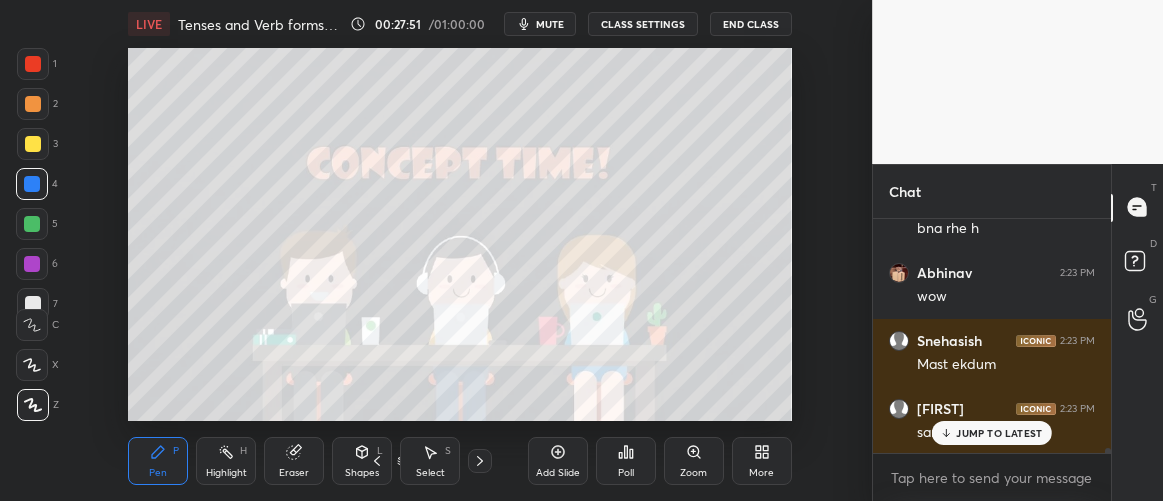 click on "JUMP TO LATEST" at bounding box center (992, 433) 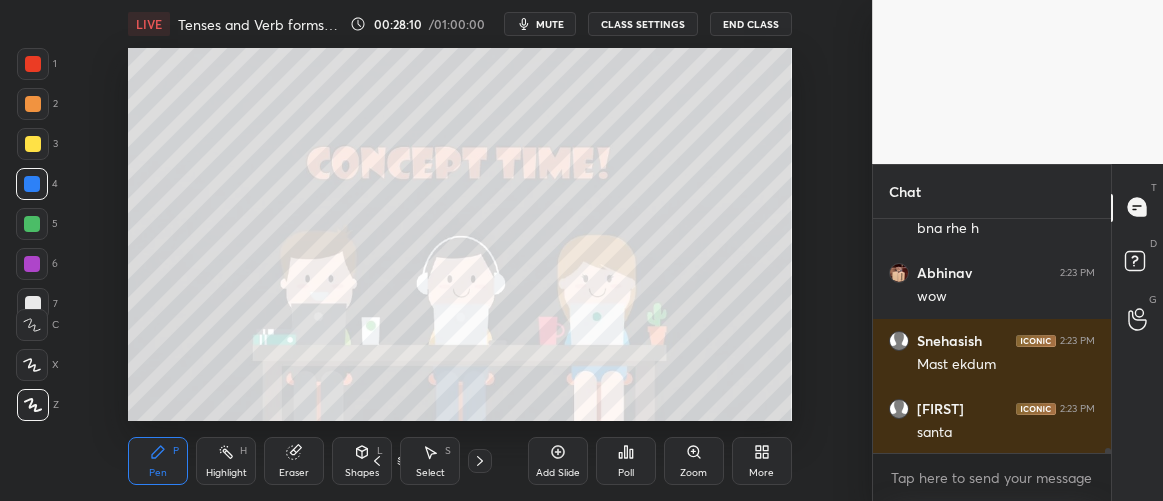drag, startPoint x: 558, startPoint y: 460, endPoint x: 555, endPoint y: 448, distance: 12.369317 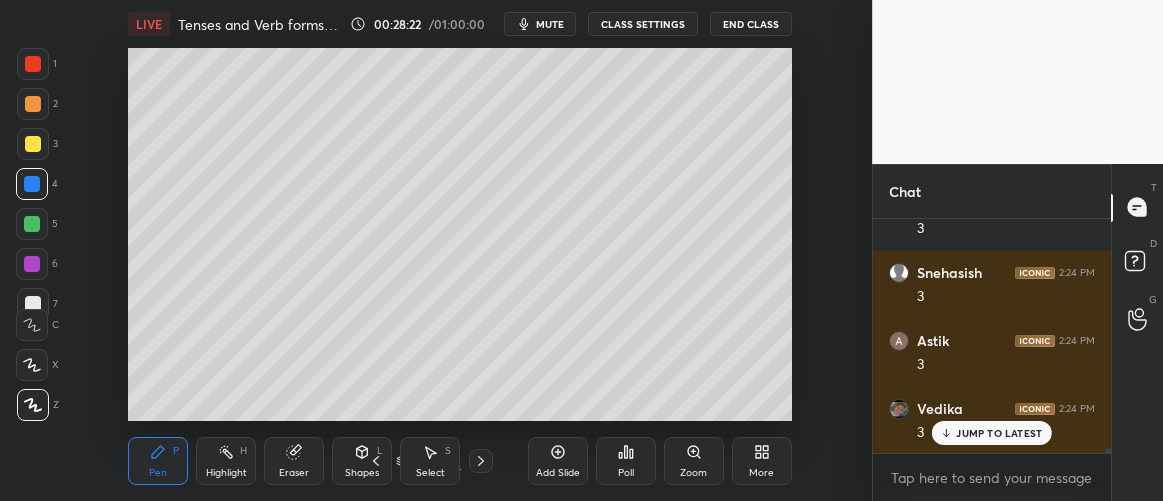 scroll, scrollTop: 11260, scrollLeft: 0, axis: vertical 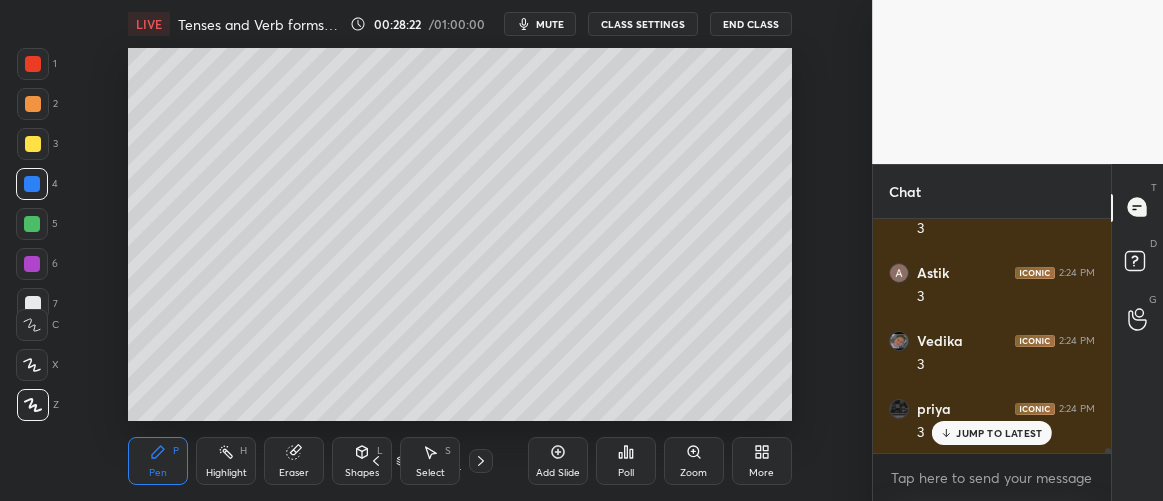 drag, startPoint x: 304, startPoint y: 455, endPoint x: 265, endPoint y: 446, distance: 40.024994 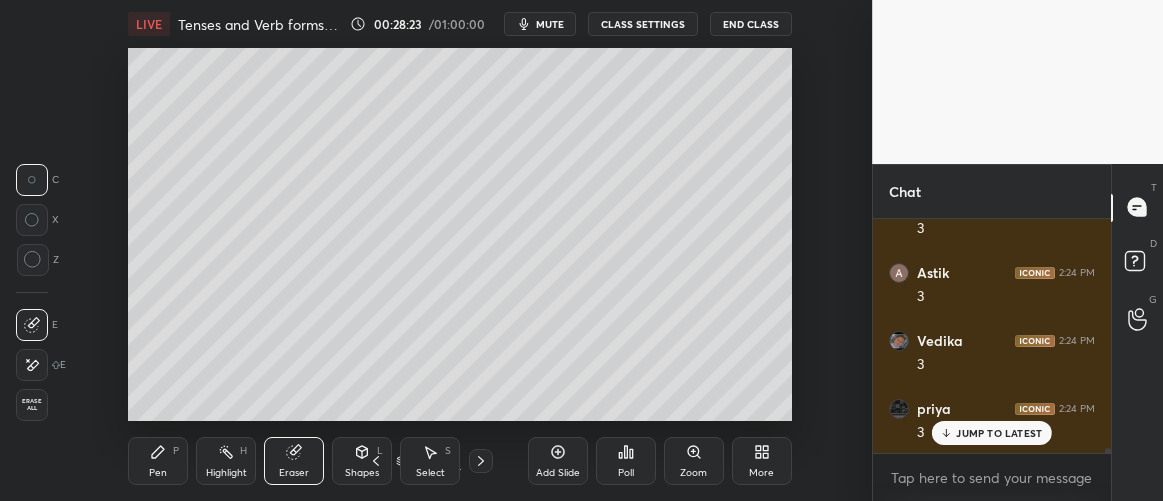 click on "Erase all" at bounding box center (32, 405) 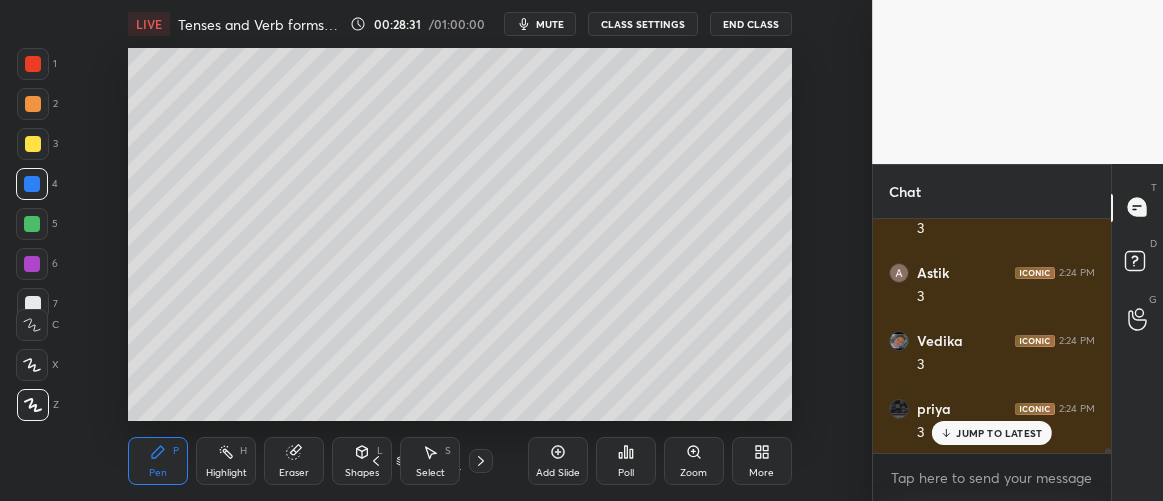 click on "Shapes L" at bounding box center (362, 461) 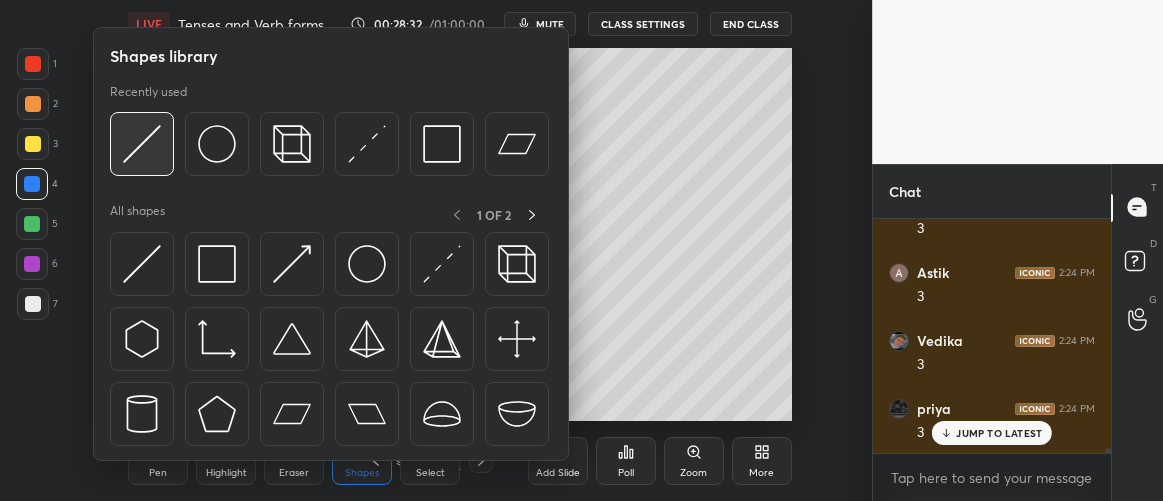 click at bounding box center (142, 144) 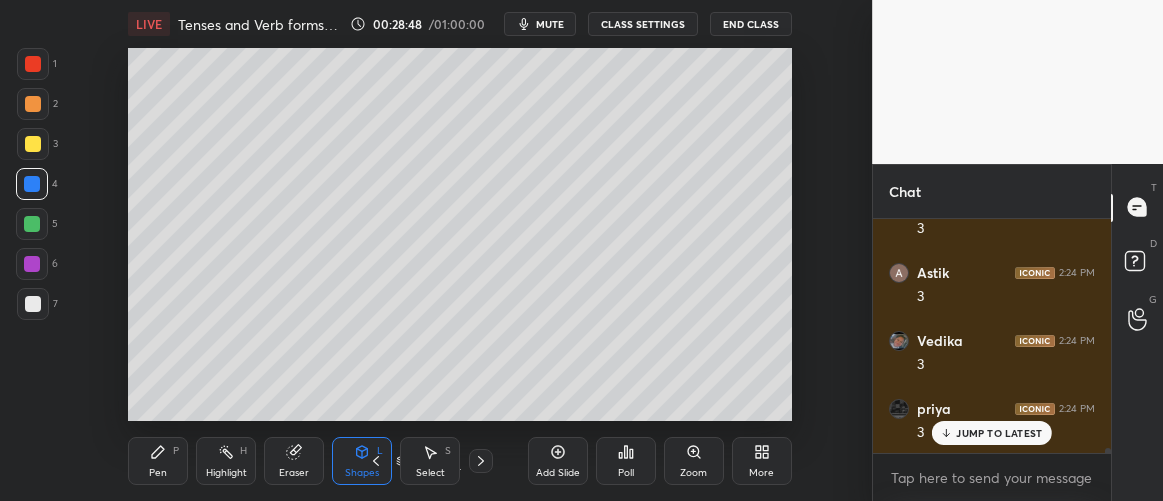 drag, startPoint x: 28, startPoint y: 140, endPoint x: 95, endPoint y: 174, distance: 75.13322 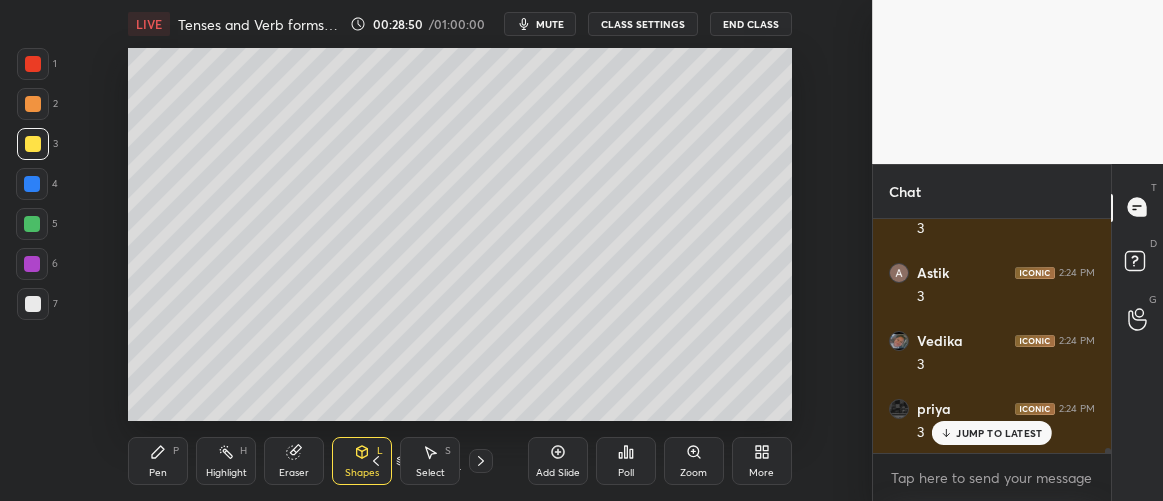click 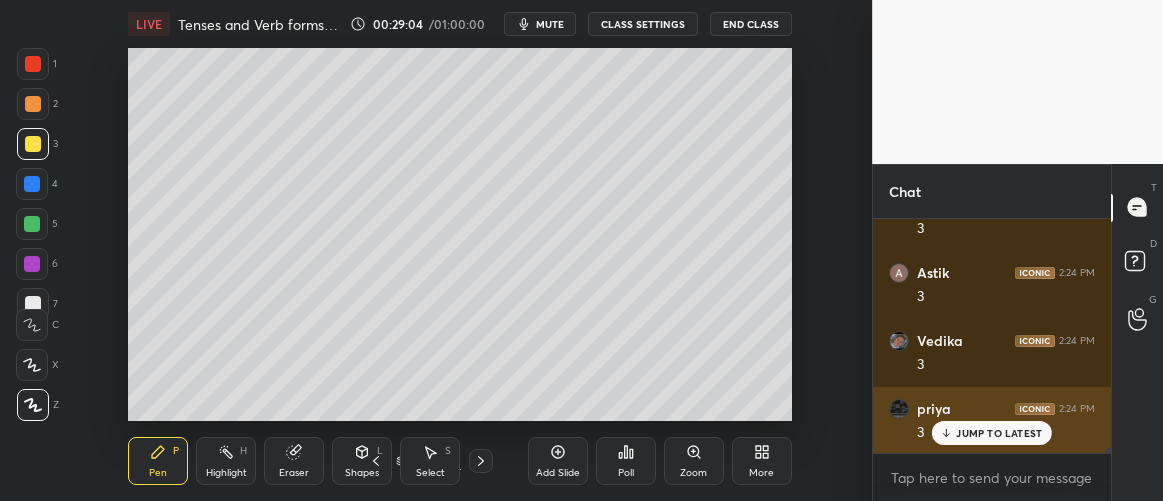click on "JUMP TO LATEST" at bounding box center (999, 433) 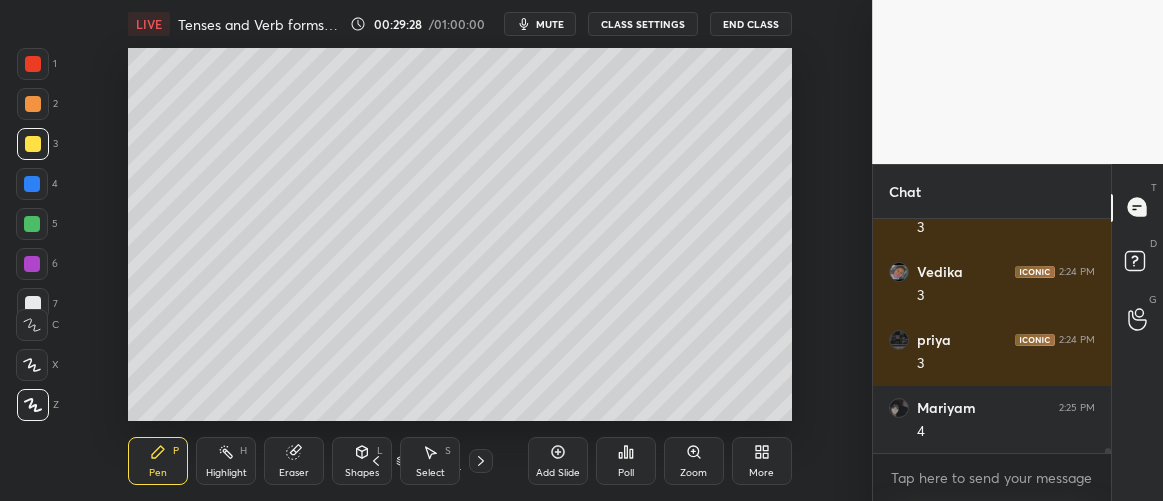 scroll, scrollTop: 11396, scrollLeft: 0, axis: vertical 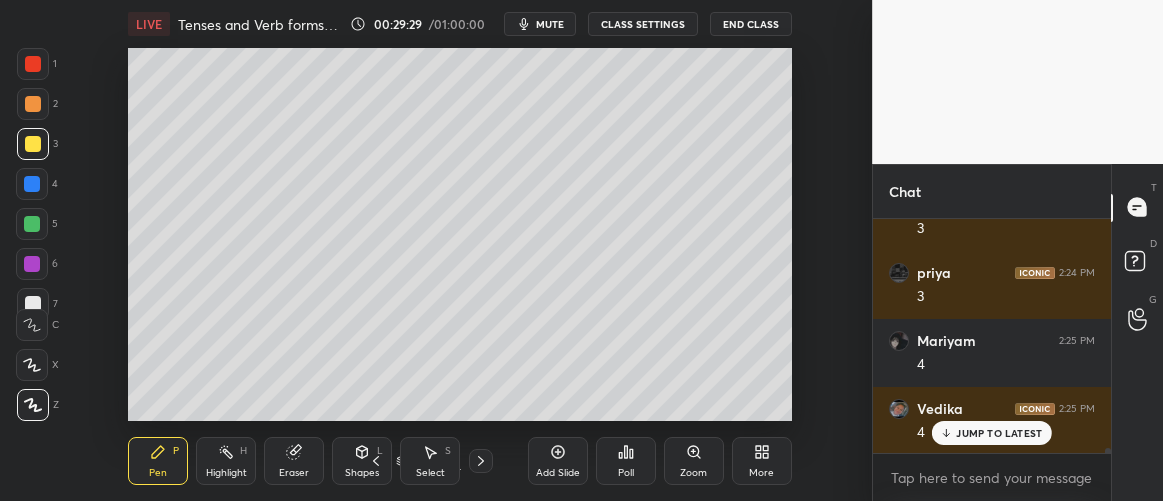 click on "JUMP TO LATEST" at bounding box center (992, 433) 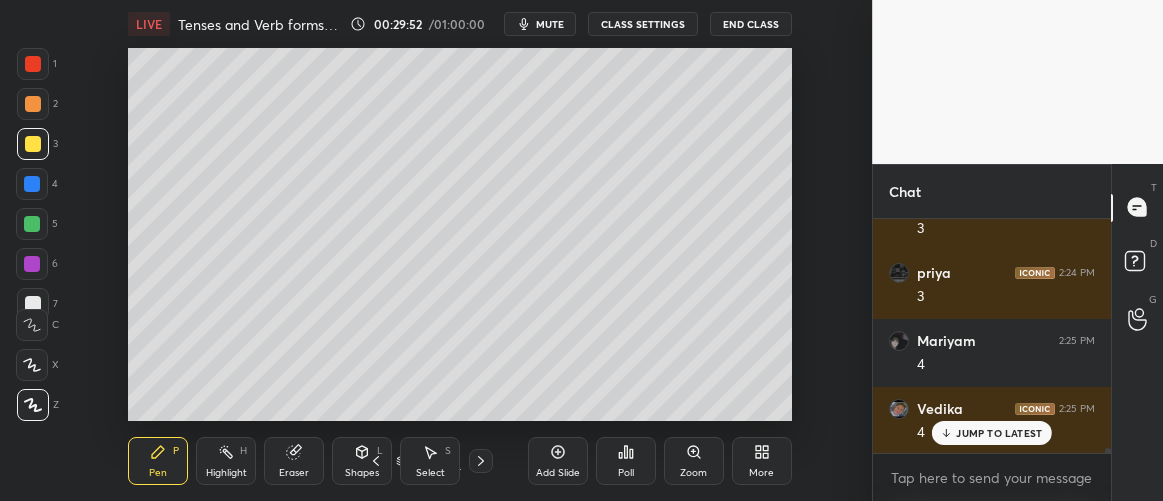 scroll, scrollTop: 11464, scrollLeft: 0, axis: vertical 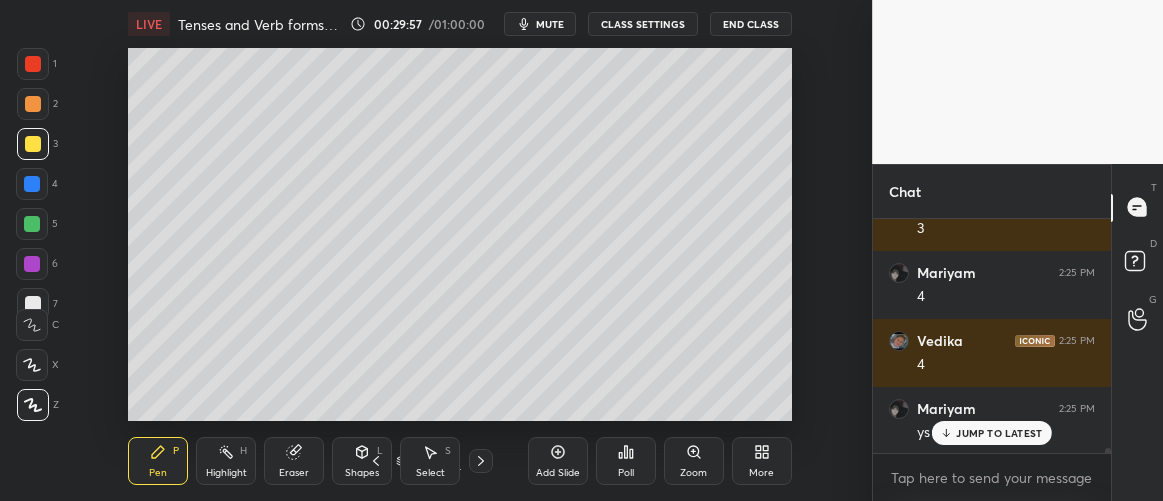 click on "JUMP TO LATEST" at bounding box center [992, 433] 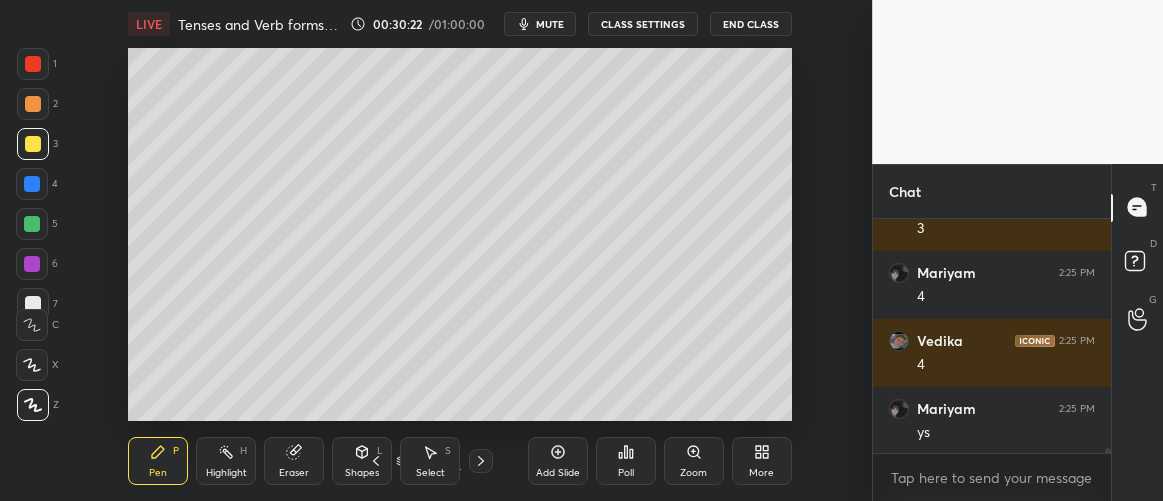 scroll, scrollTop: 11532, scrollLeft: 0, axis: vertical 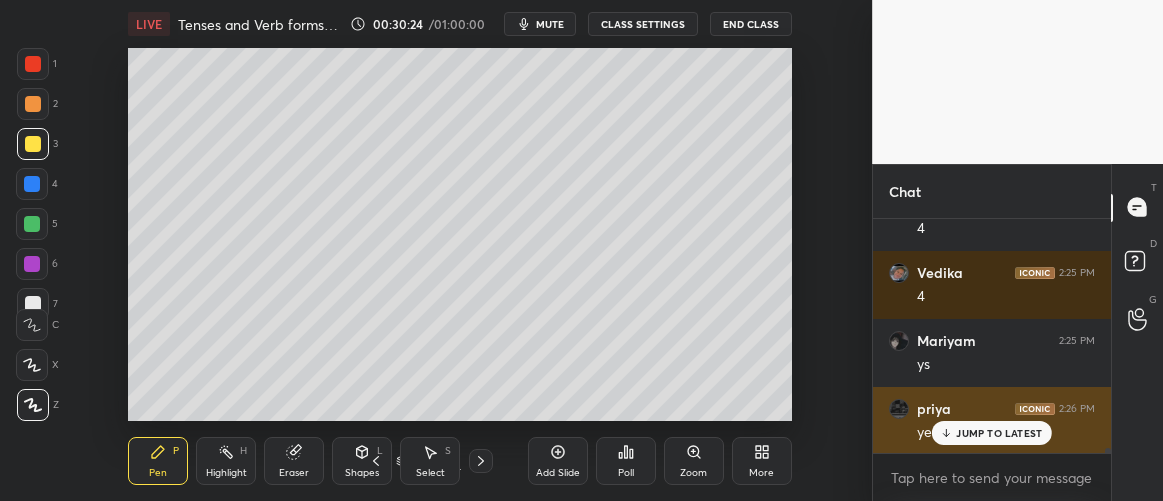 click on "JUMP TO LATEST" at bounding box center [999, 433] 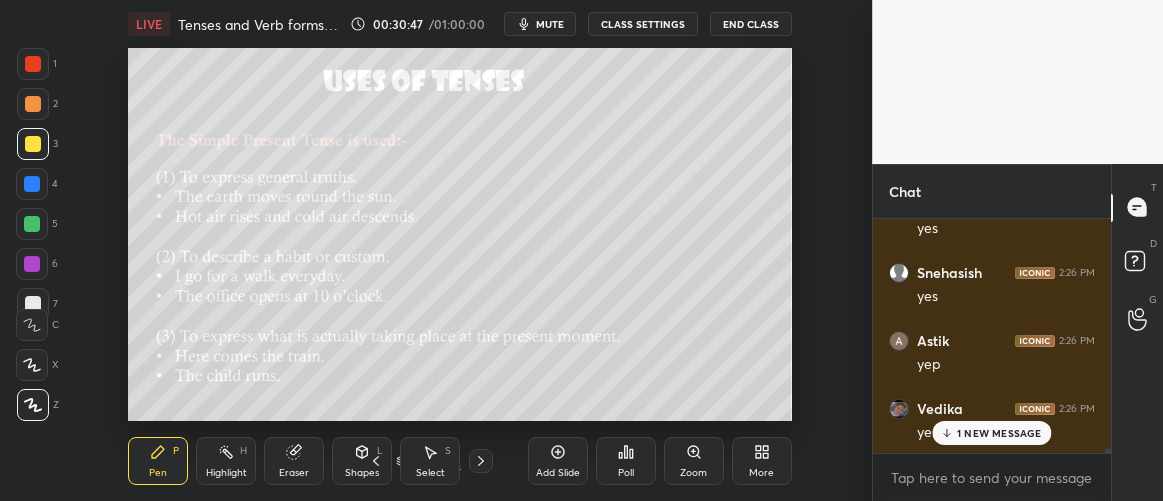 scroll, scrollTop: 11804, scrollLeft: 0, axis: vertical 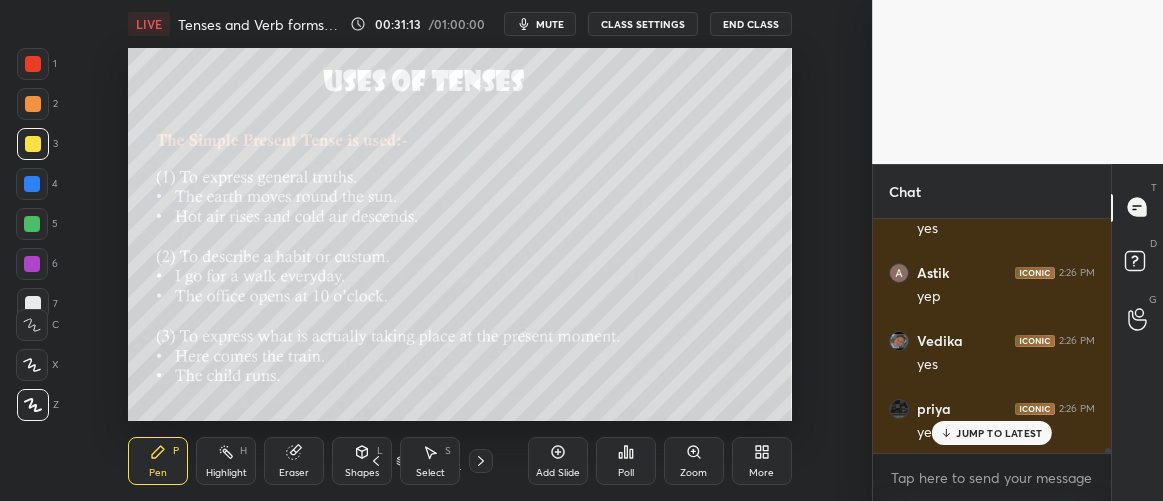 drag, startPoint x: 972, startPoint y: 432, endPoint x: 890, endPoint y: 428, distance: 82.0975 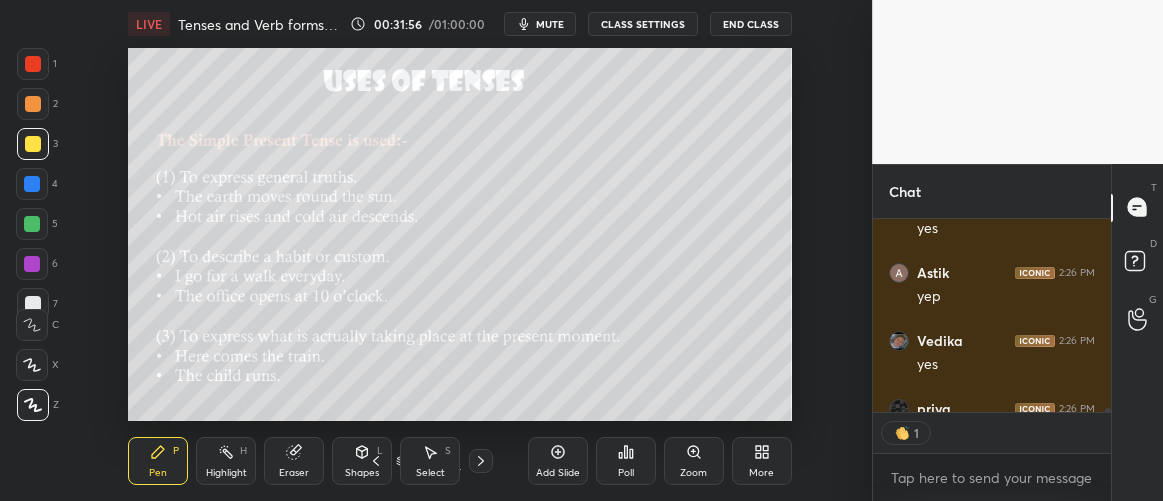 scroll, scrollTop: 188, scrollLeft: 232, axis: both 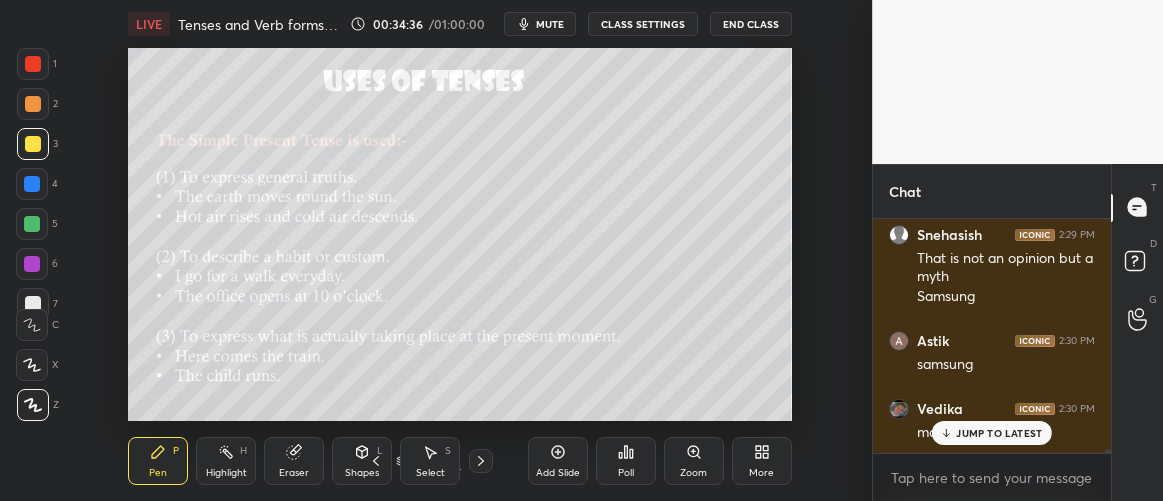 click on "JUMP TO LATEST" at bounding box center (999, 433) 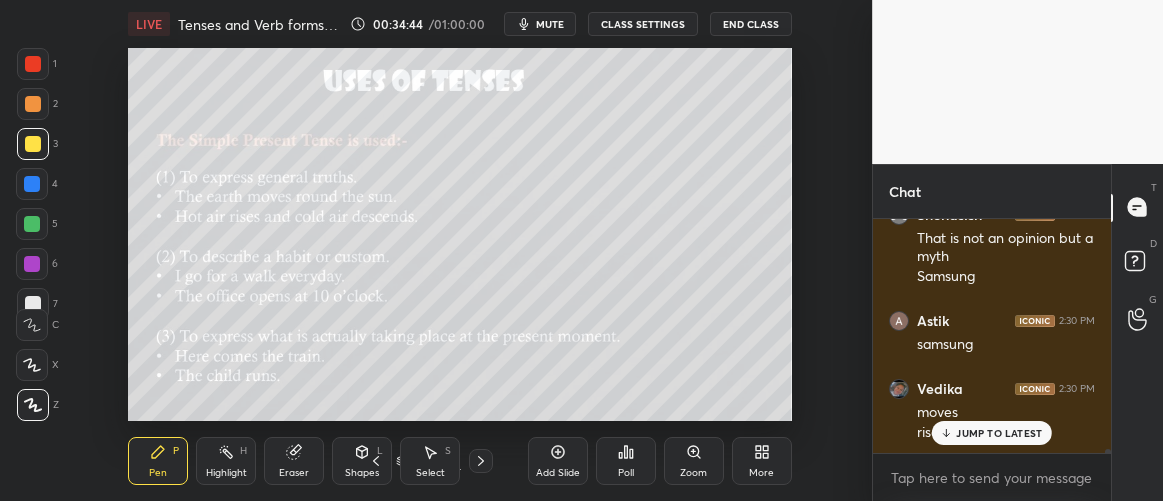 scroll, scrollTop: 12338, scrollLeft: 0, axis: vertical 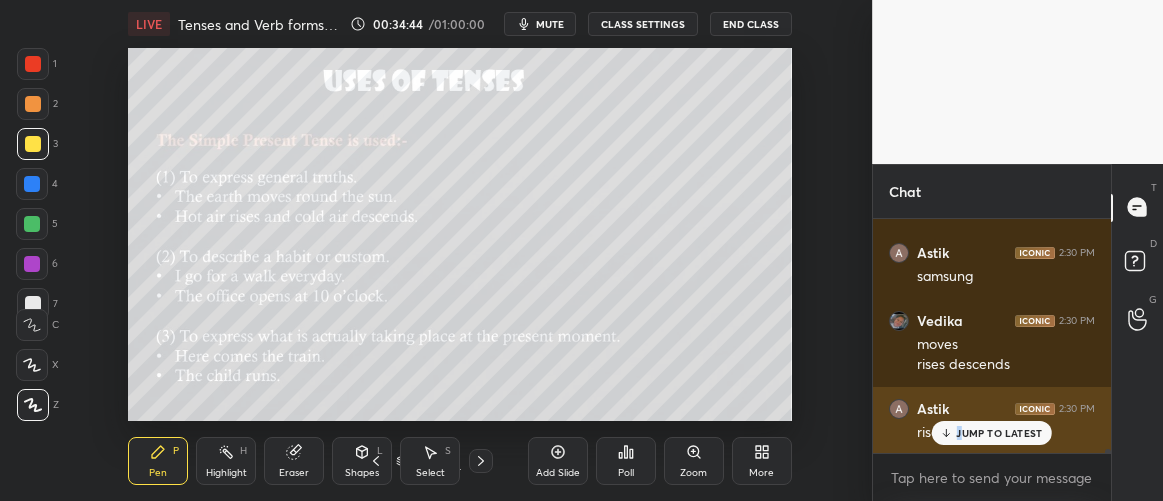 click on "JUMP TO LATEST" at bounding box center (999, 433) 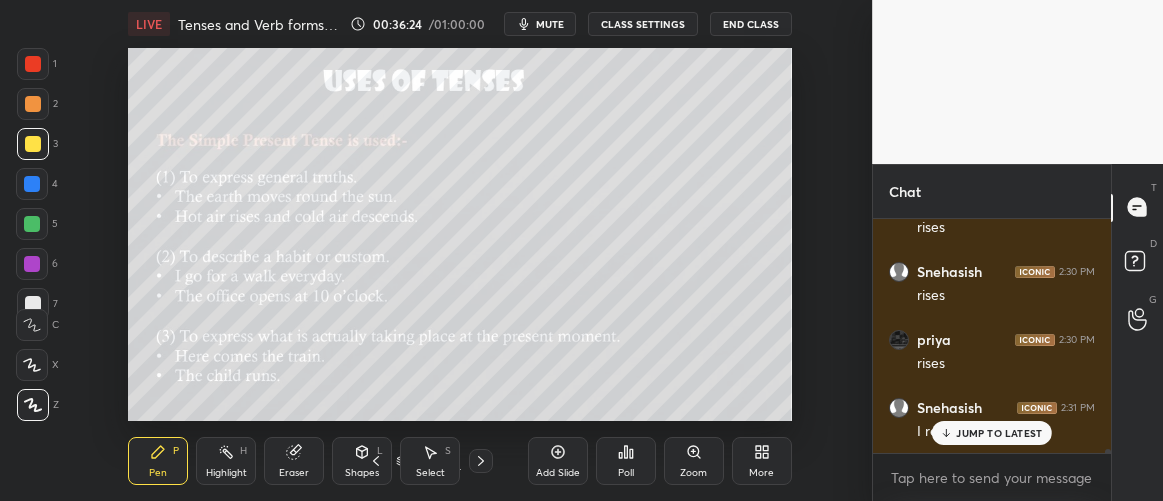 scroll, scrollTop: 12610, scrollLeft: 0, axis: vertical 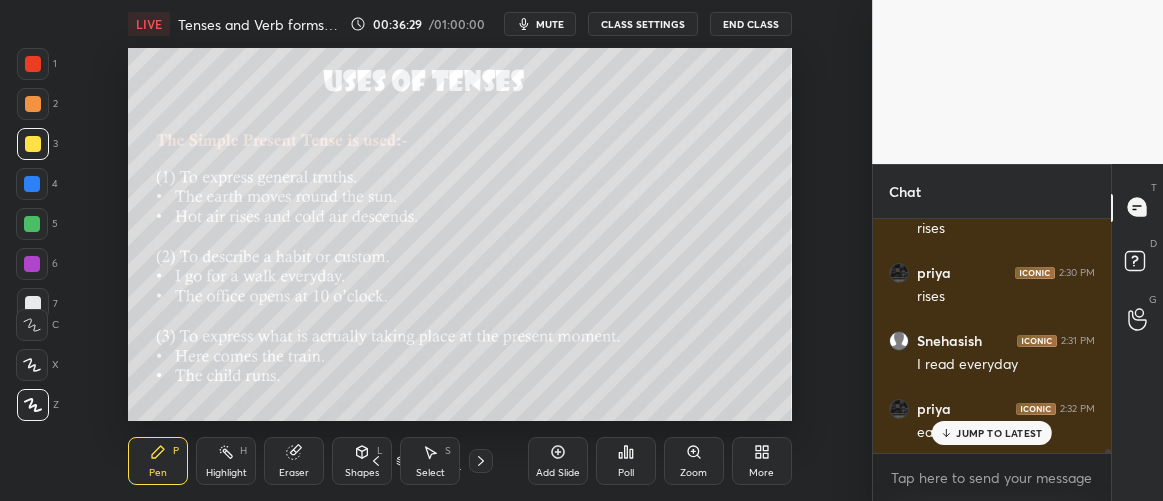 click on "JUMP TO LATEST" at bounding box center (999, 433) 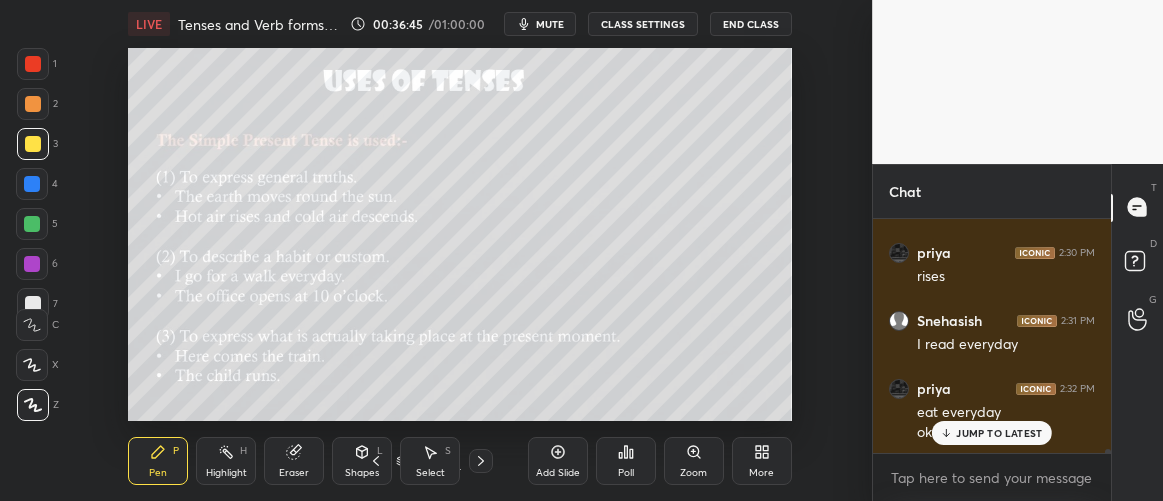 scroll, scrollTop: 12698, scrollLeft: 0, axis: vertical 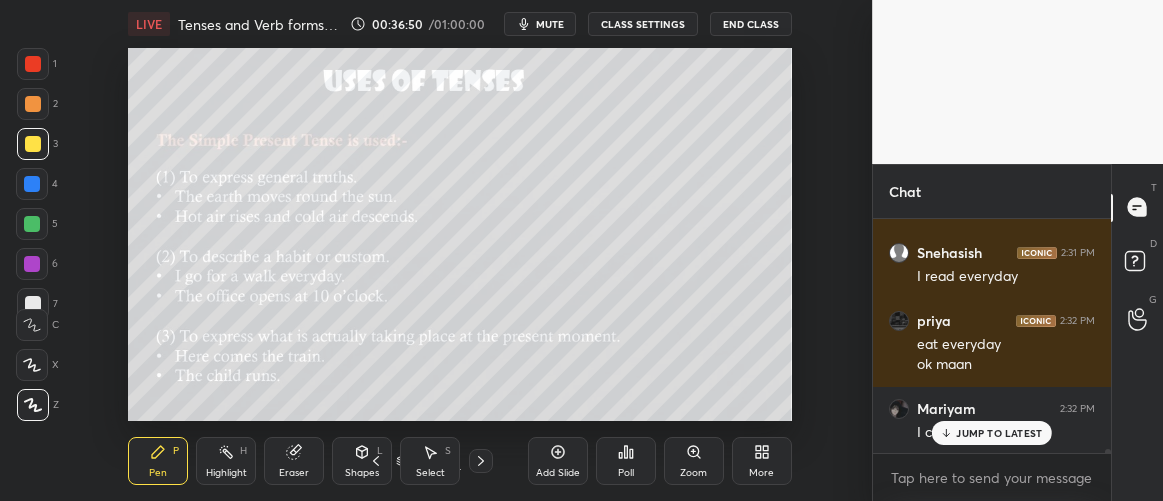 click on "JUMP TO LATEST" at bounding box center (999, 433) 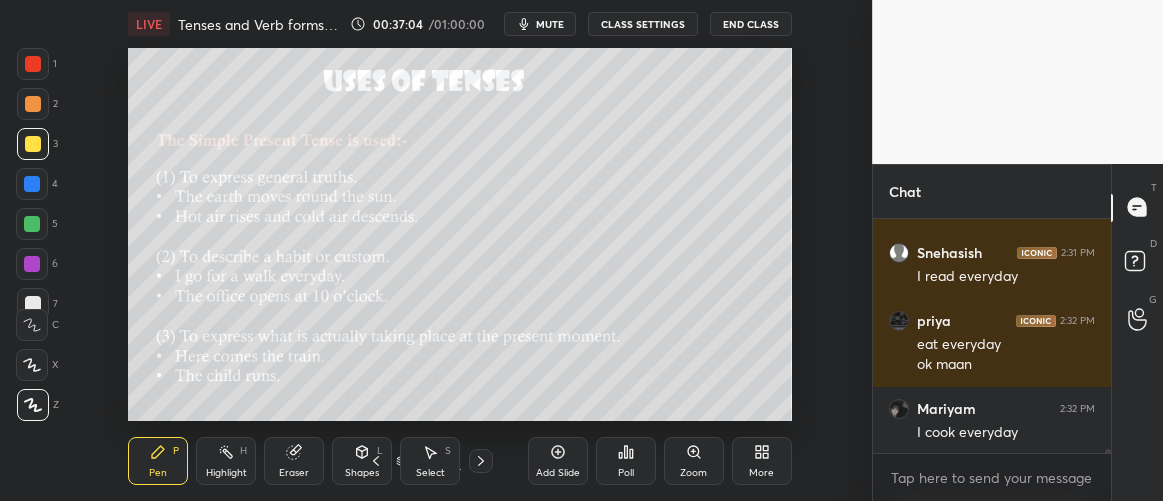 scroll, scrollTop: 12784, scrollLeft: 0, axis: vertical 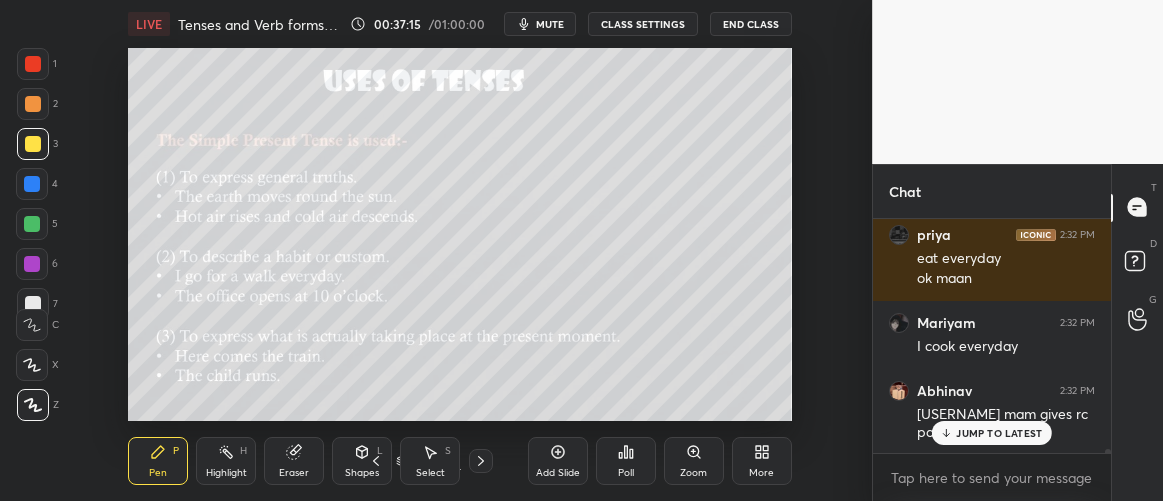 click on "JUMP TO LATEST" at bounding box center [992, 433] 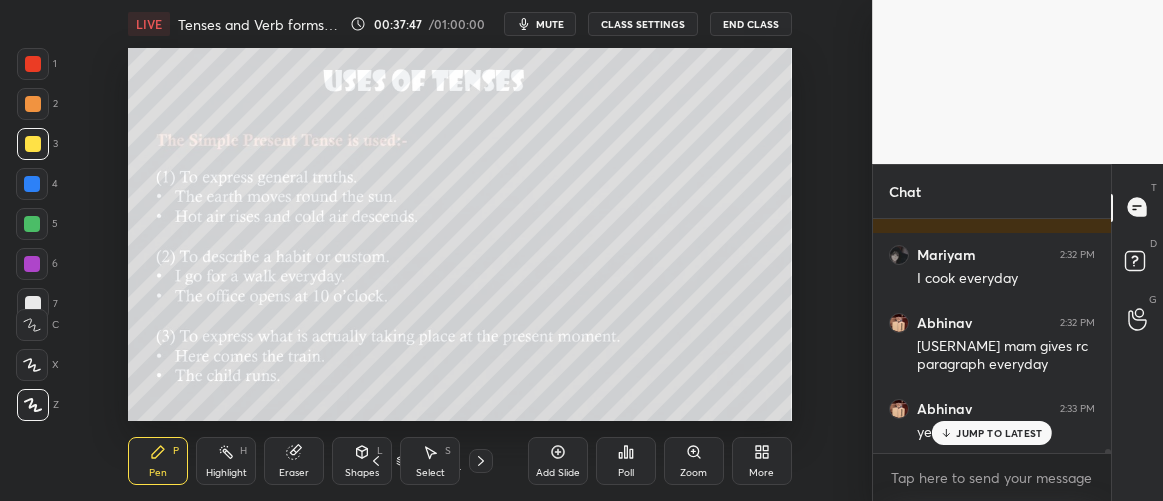 scroll, scrollTop: 12920, scrollLeft: 0, axis: vertical 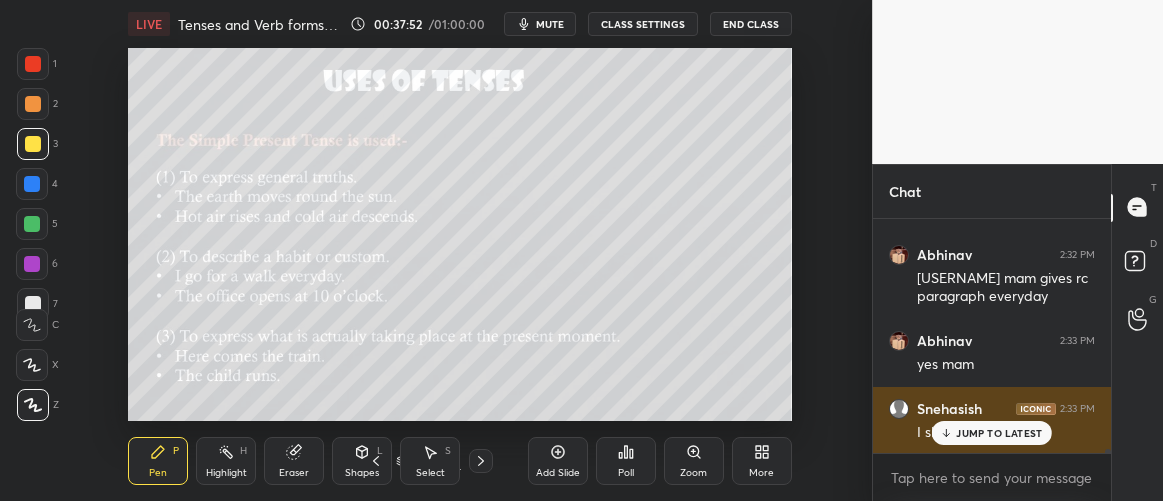drag, startPoint x: 978, startPoint y: 437, endPoint x: 947, endPoint y: 439, distance: 31.06445 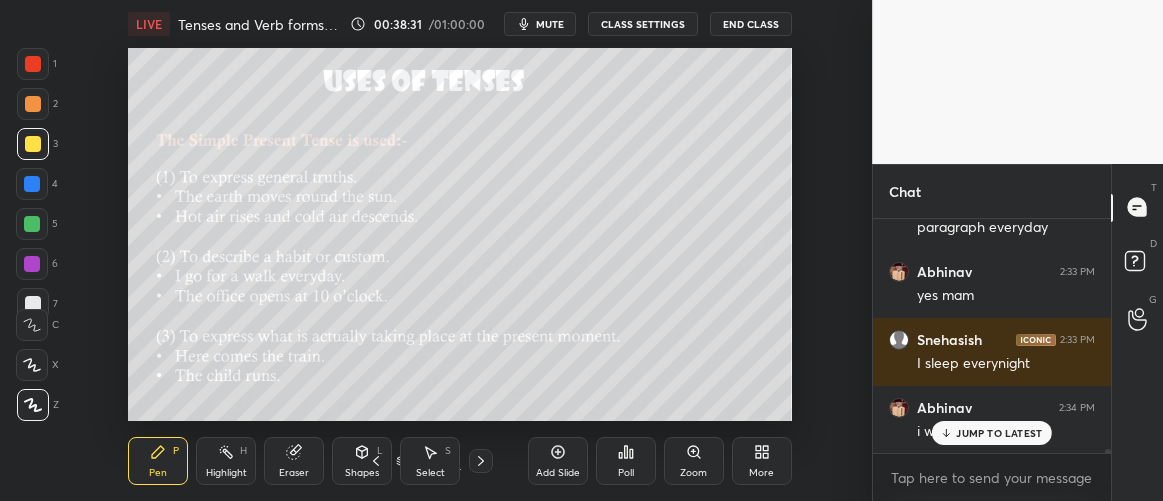 scroll, scrollTop: 13056, scrollLeft: 0, axis: vertical 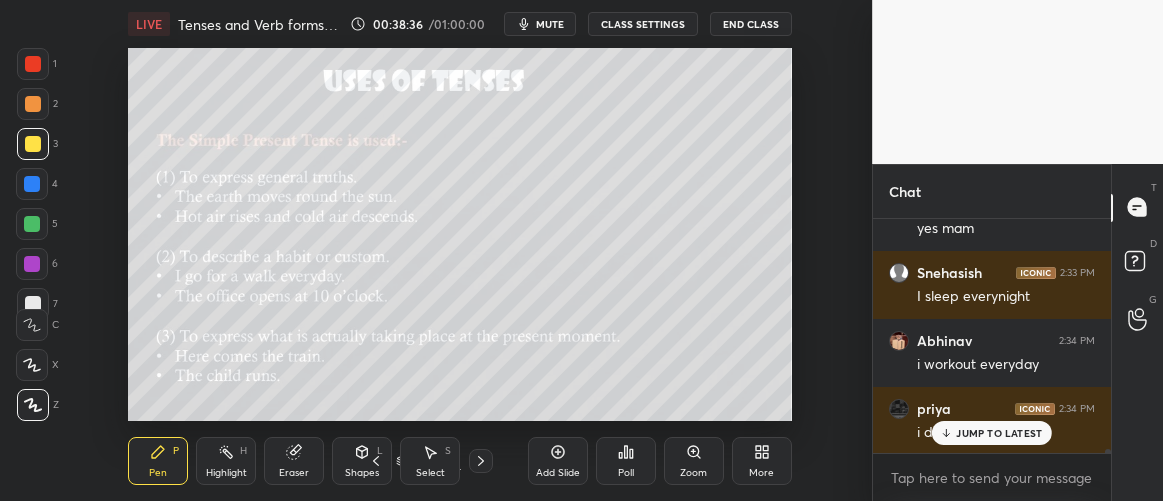 click on "JUMP TO LATEST" at bounding box center (999, 433) 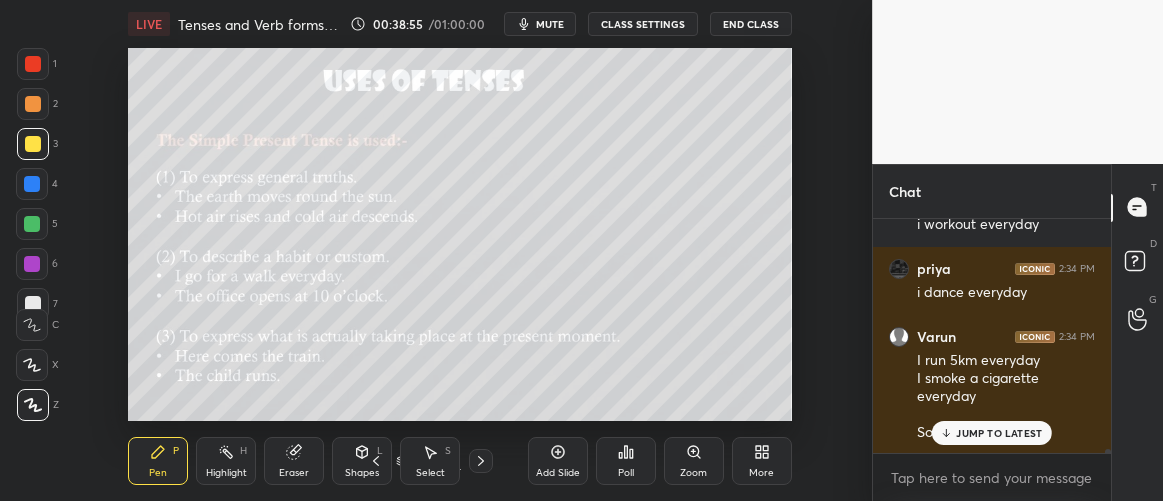 scroll, scrollTop: 13264, scrollLeft: 0, axis: vertical 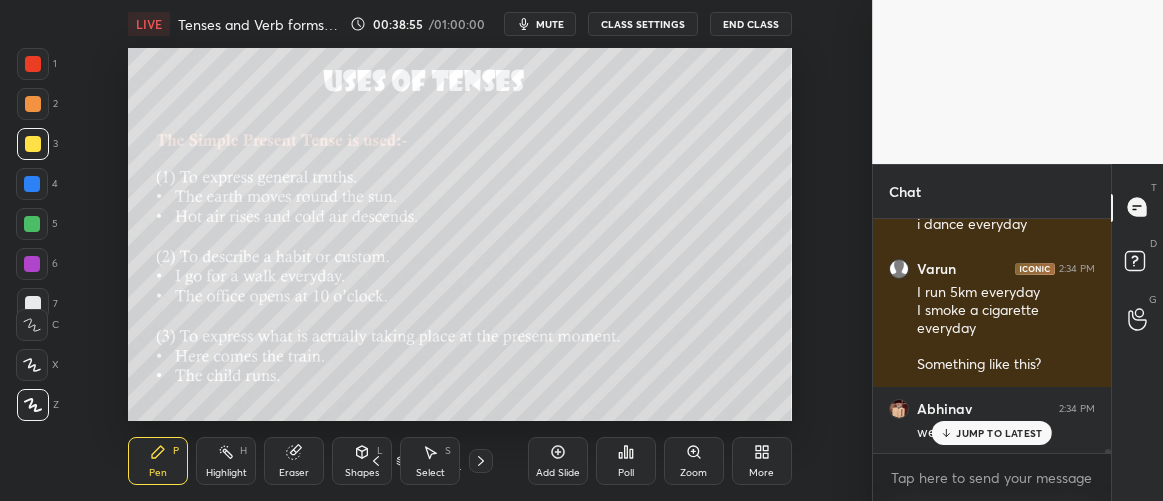 click on "JUMP TO LATEST" at bounding box center (999, 433) 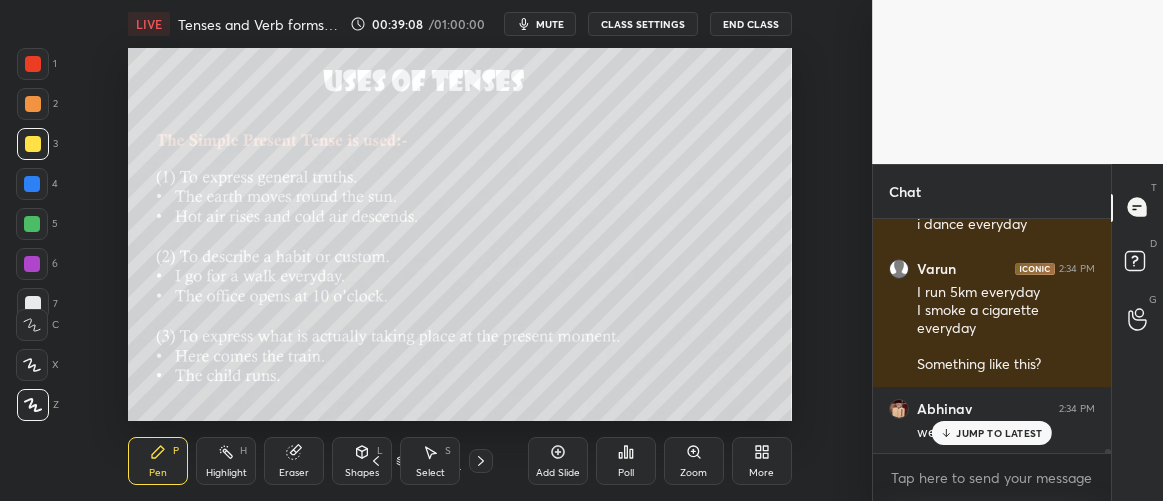 scroll, scrollTop: 13350, scrollLeft: 0, axis: vertical 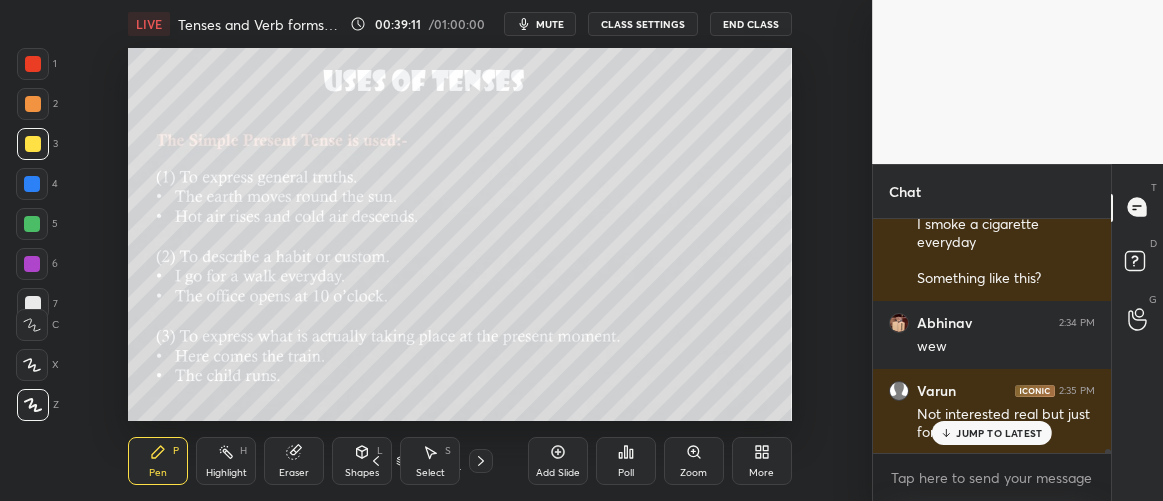 click on "JUMP TO LATEST" at bounding box center [999, 433] 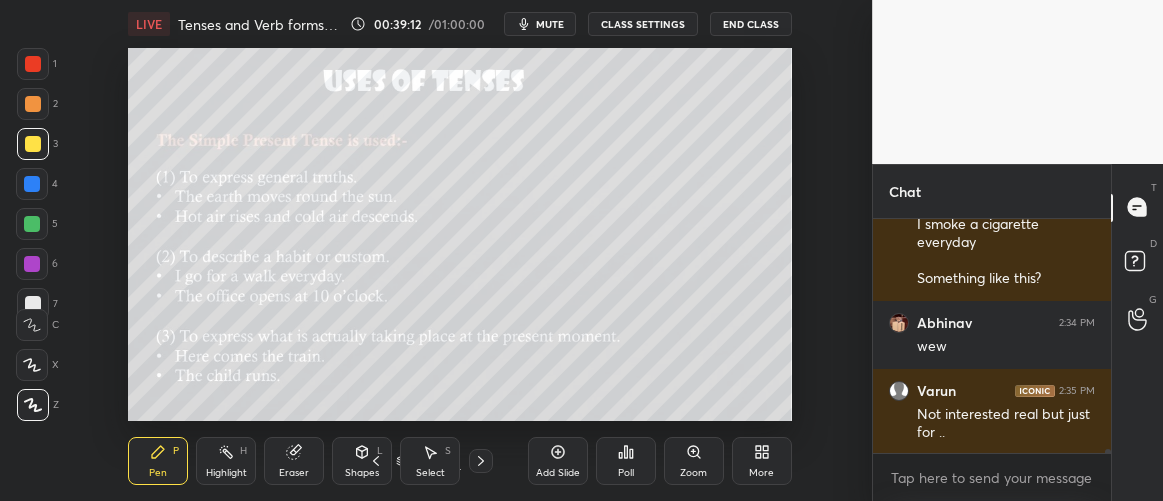 scroll, scrollTop: 13418, scrollLeft: 0, axis: vertical 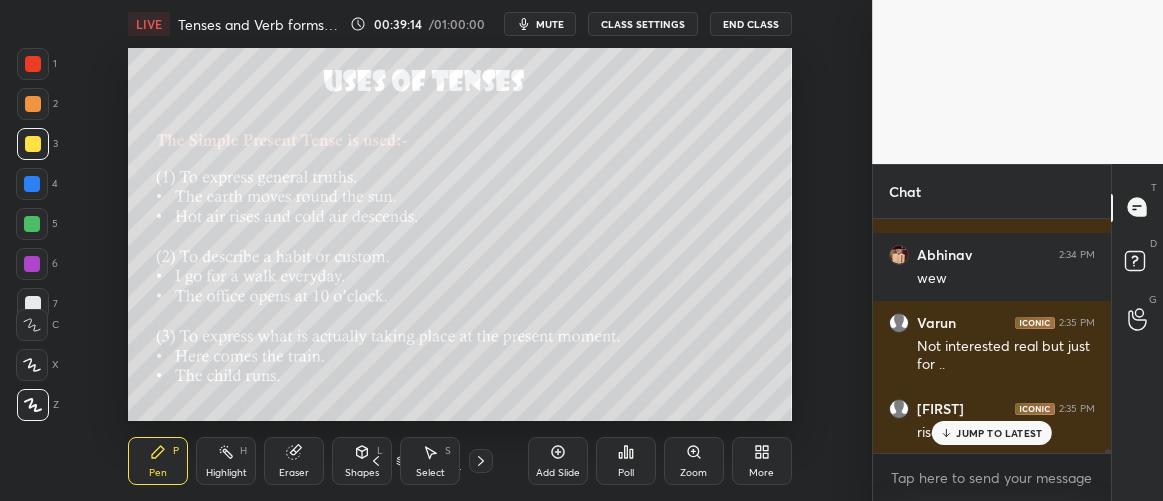 click on "JUMP TO LATEST" at bounding box center (999, 433) 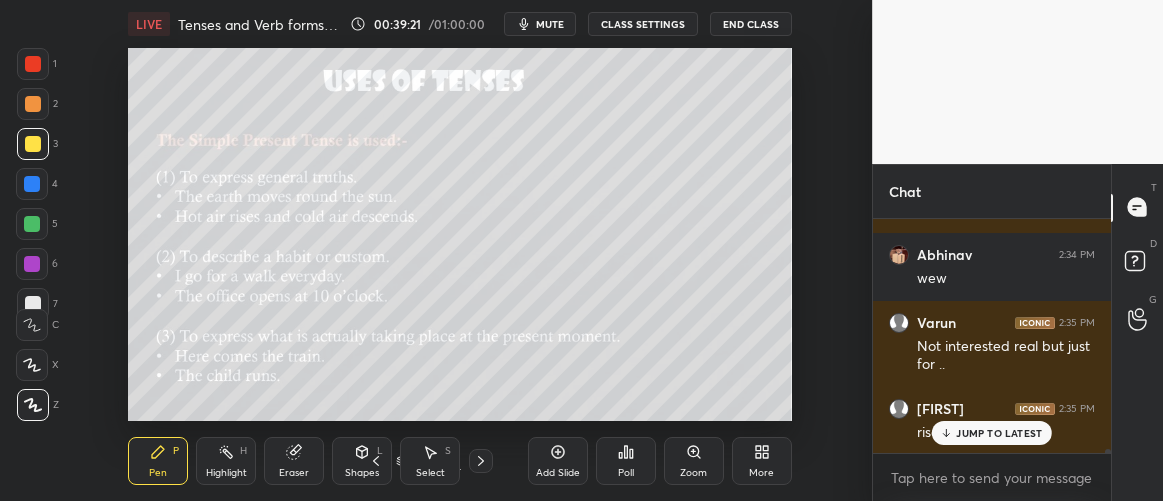 scroll, scrollTop: 13486, scrollLeft: 0, axis: vertical 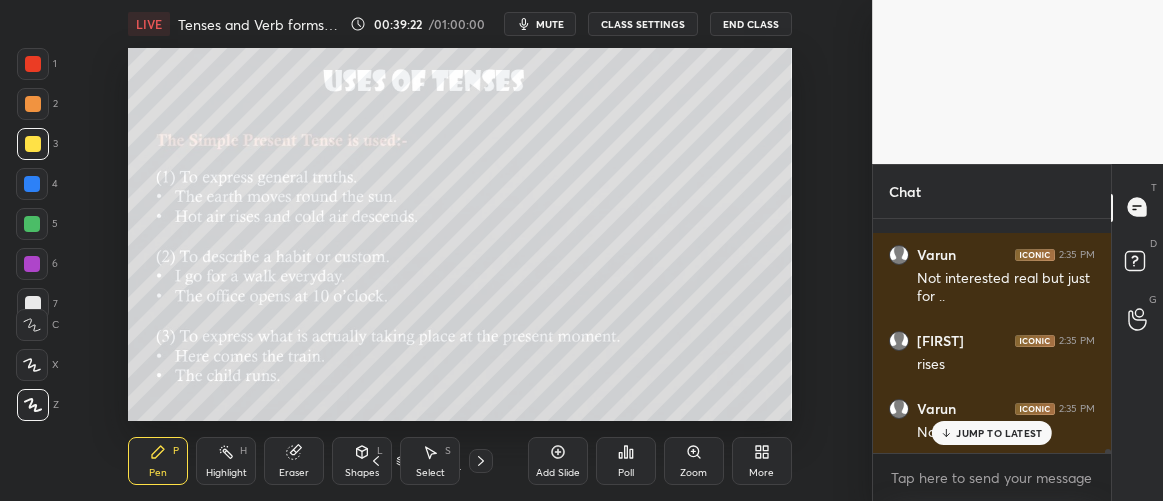 click on "JUMP TO LATEST" at bounding box center [999, 433] 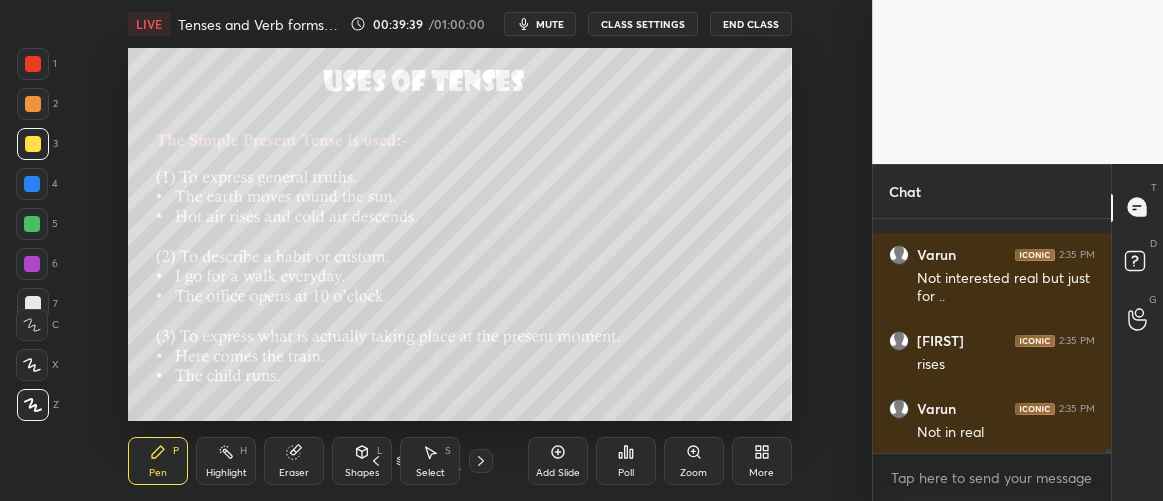 scroll, scrollTop: 13524, scrollLeft: 0, axis: vertical 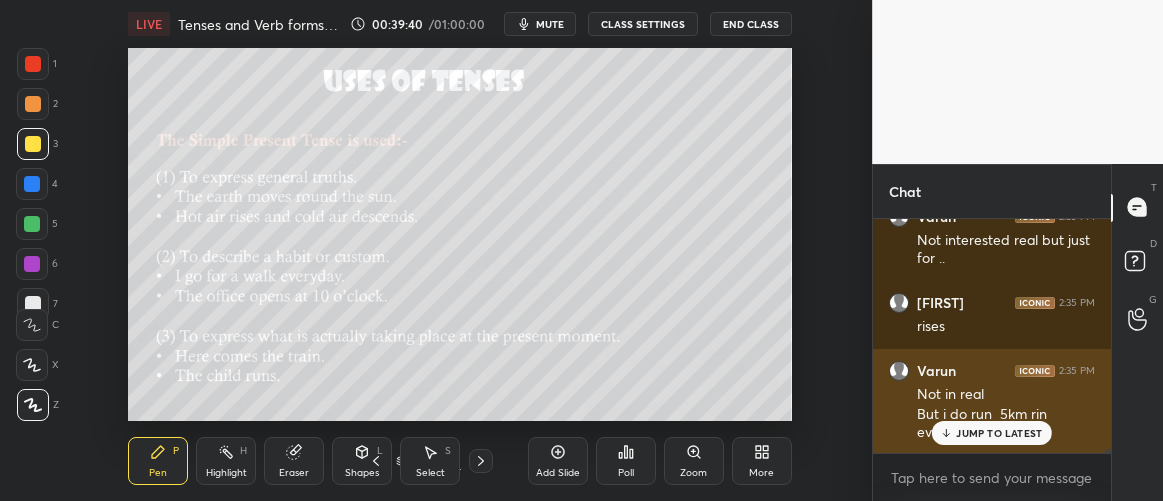 drag, startPoint x: 960, startPoint y: 433, endPoint x: 919, endPoint y: 413, distance: 45.617977 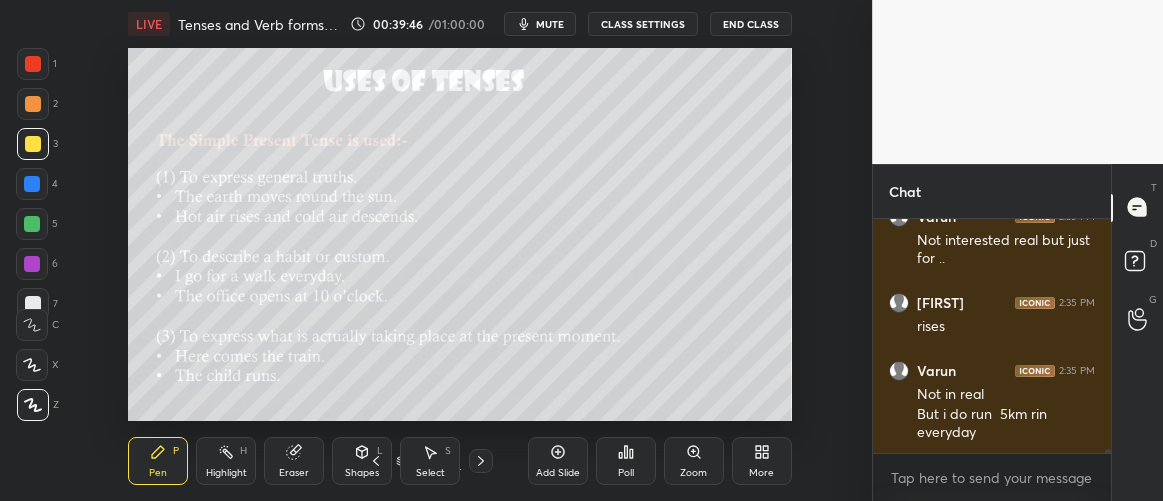 scroll, scrollTop: 188, scrollLeft: 232, axis: both 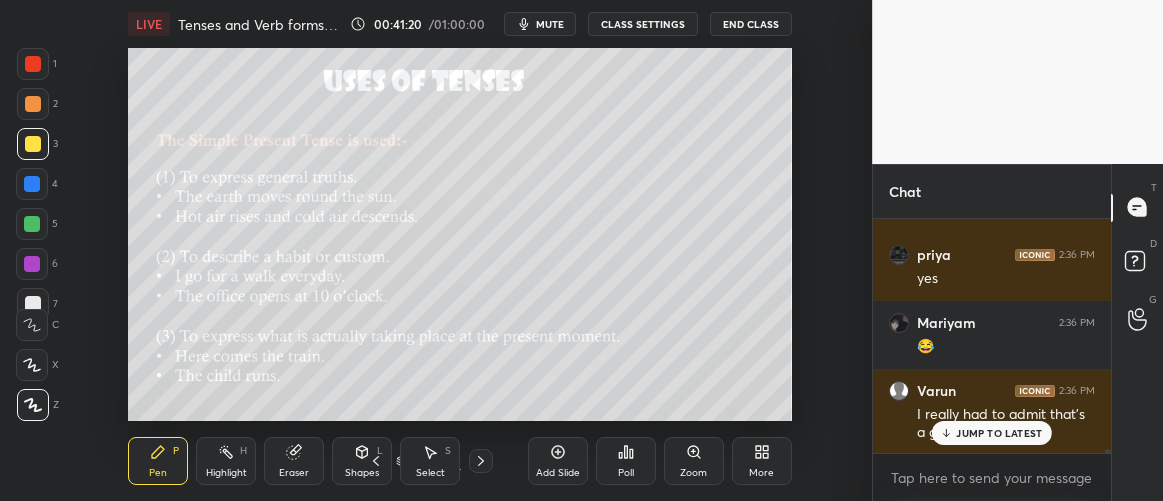 click on "JUMP TO LATEST" at bounding box center [999, 433] 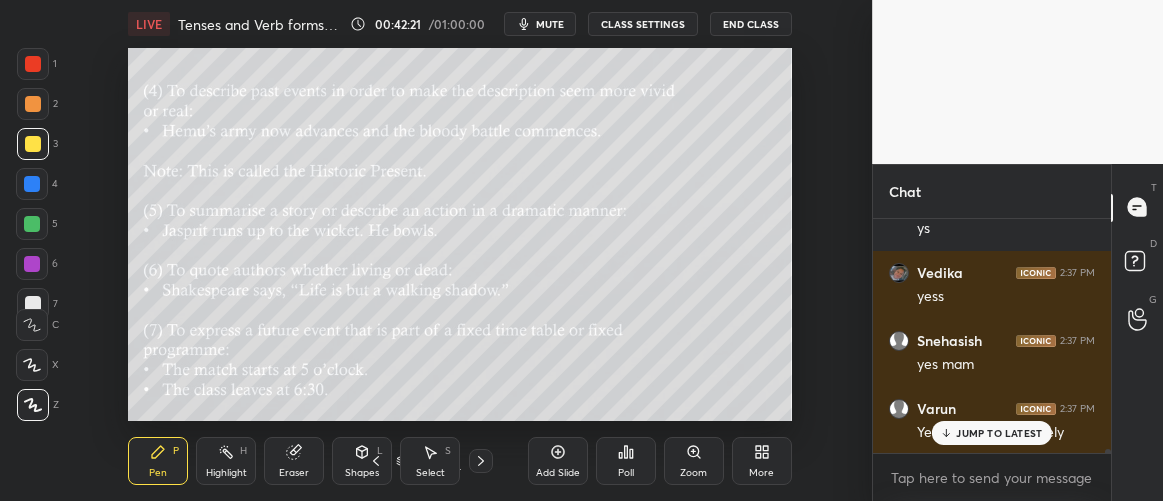 scroll, scrollTop: 14600, scrollLeft: 0, axis: vertical 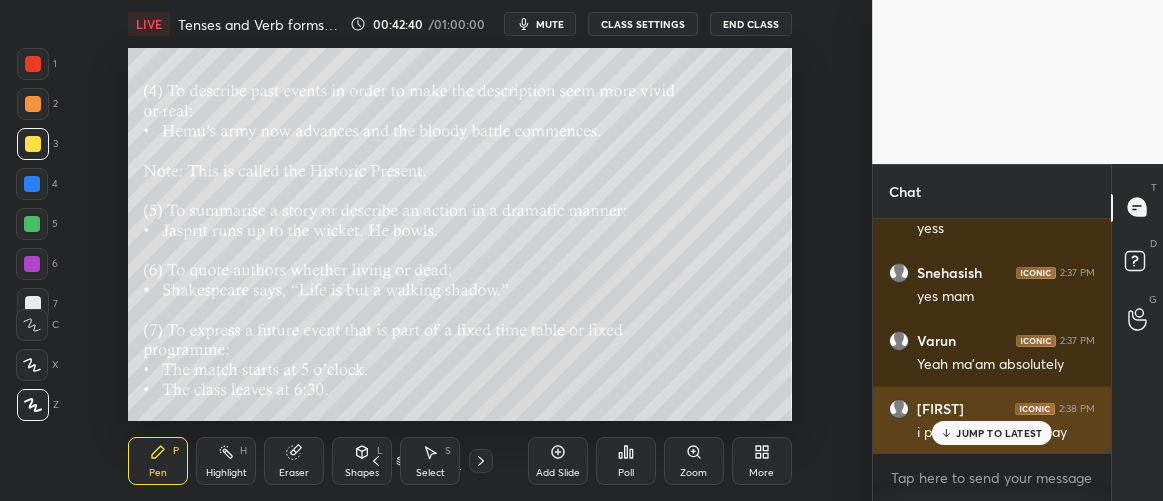 click 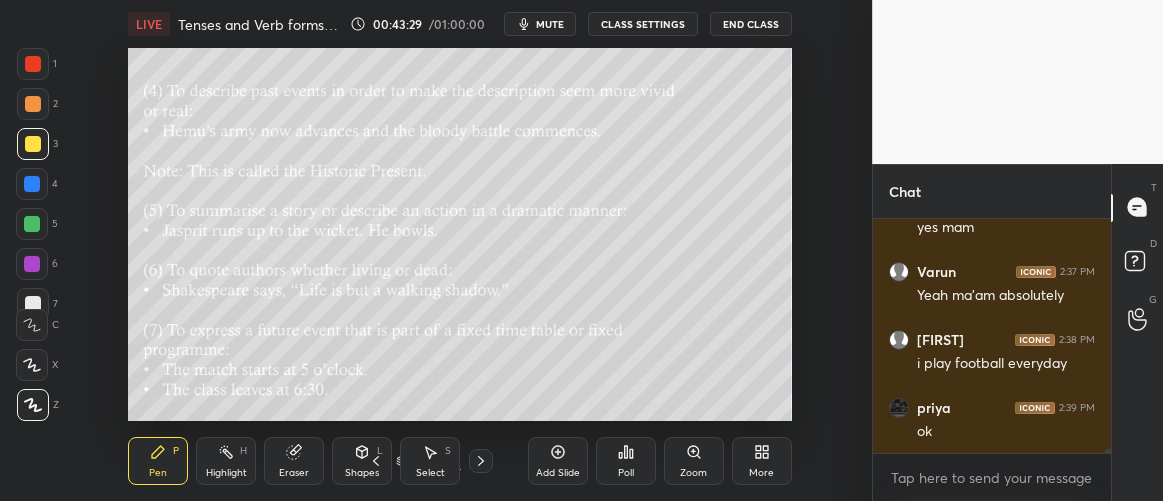 scroll, scrollTop: 14736, scrollLeft: 0, axis: vertical 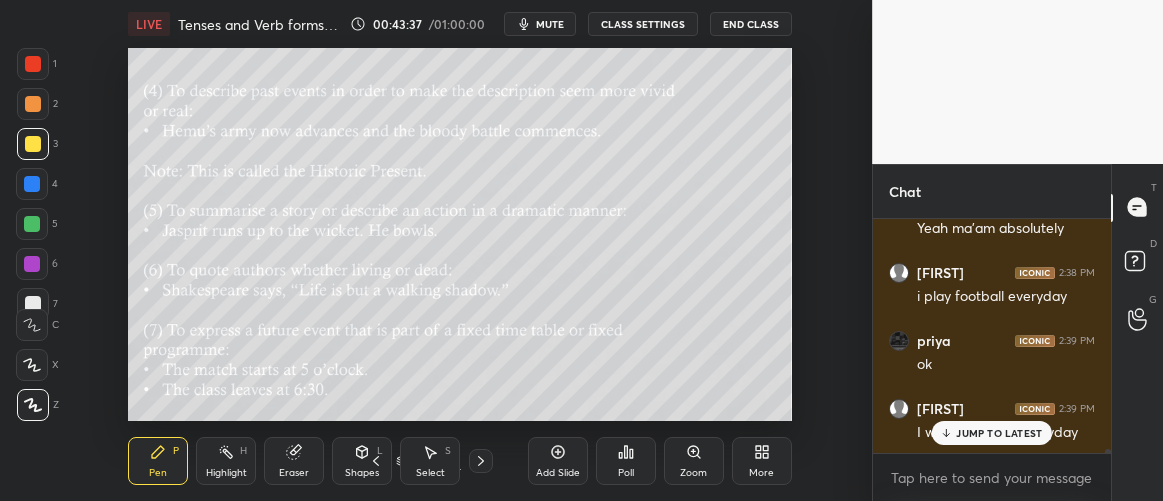 click on "JUMP TO LATEST" at bounding box center (999, 433) 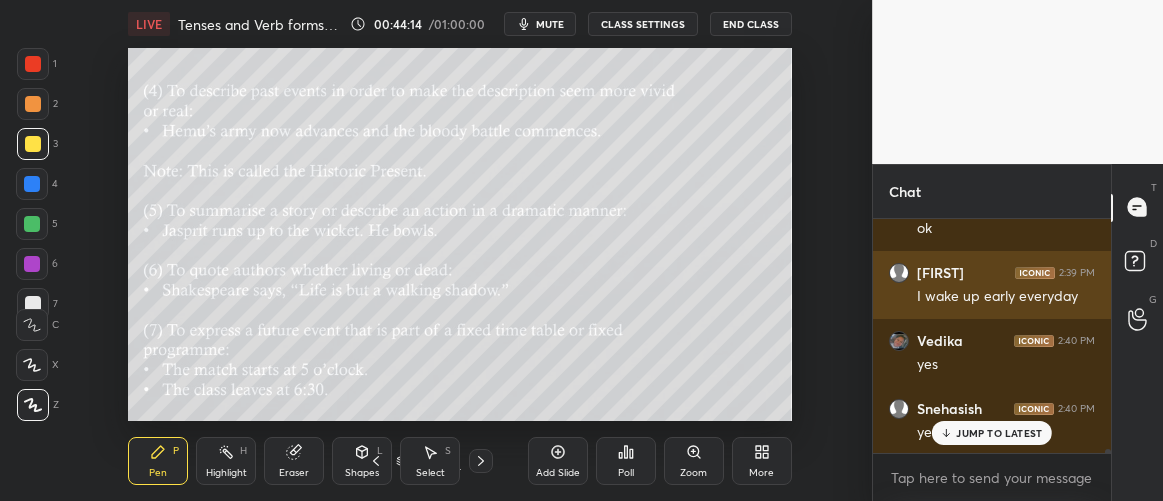 scroll, scrollTop: 14940, scrollLeft: 0, axis: vertical 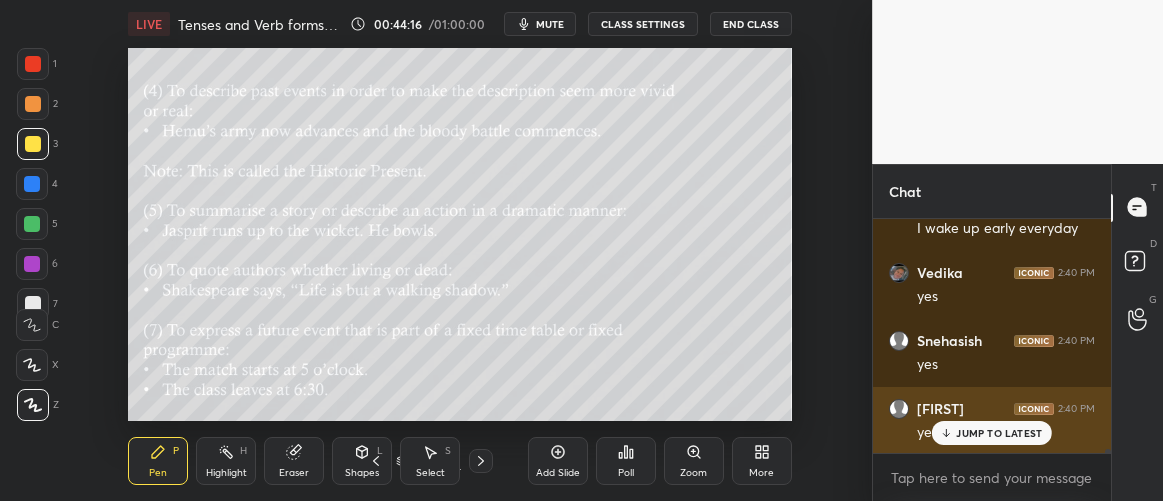 click on "JUMP TO LATEST" at bounding box center [999, 433] 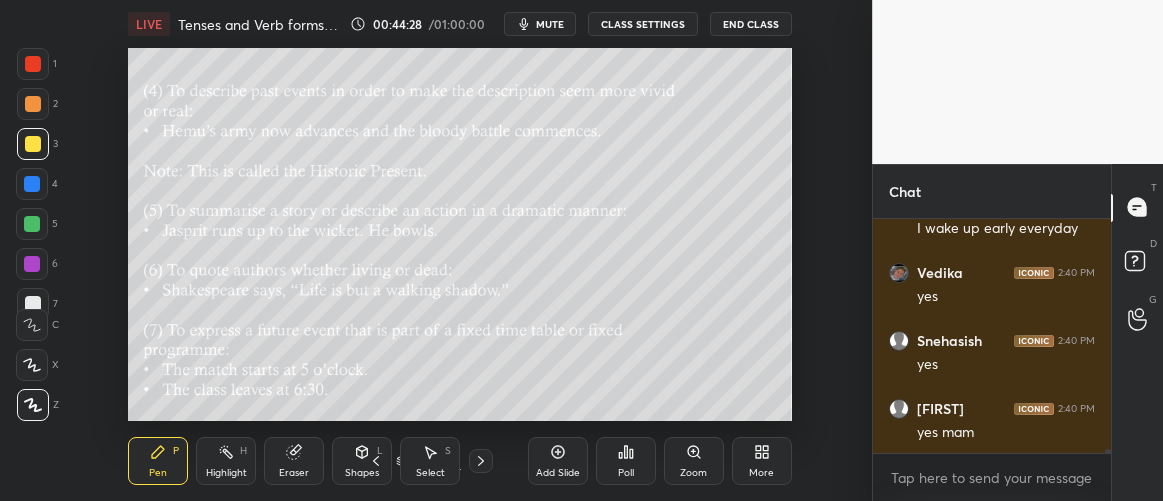 scroll, scrollTop: 15009, scrollLeft: 0, axis: vertical 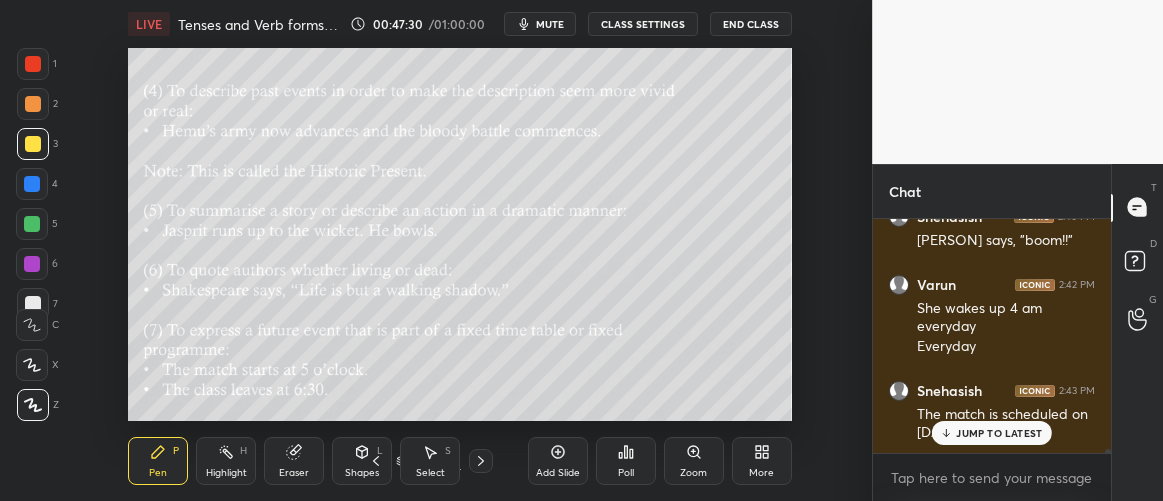 click on "JUMP TO LATEST" at bounding box center (999, 433) 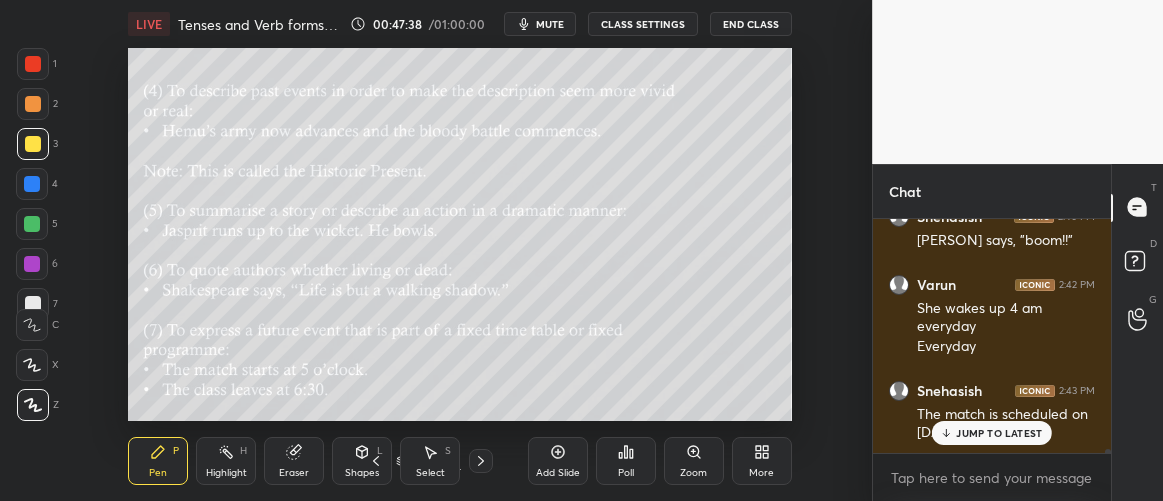 scroll, scrollTop: 15286, scrollLeft: 0, axis: vertical 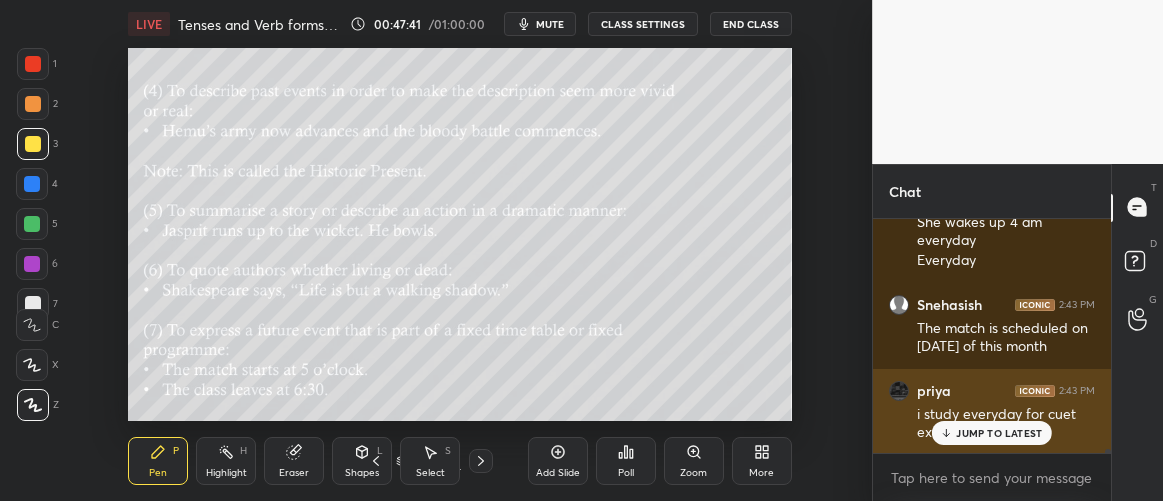 click on "JUMP TO LATEST" at bounding box center (992, 433) 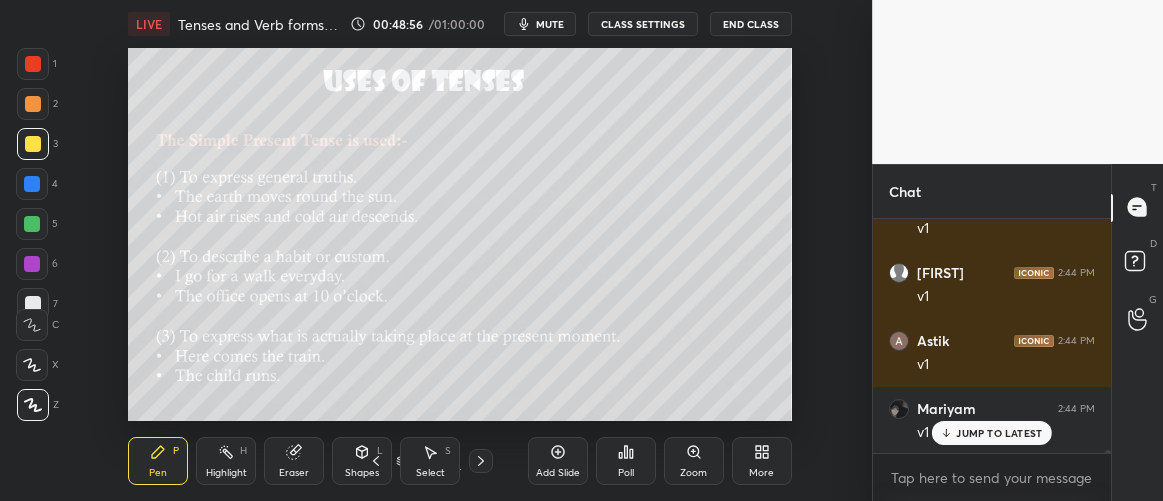 scroll, scrollTop: 16138, scrollLeft: 0, axis: vertical 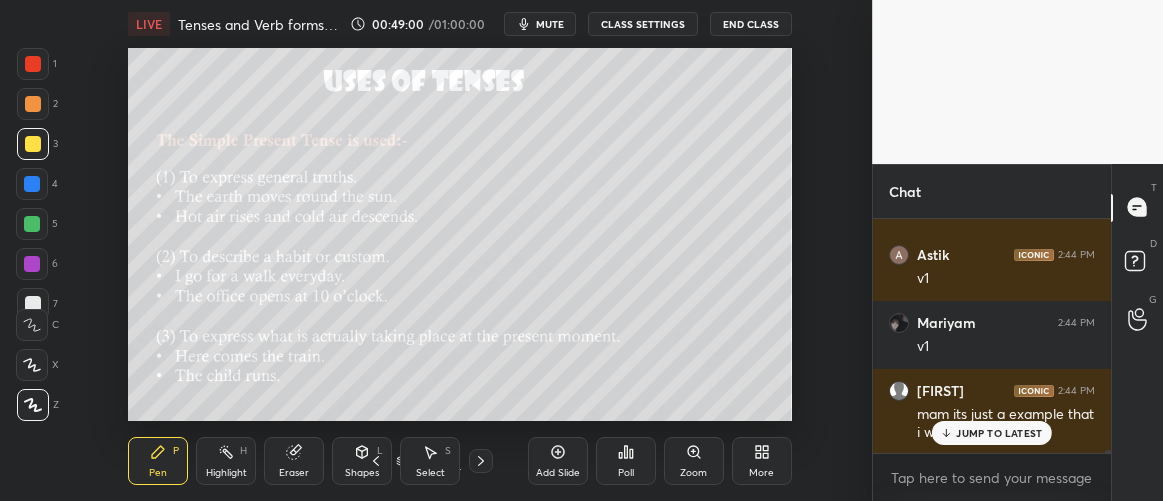 click on "JUMP TO LATEST" at bounding box center (999, 433) 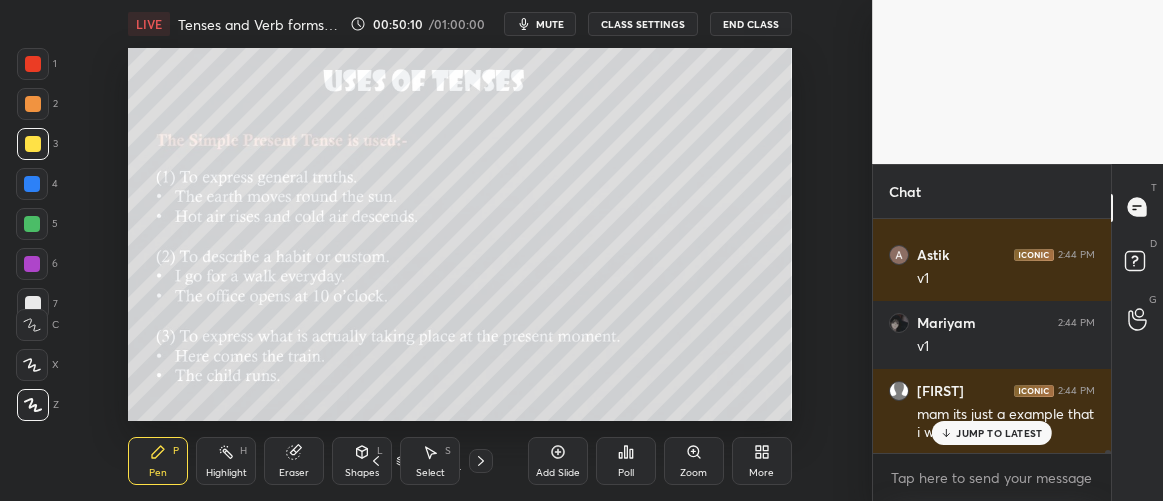 scroll, scrollTop: 16206, scrollLeft: 0, axis: vertical 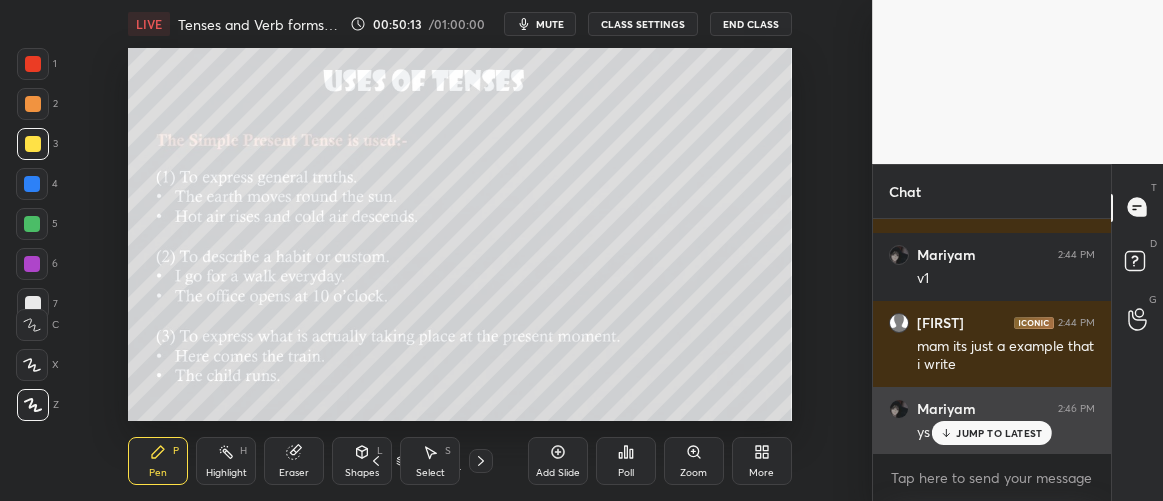 click on "JUMP TO LATEST" at bounding box center (999, 433) 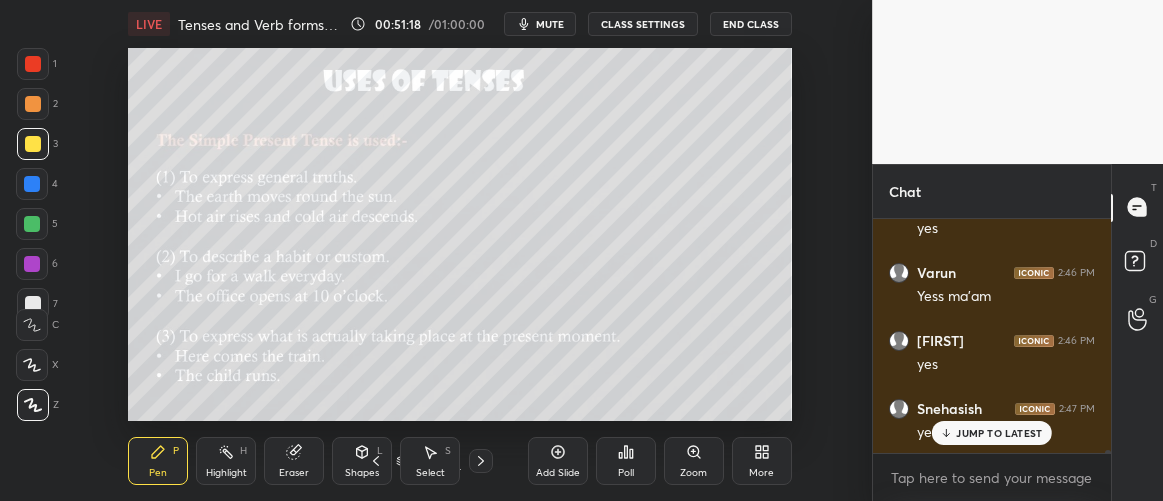 scroll, scrollTop: 16904, scrollLeft: 0, axis: vertical 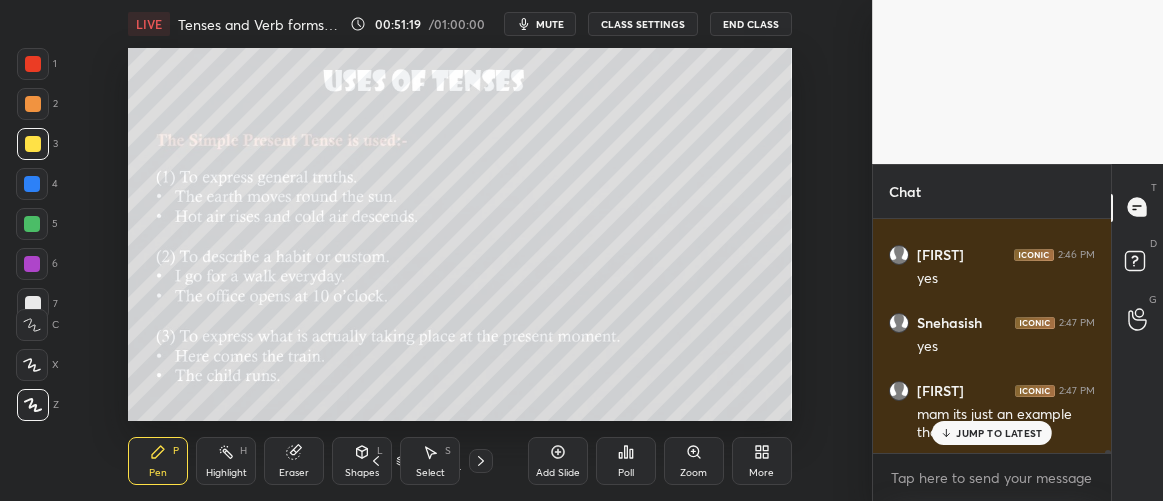click on "JUMP TO LATEST" at bounding box center (999, 433) 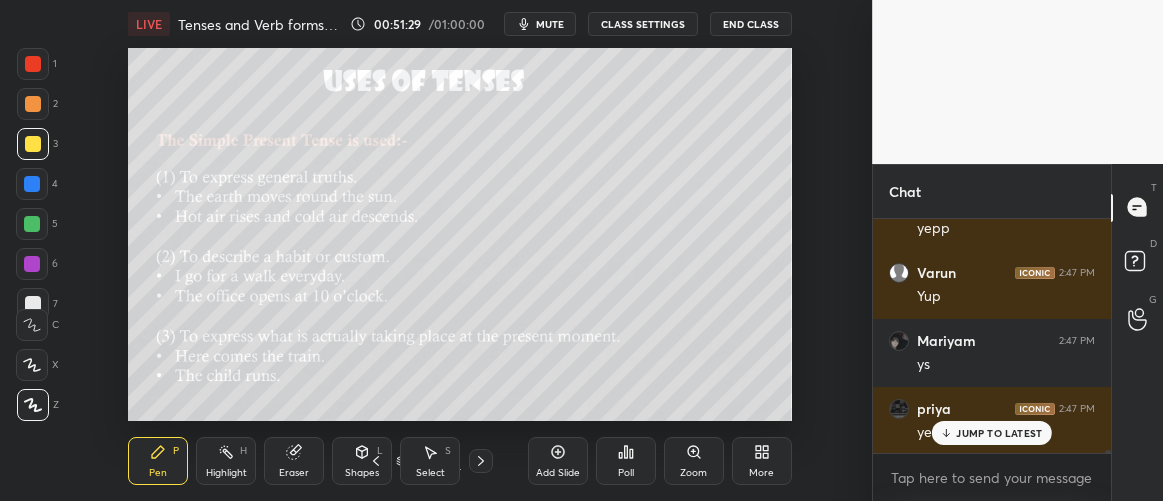 scroll, scrollTop: 17312, scrollLeft: 0, axis: vertical 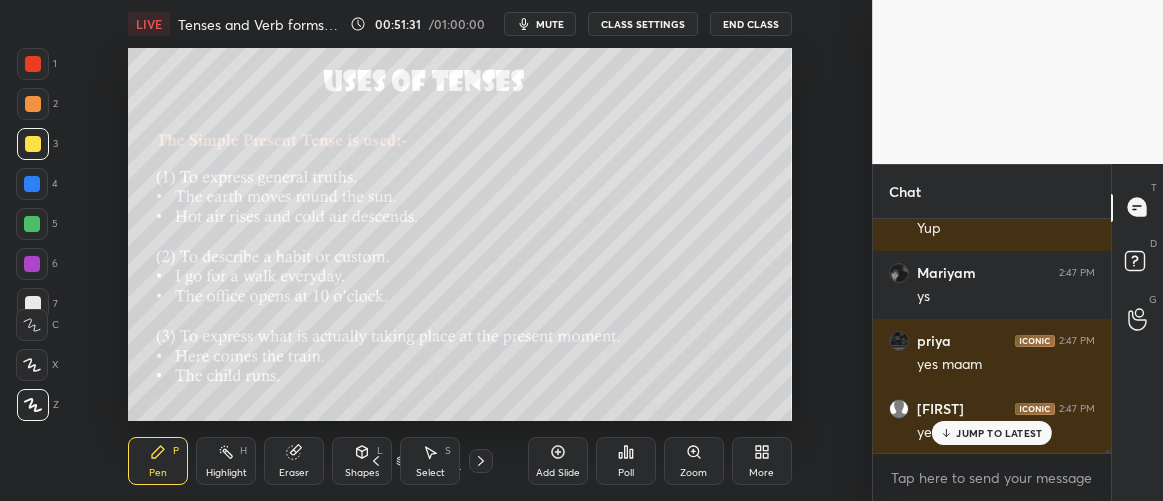 click on "JUMP TO LATEST" at bounding box center (992, 433) 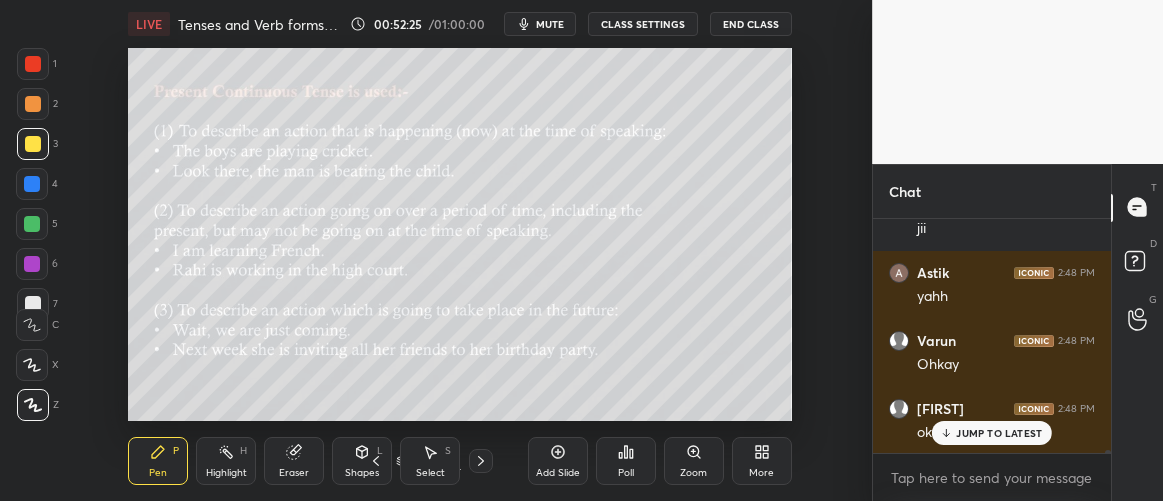 scroll, scrollTop: 17806, scrollLeft: 0, axis: vertical 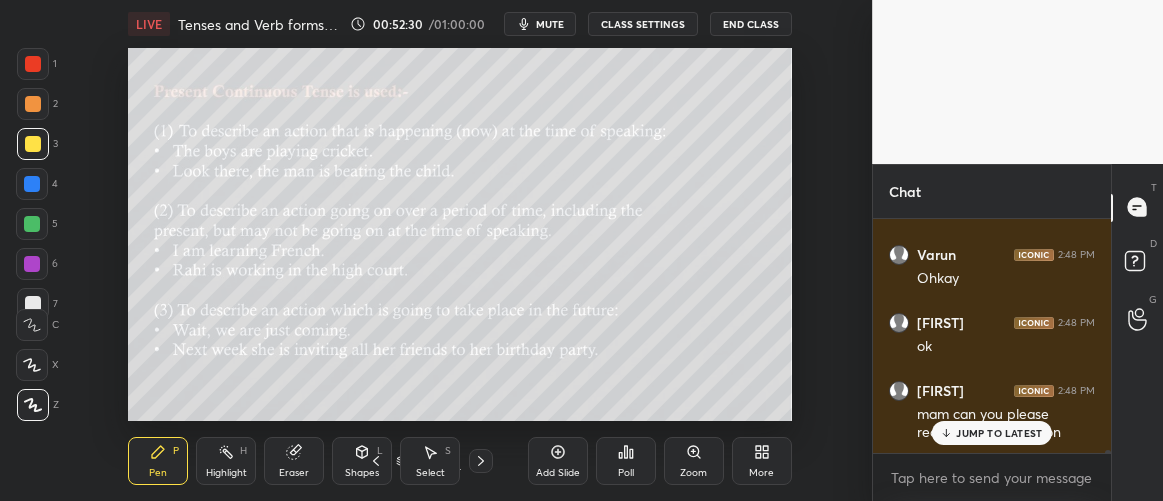 click on "JUMP TO LATEST" at bounding box center [992, 433] 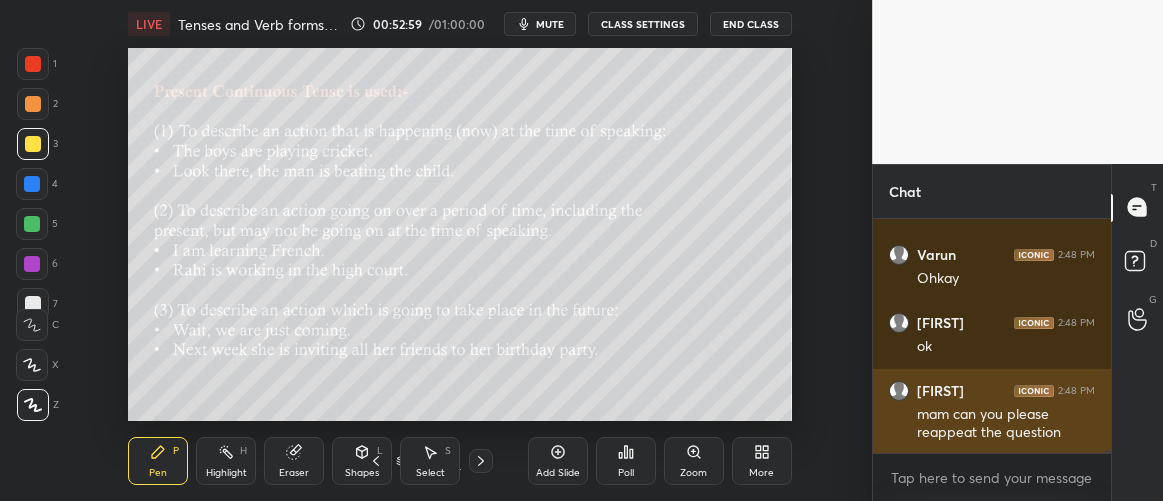scroll, scrollTop: 17892, scrollLeft: 0, axis: vertical 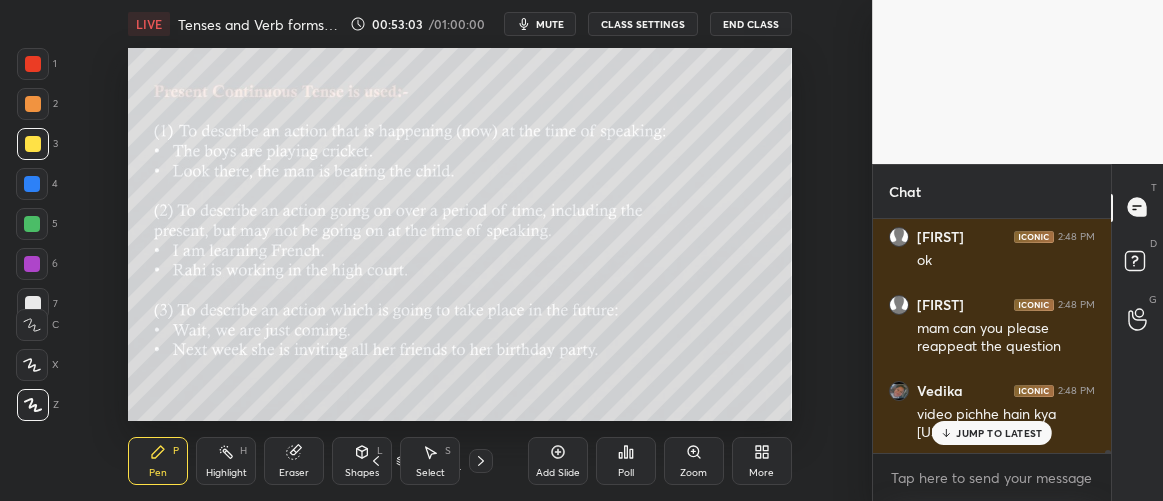 click on "JUMP TO LATEST" at bounding box center (999, 433) 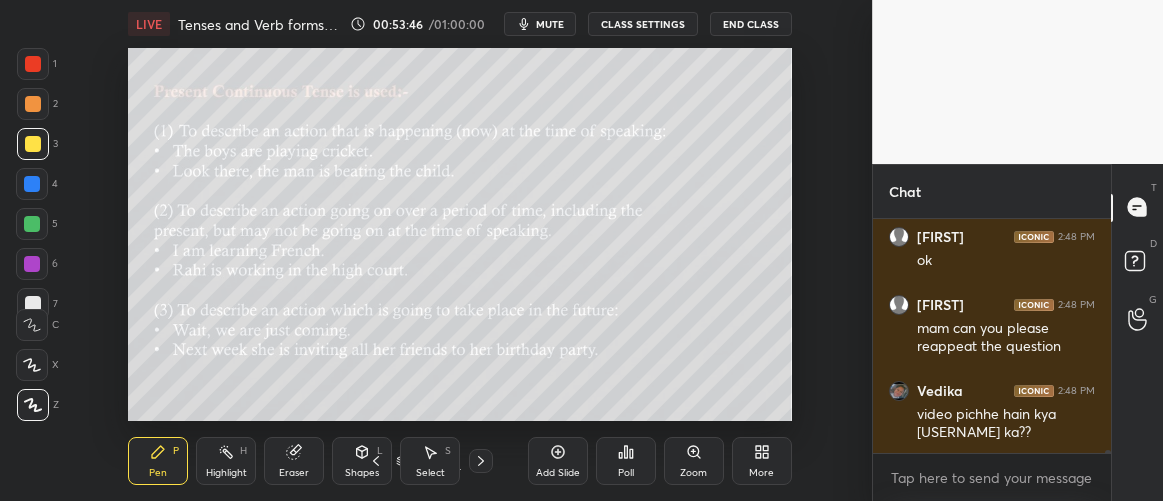 scroll, scrollTop: 17960, scrollLeft: 0, axis: vertical 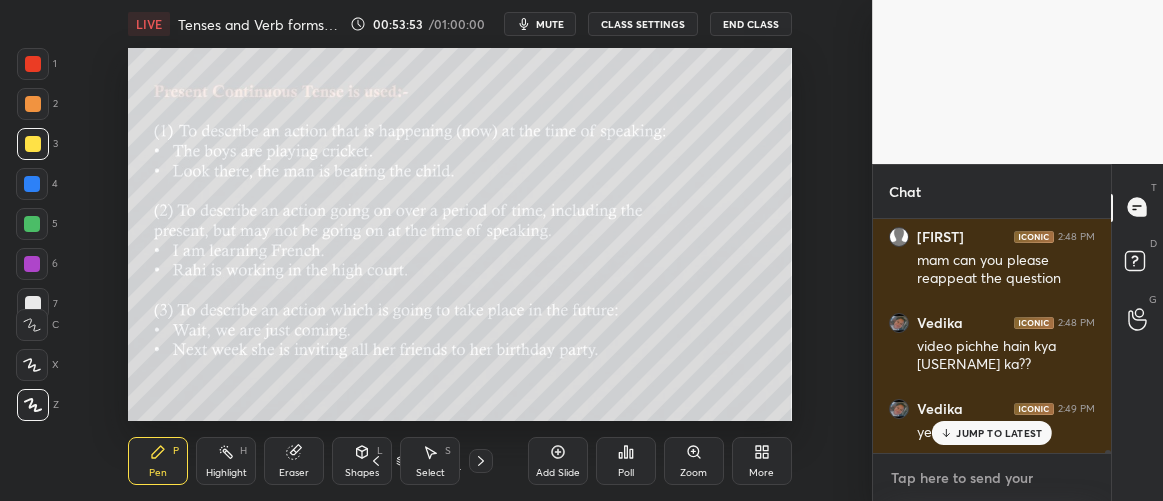 type on "x" 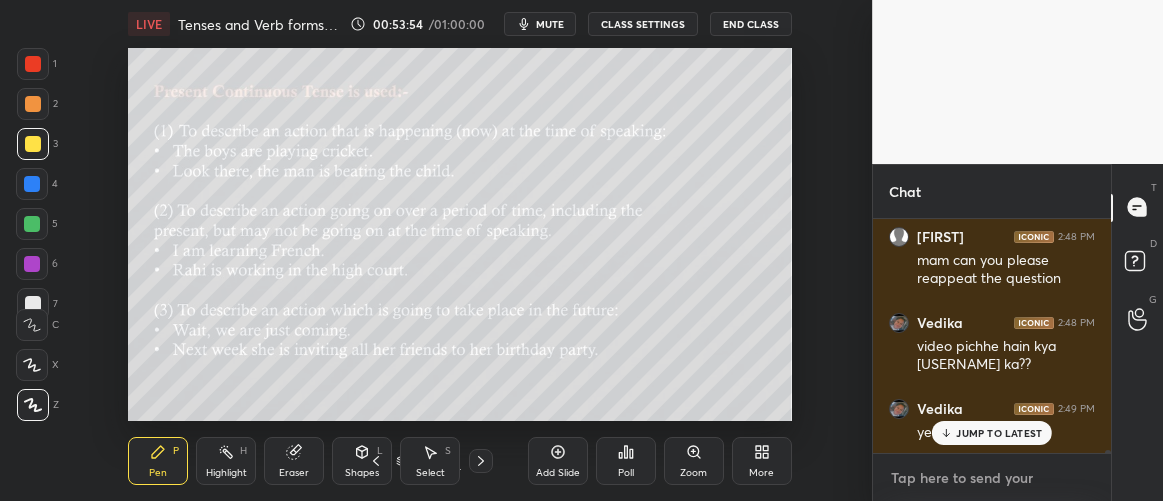 type on "I" 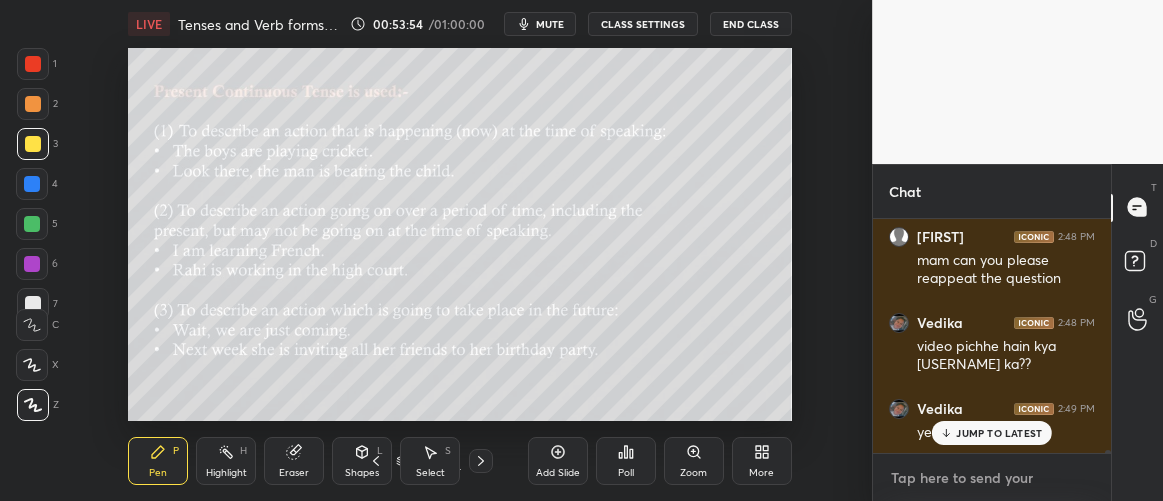 type on "x" 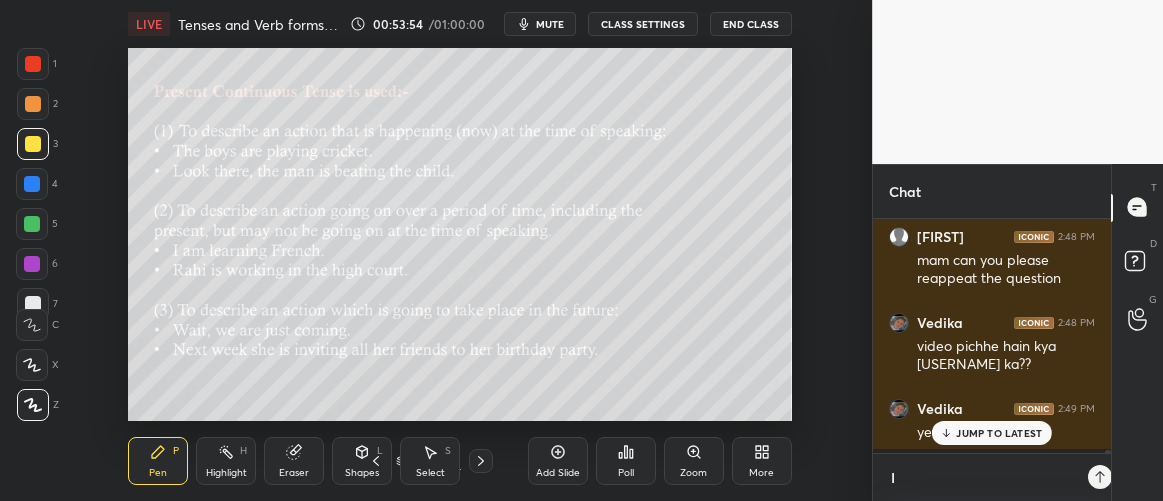 scroll, scrollTop: 223, scrollLeft: 232, axis: both 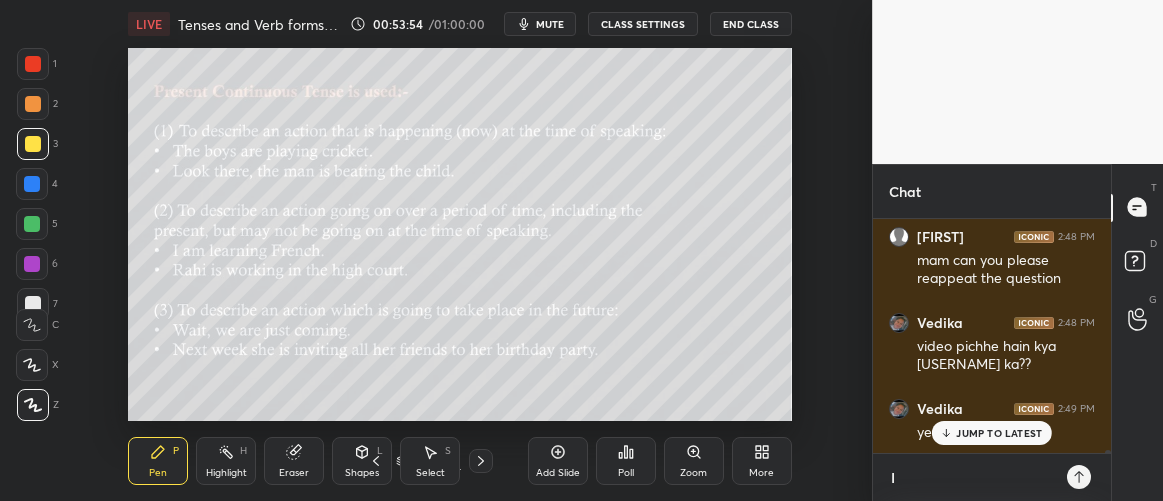 type on "I" 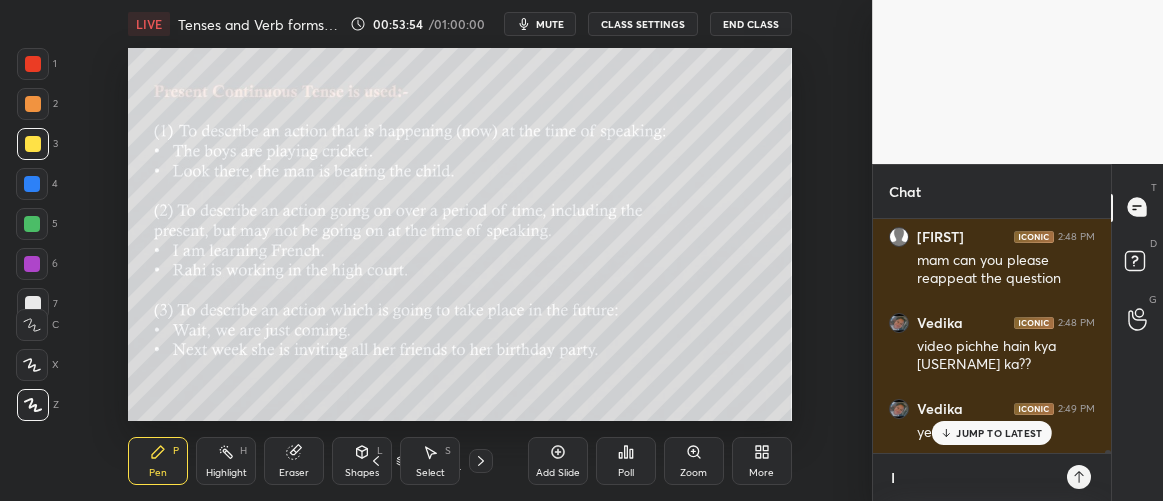type on "x" 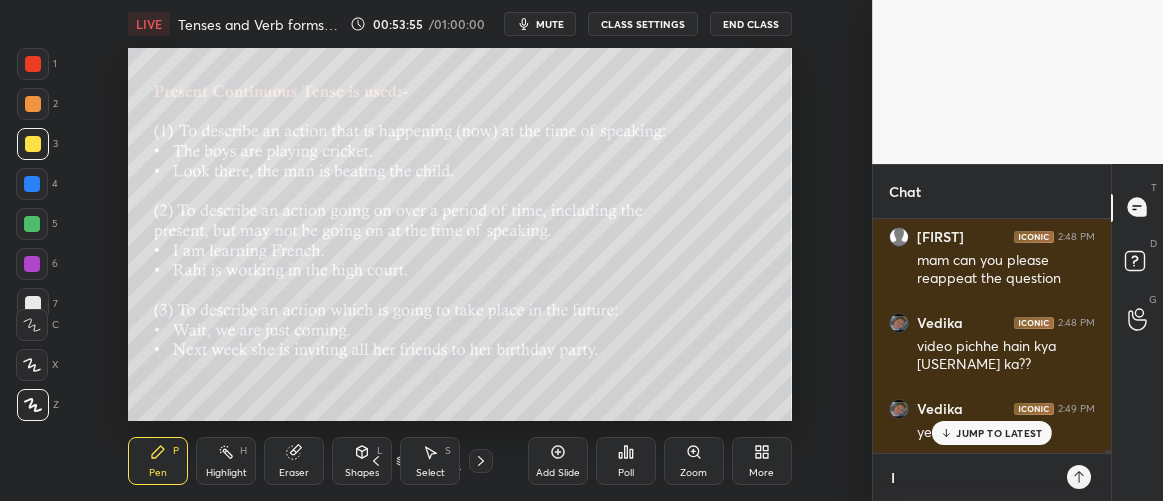 type on "I d" 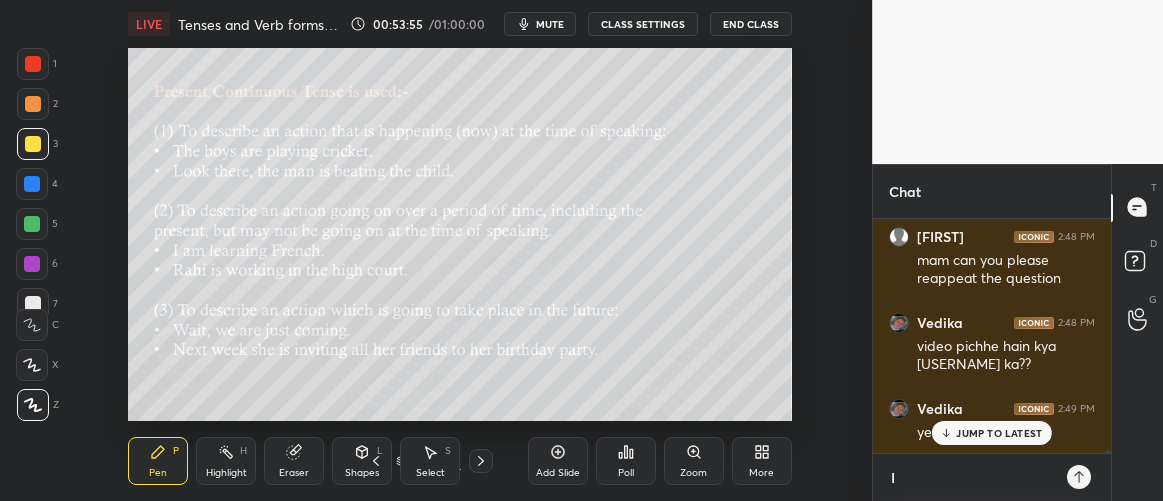 type on "x" 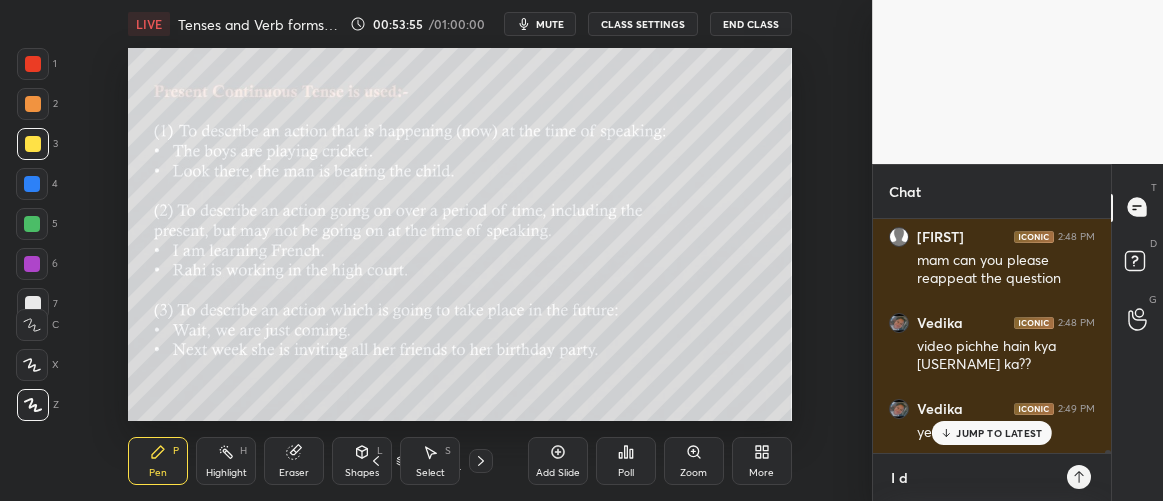 type on "I di" 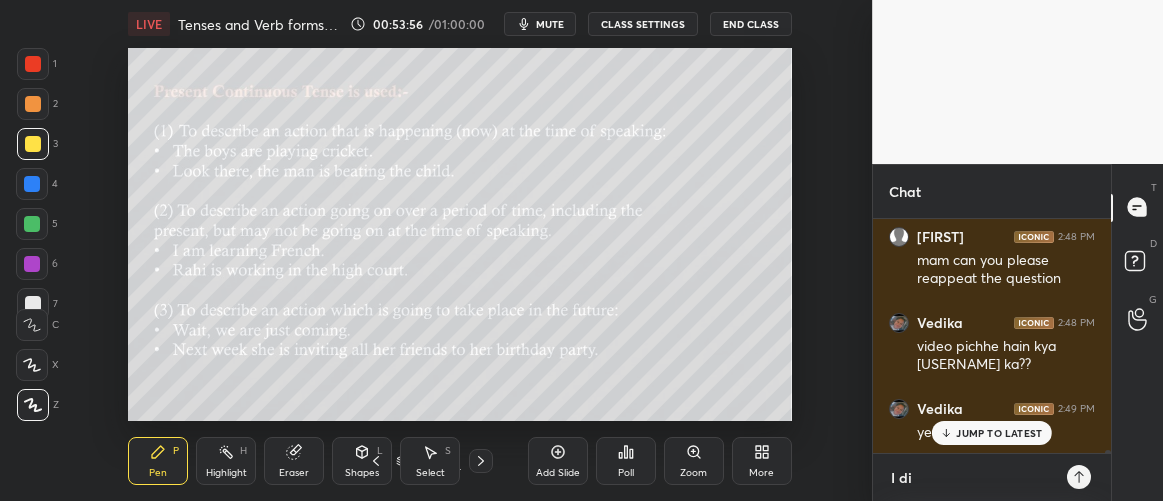 type on "I did" 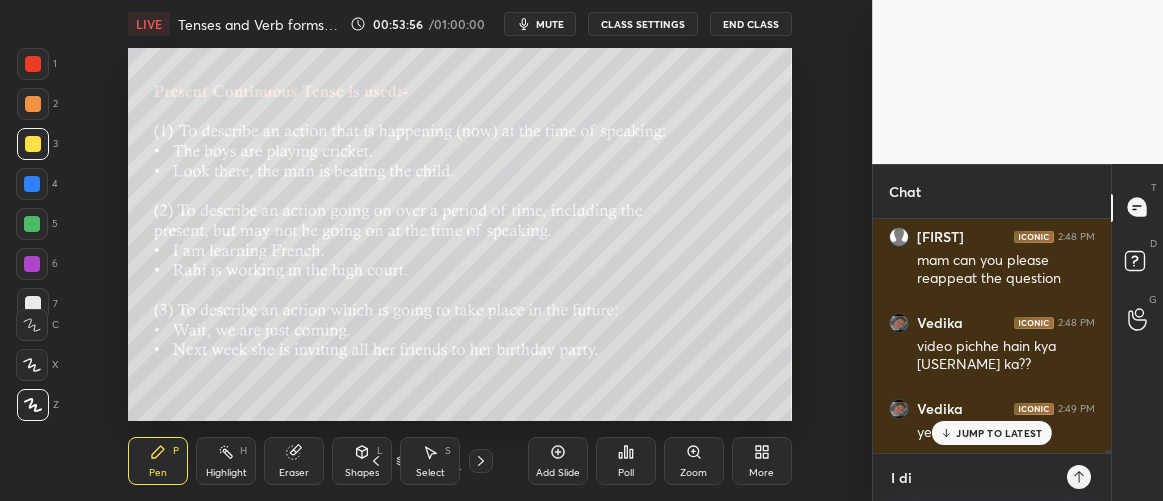 type on "x" 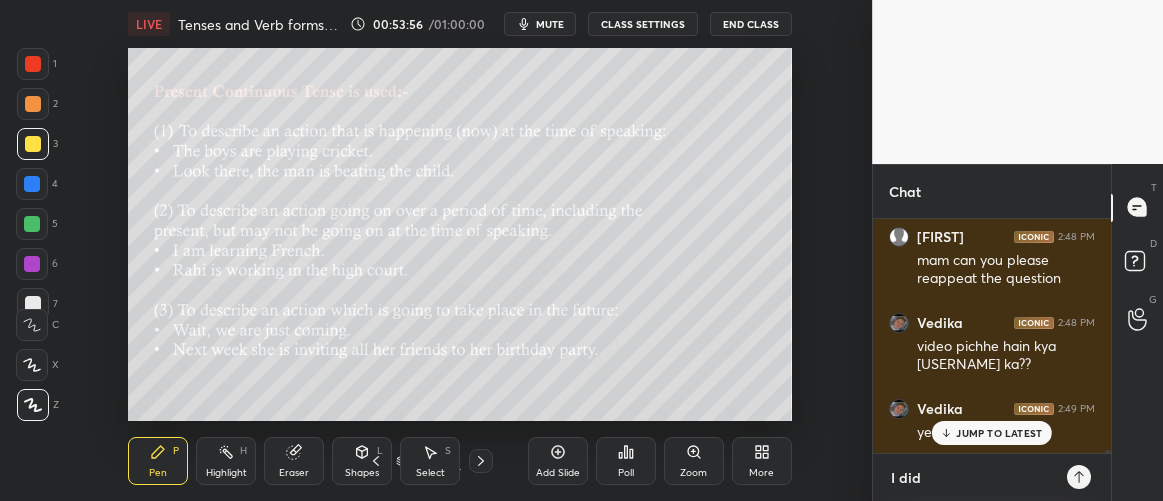 type on "I didn" 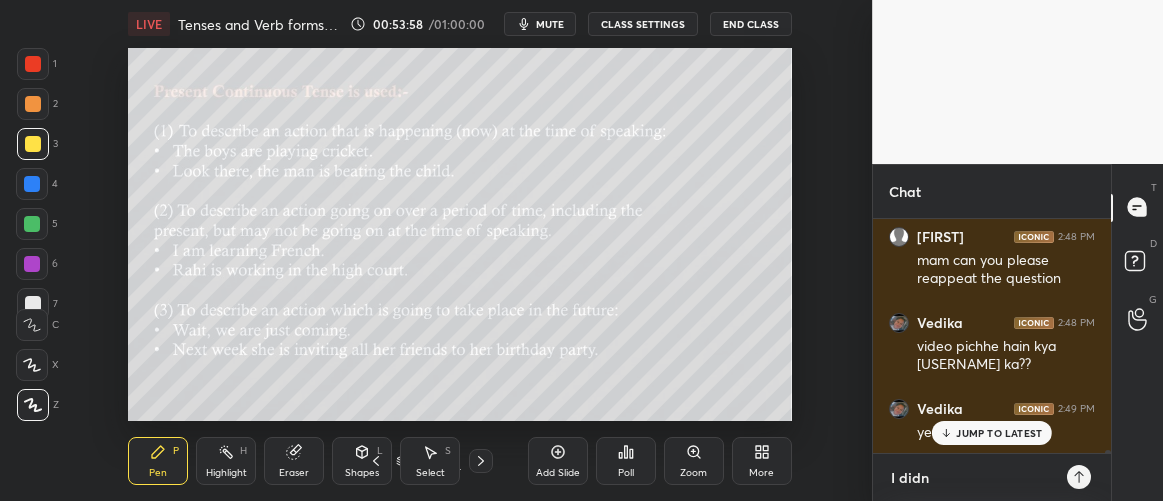 type on "I didn'" 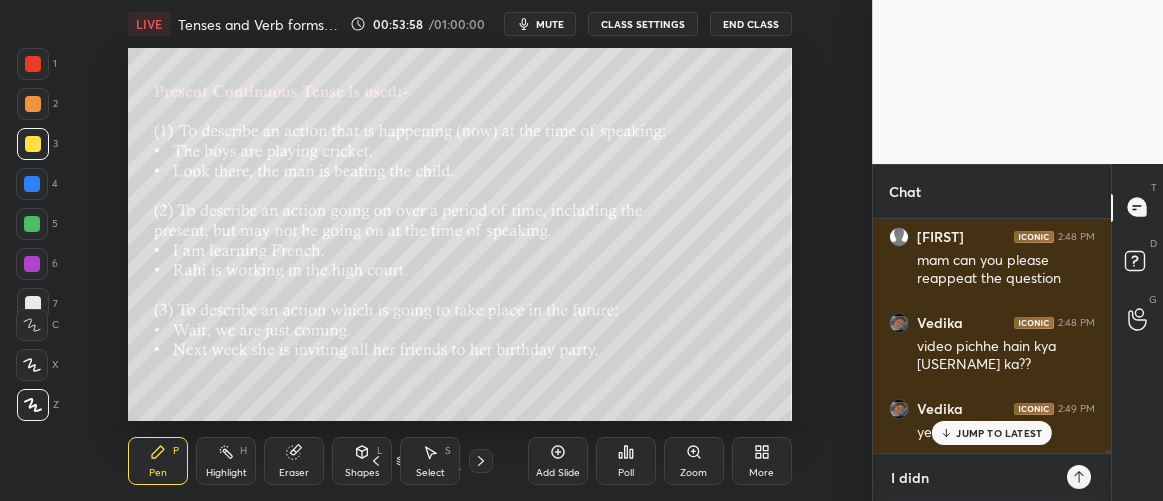 type on "x" 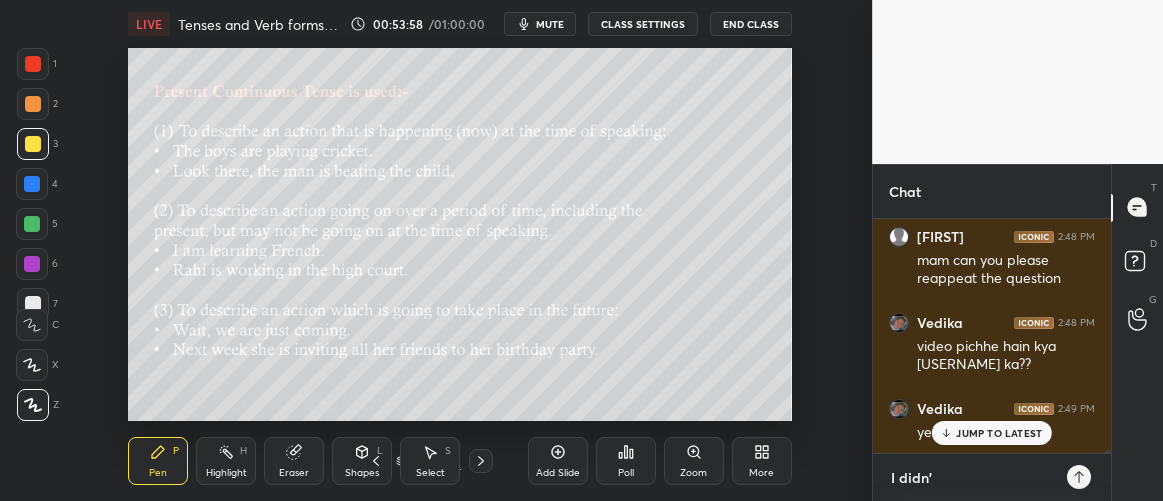 type on "I didn't" 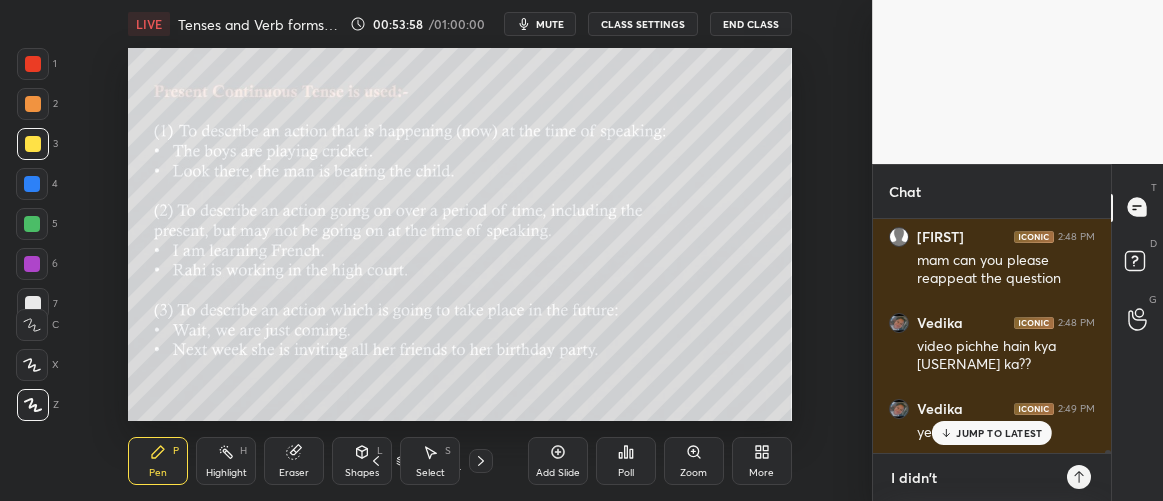 type on "I didn't" 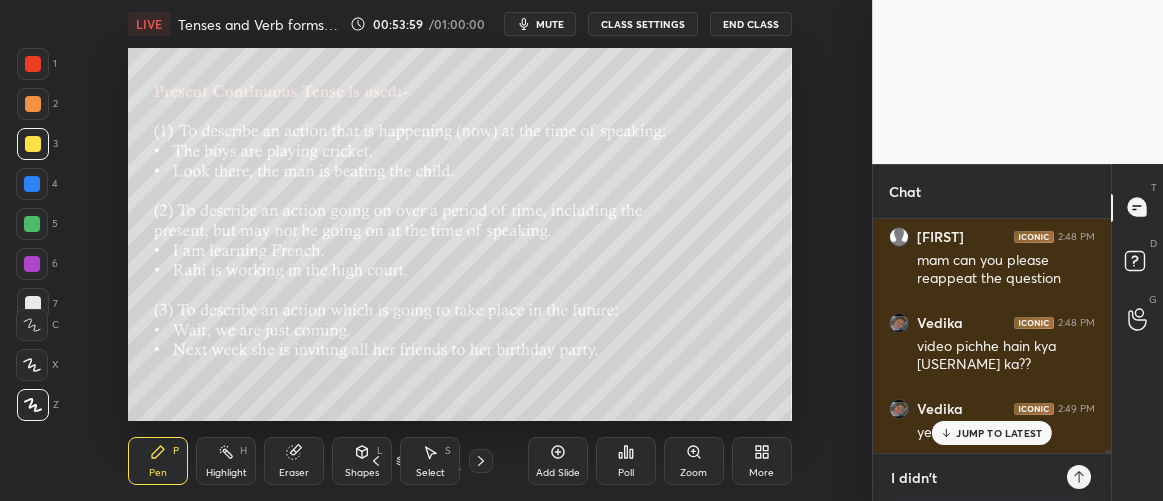 type on "I didn't a" 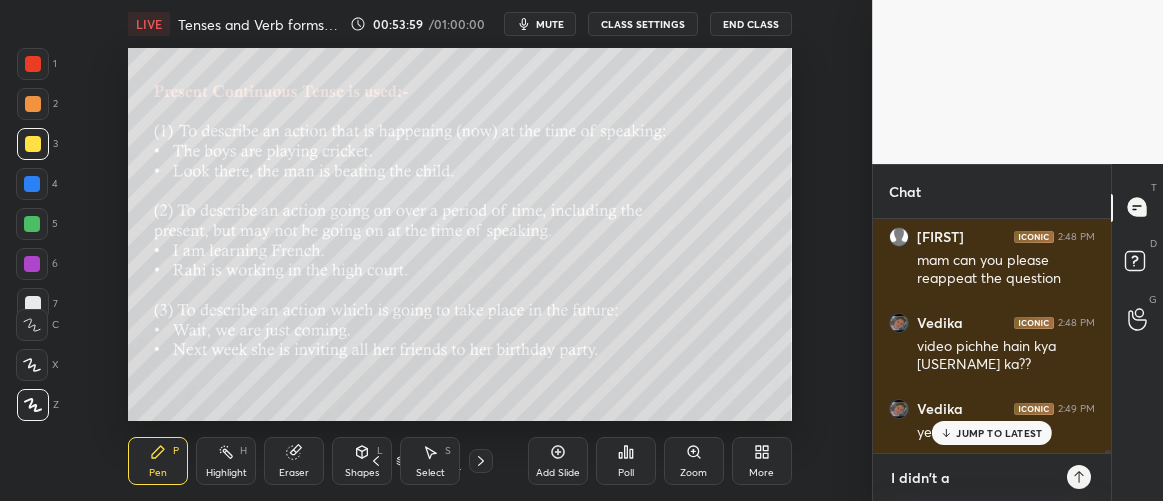 type on "I didn't as" 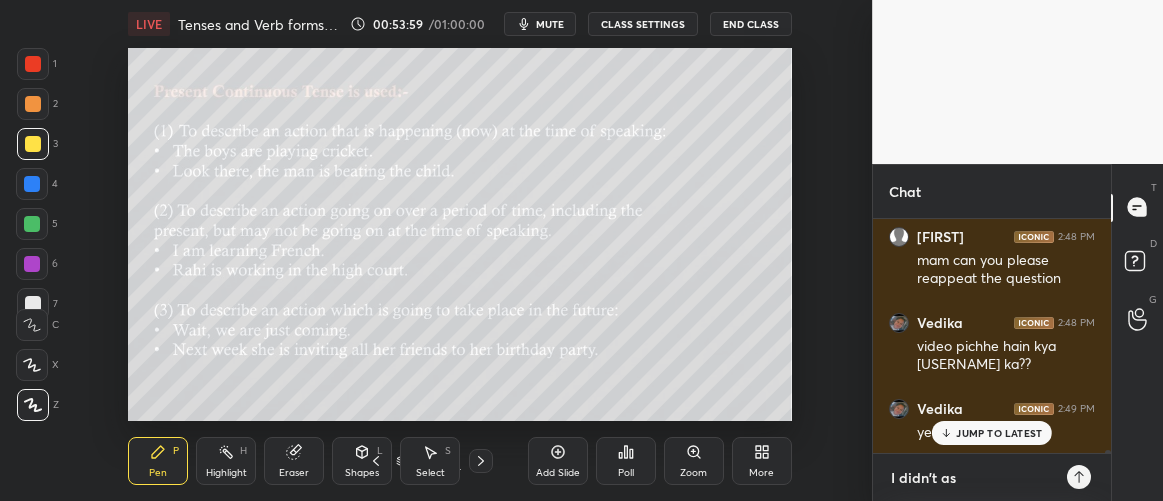 type on "I didn't ask" 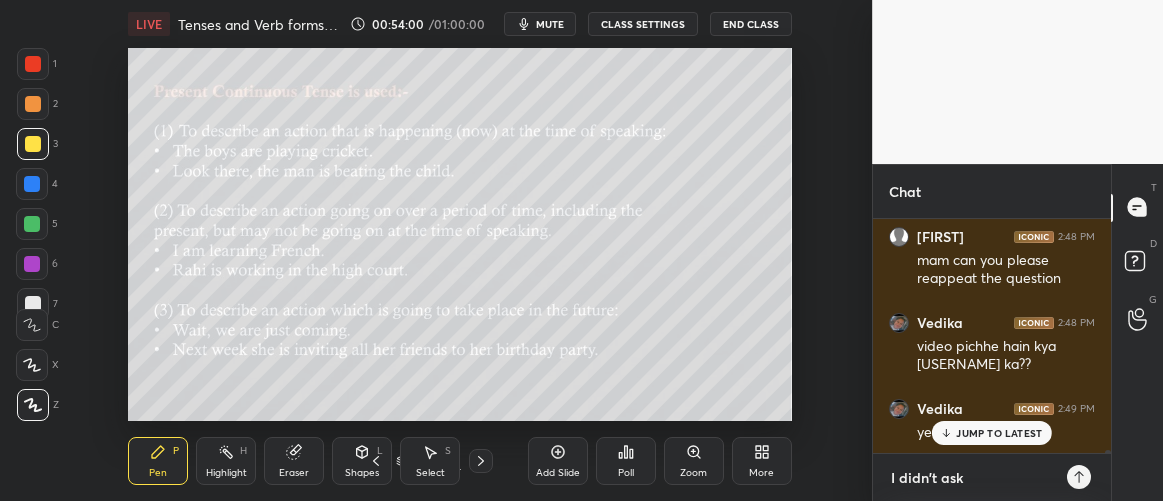 type on "I didn't ask" 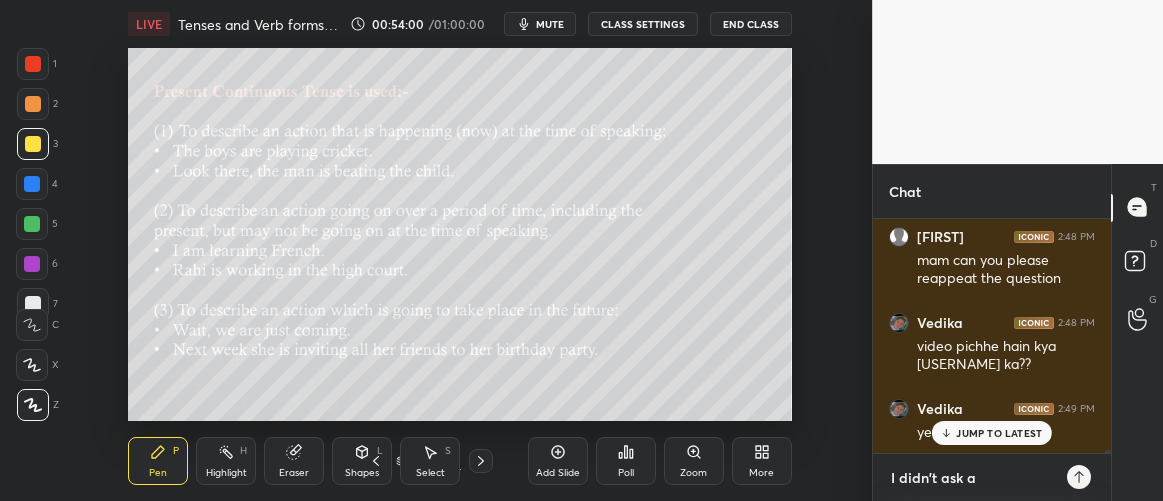 type on "I didn't ask an" 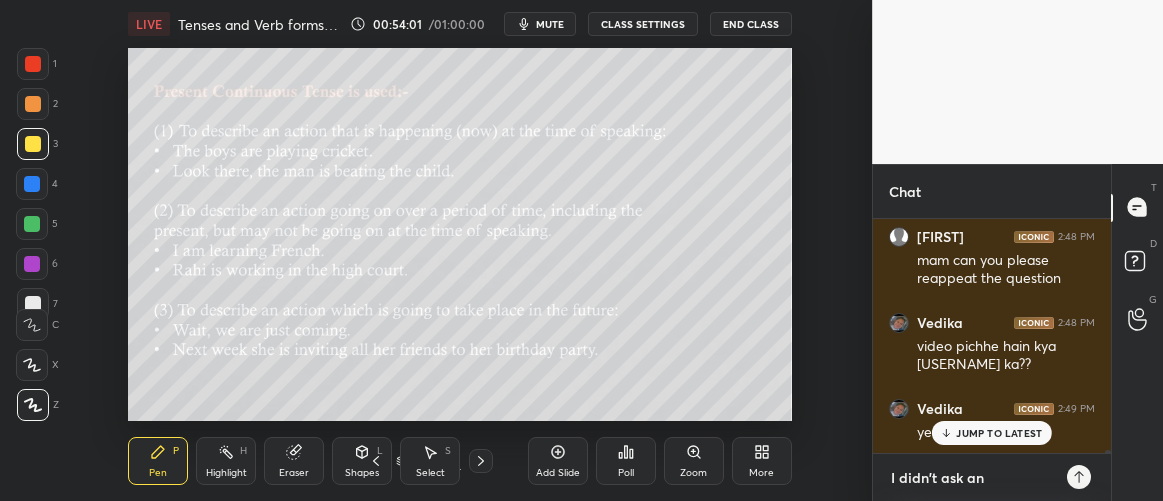 type on "I didn't ask any" 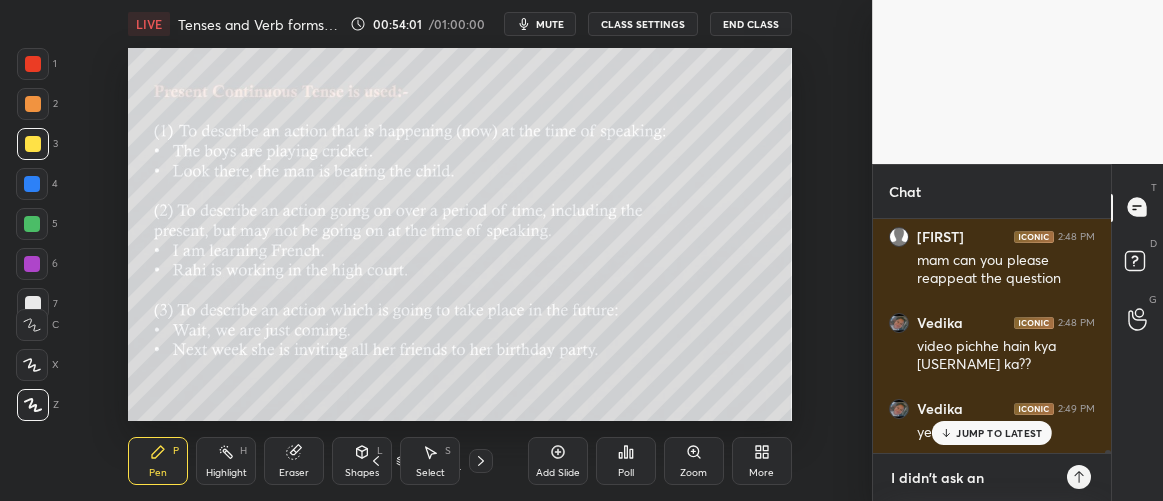 type on "x" 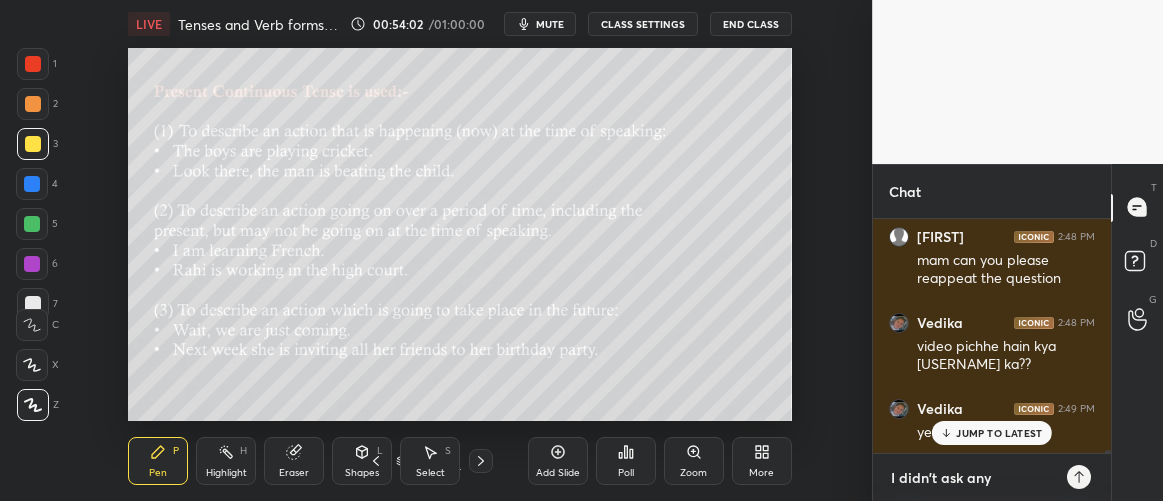 type on "I didn't ask anyt" 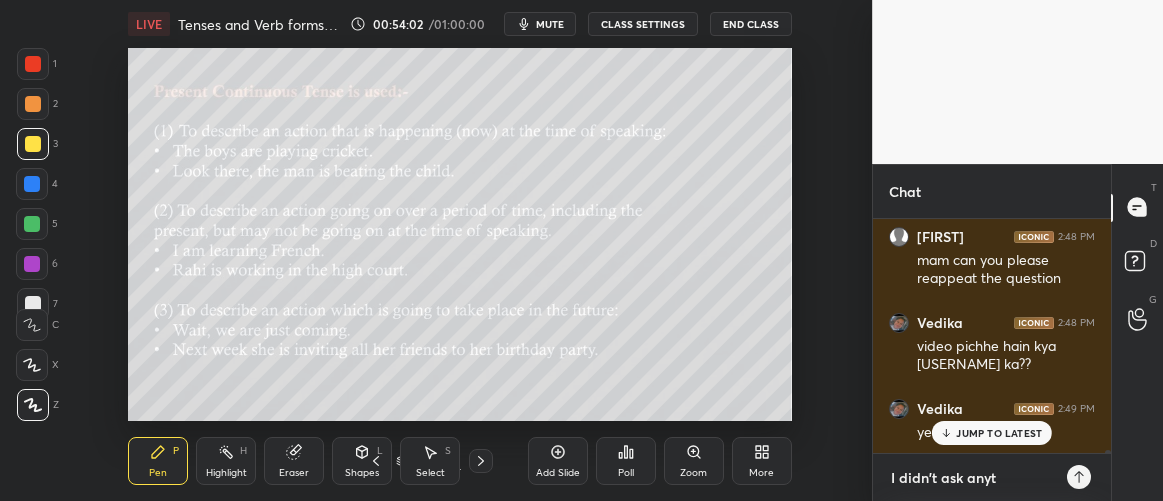 type on "I didn't ask anyth" 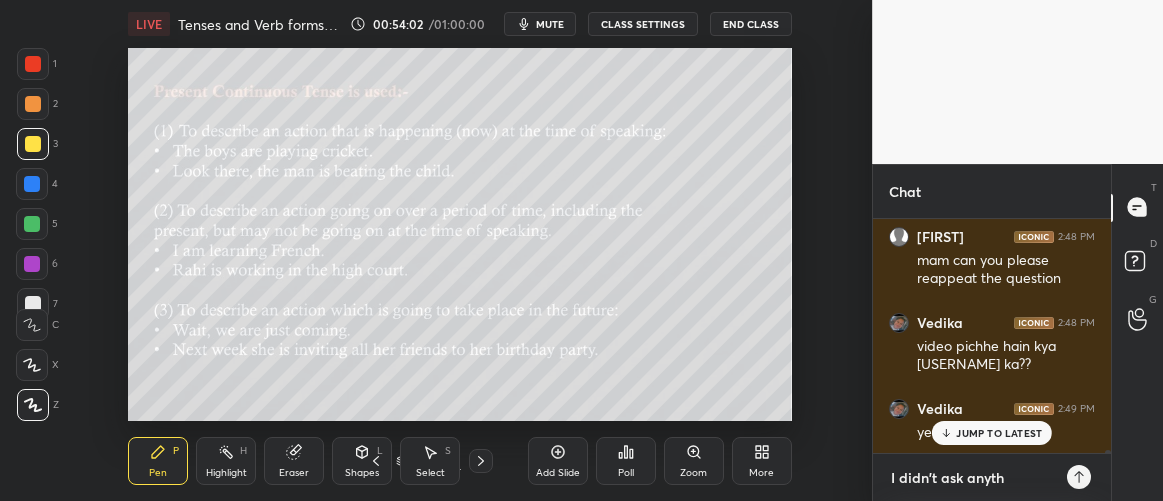 type on "I didn't ask anythi" 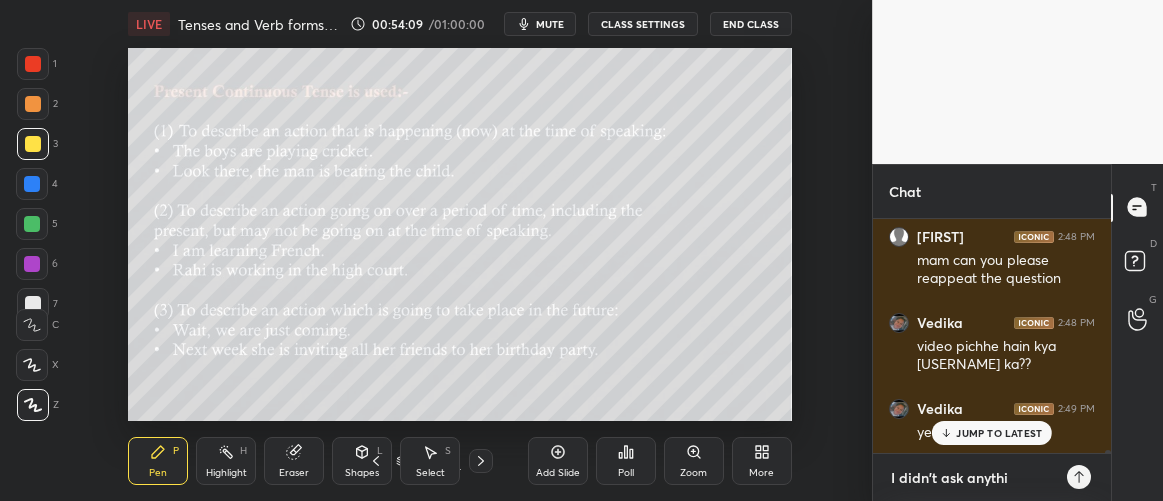 type on "I didn't ask anyth" 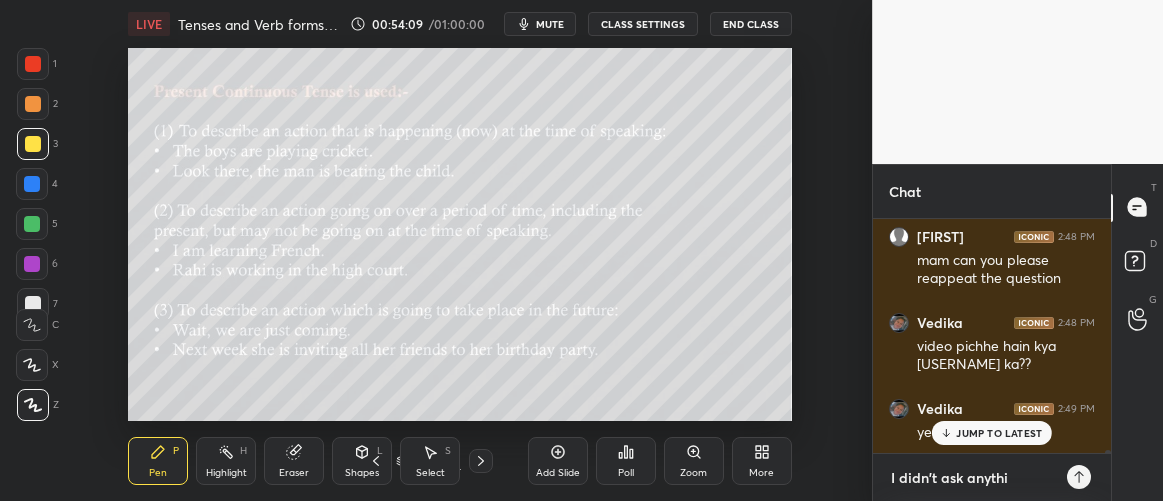 type on "x" 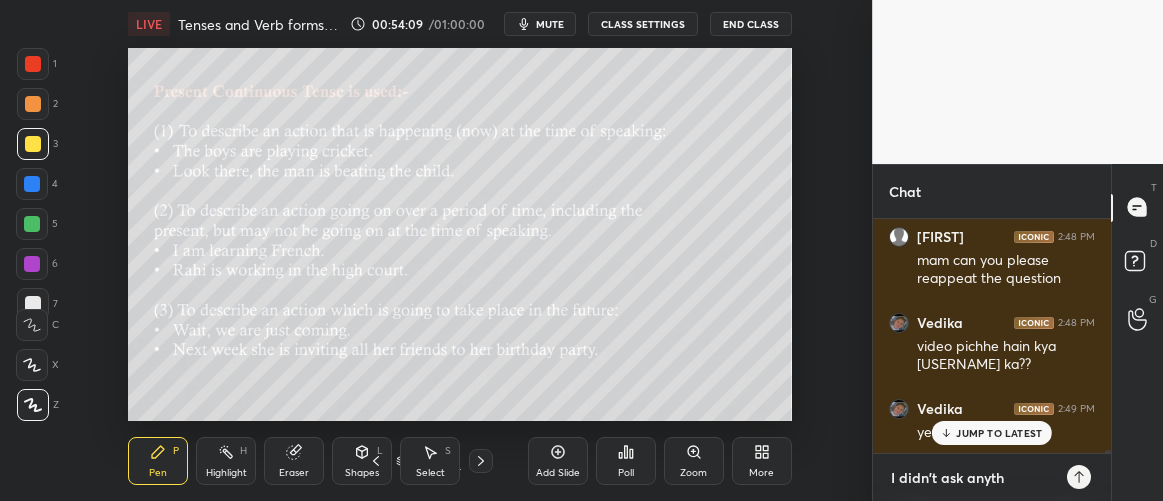 type on "I didn't ask anyt" 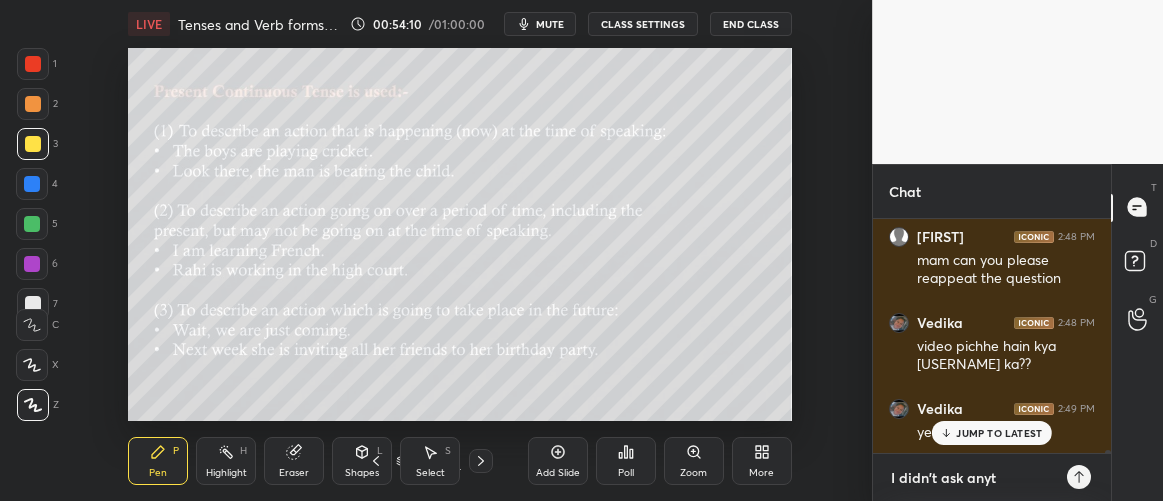 type on "I didn't ask any" 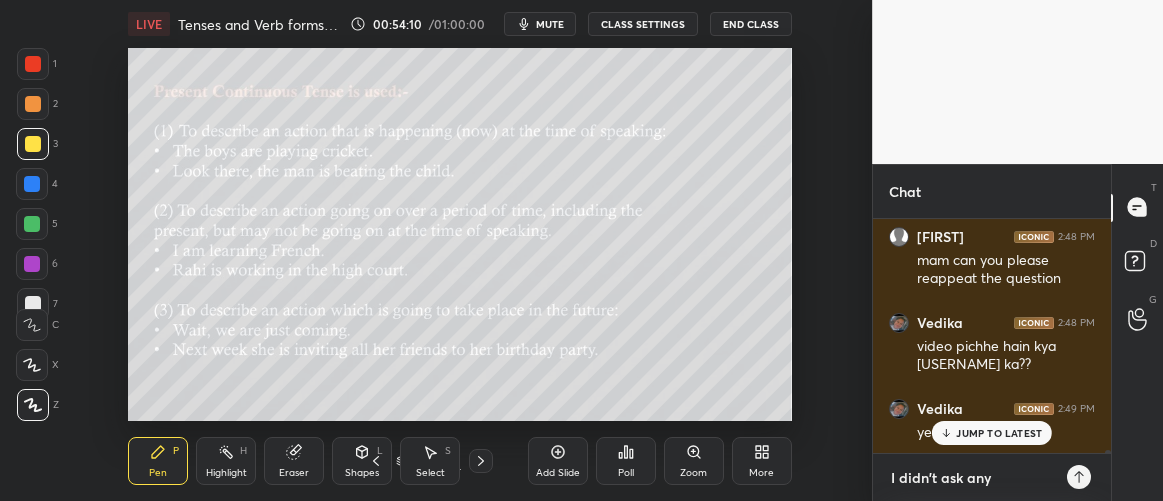 type on "I didn't ask an" 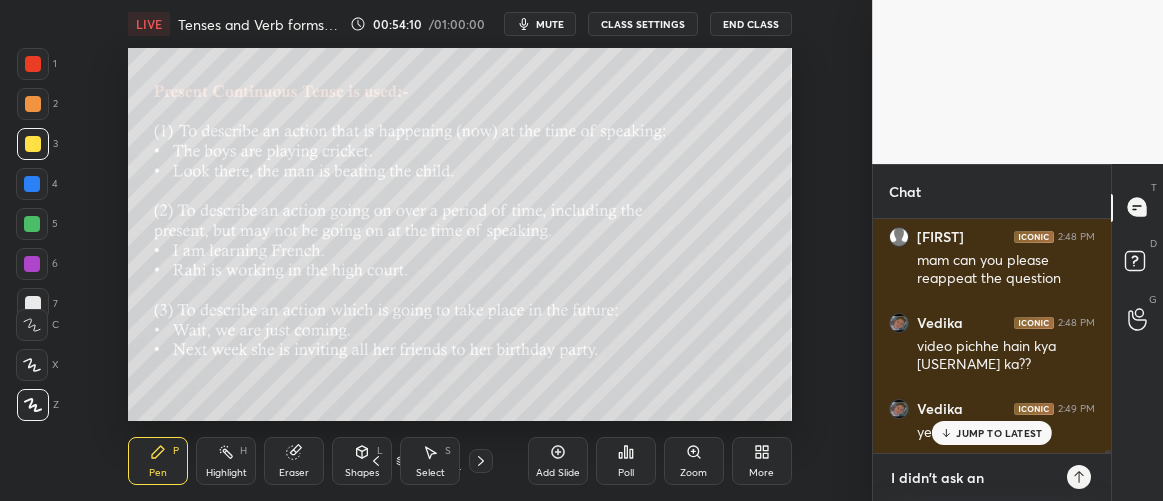type on "I didn't ask a" 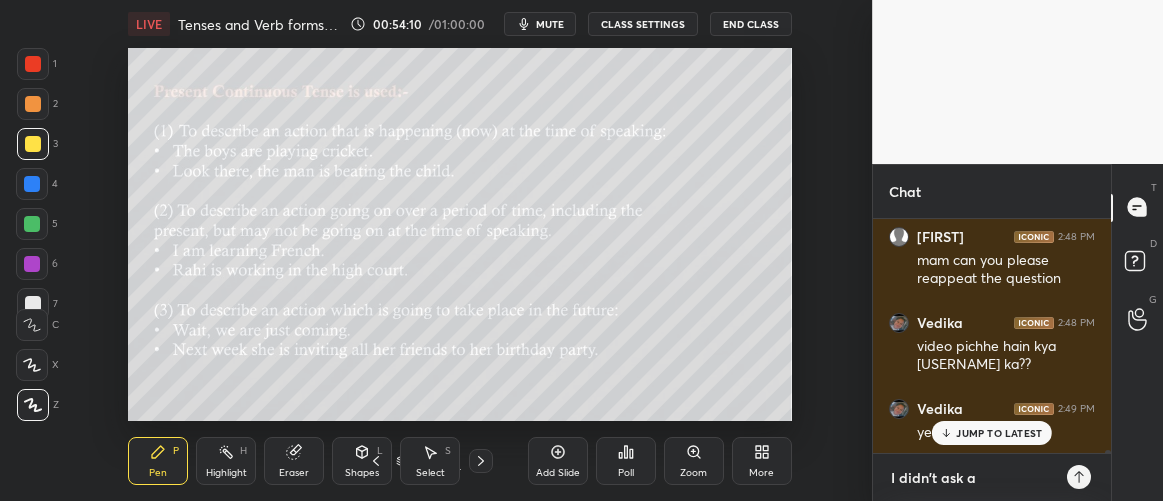 type on "I didn't ask" 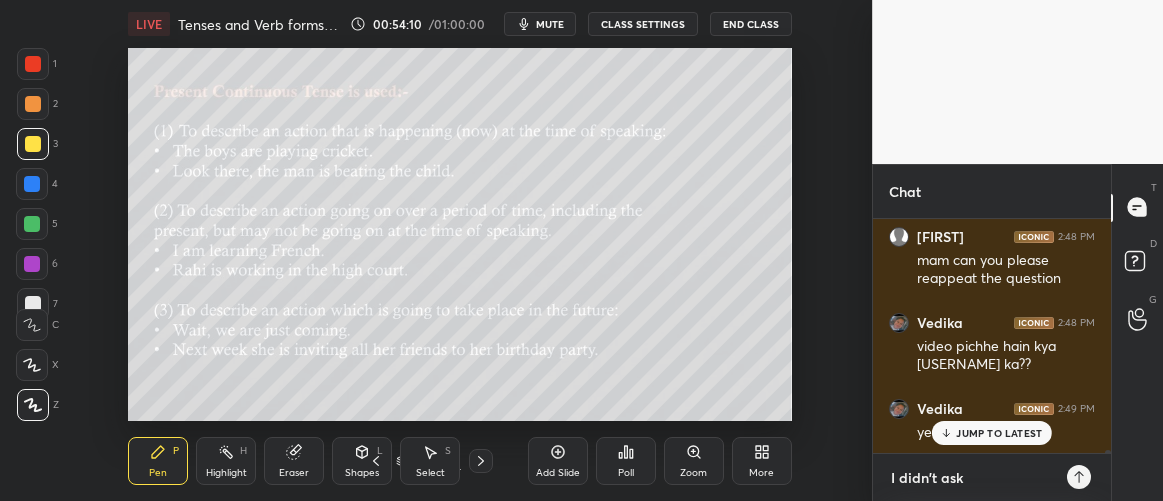type on "I didn't ask" 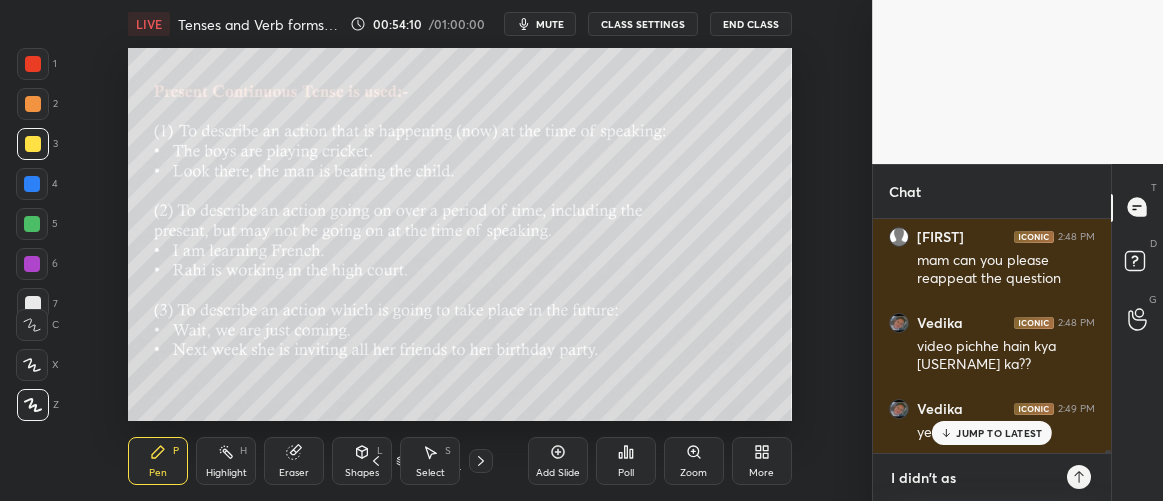 type on "I didn't a" 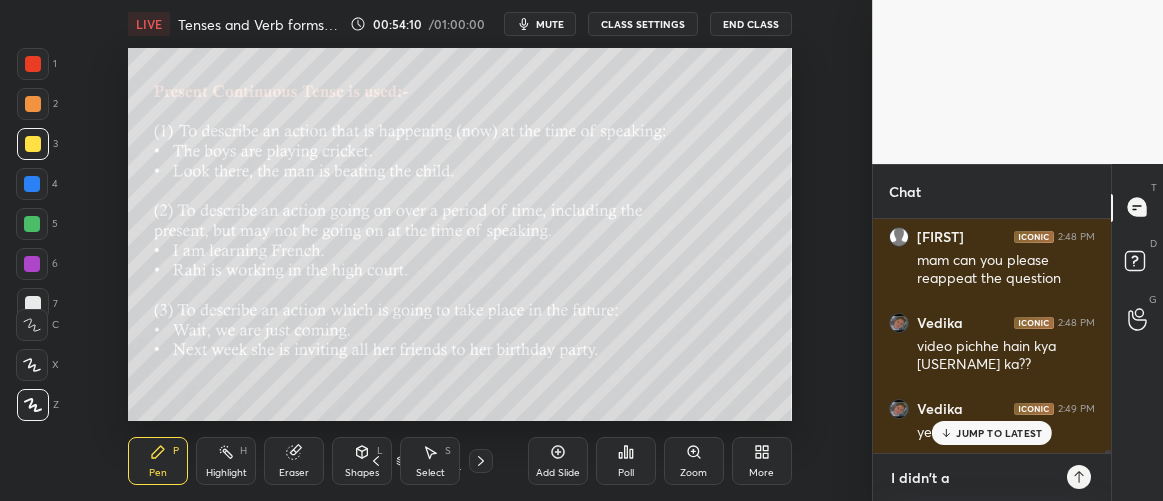 type on "I didn't" 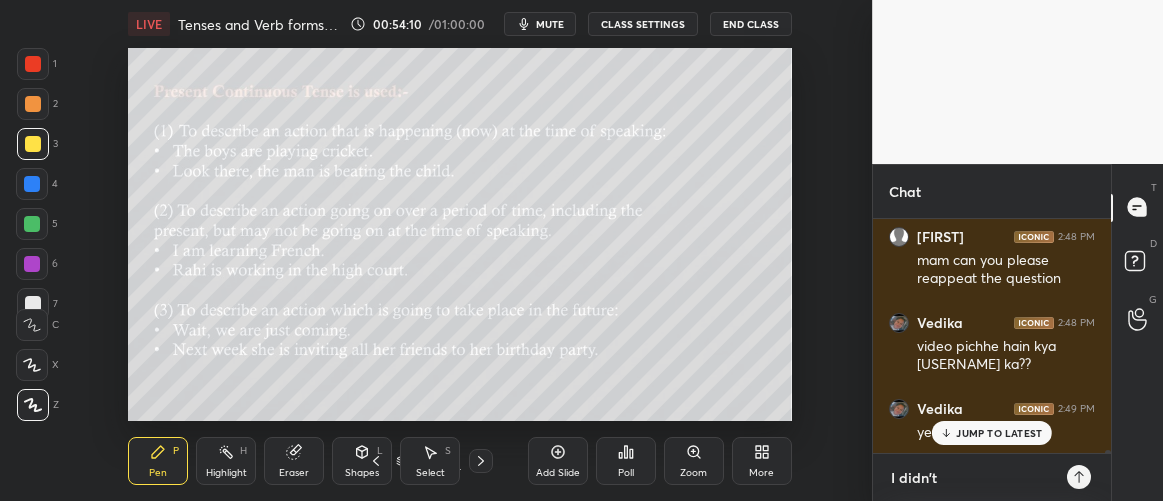 type on "I didn't" 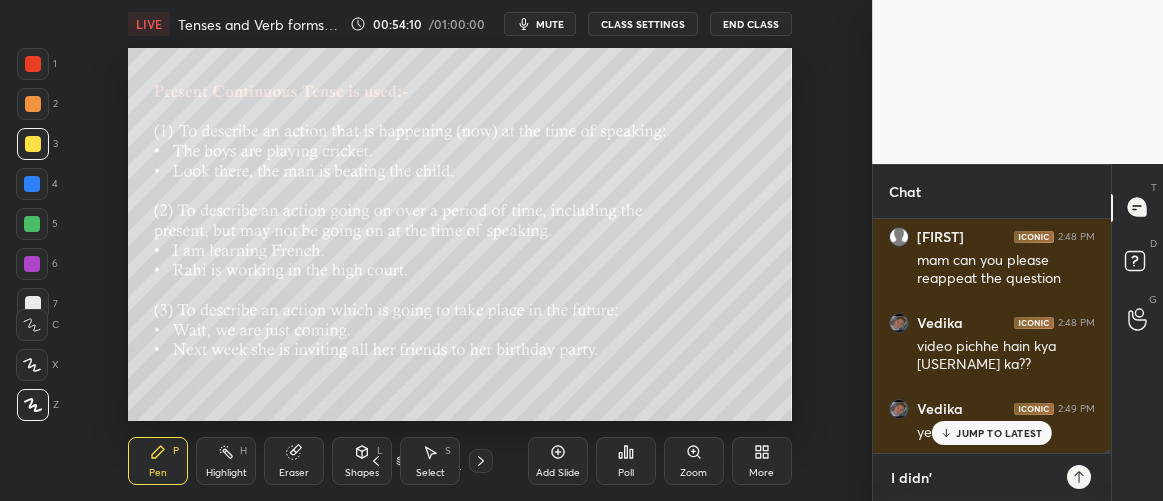 type on "I didn" 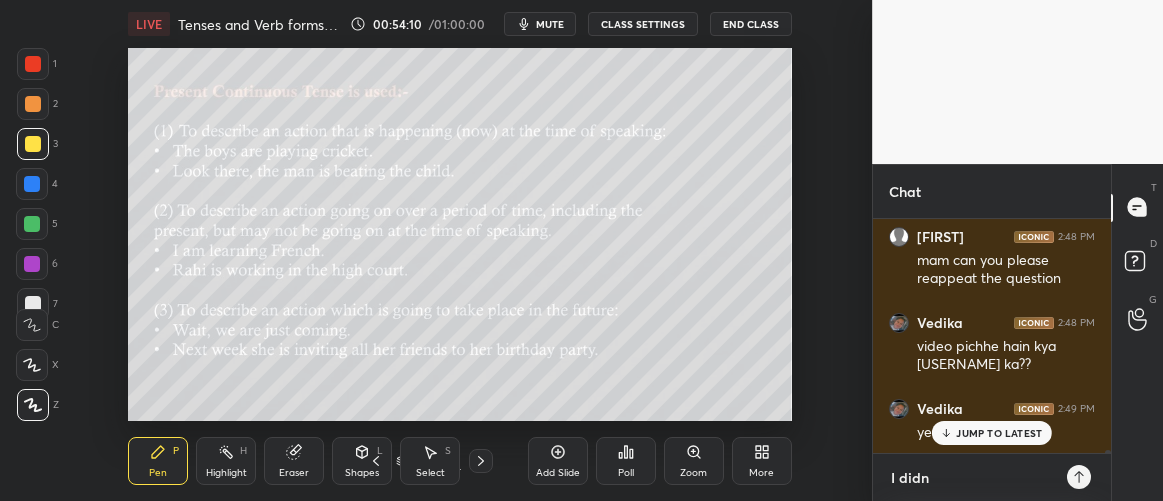 type on "x" 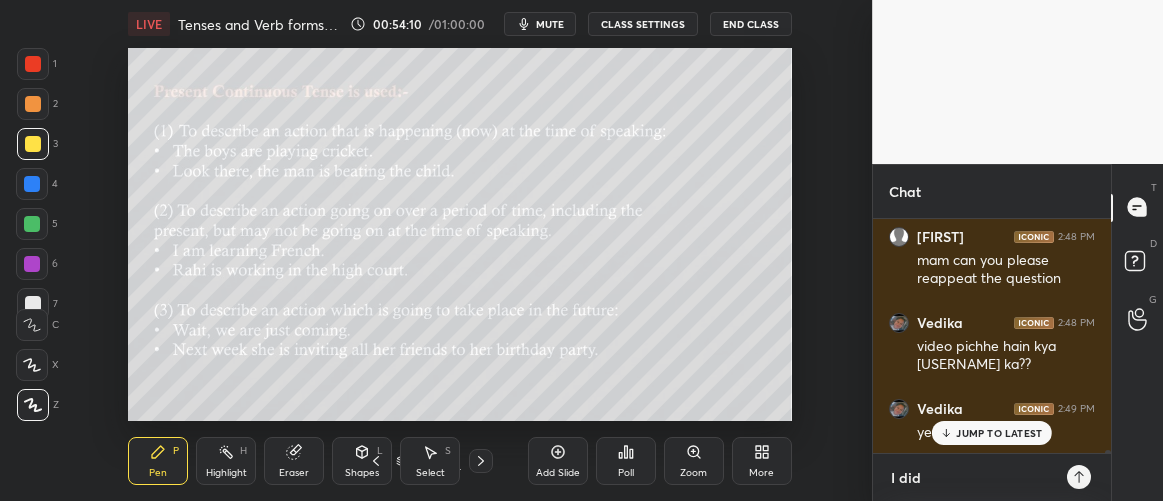 type on "I di" 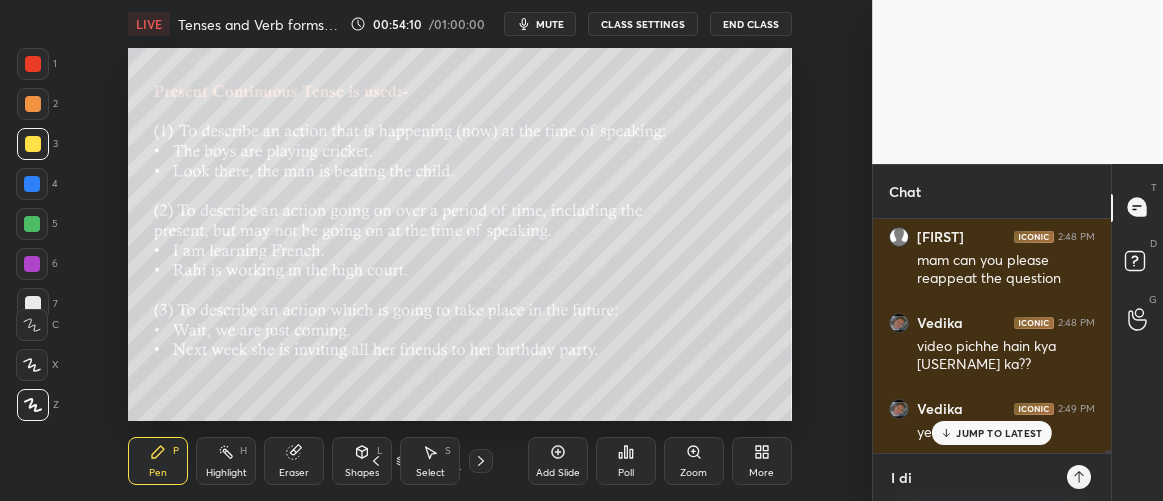 type on "I d" 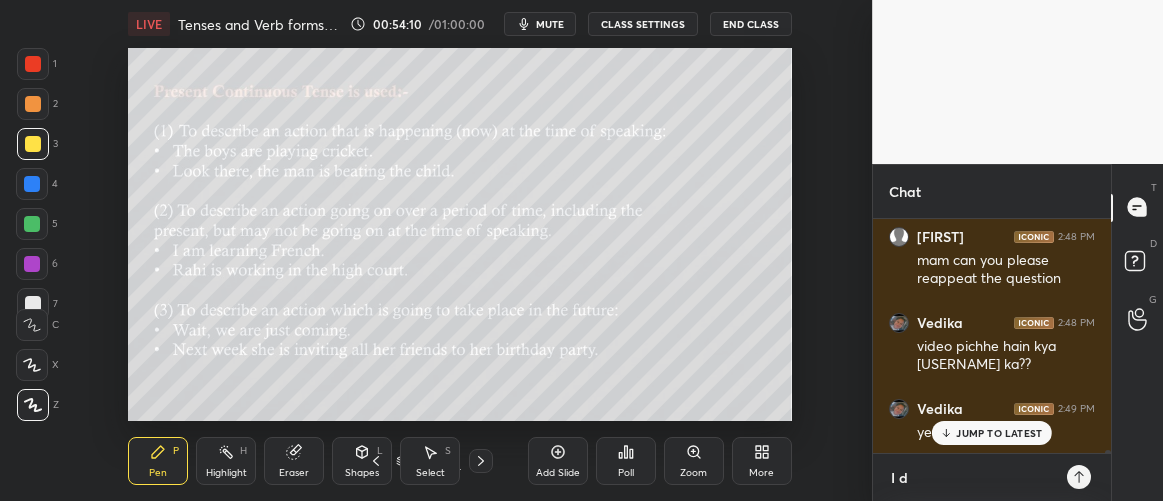 type on "I" 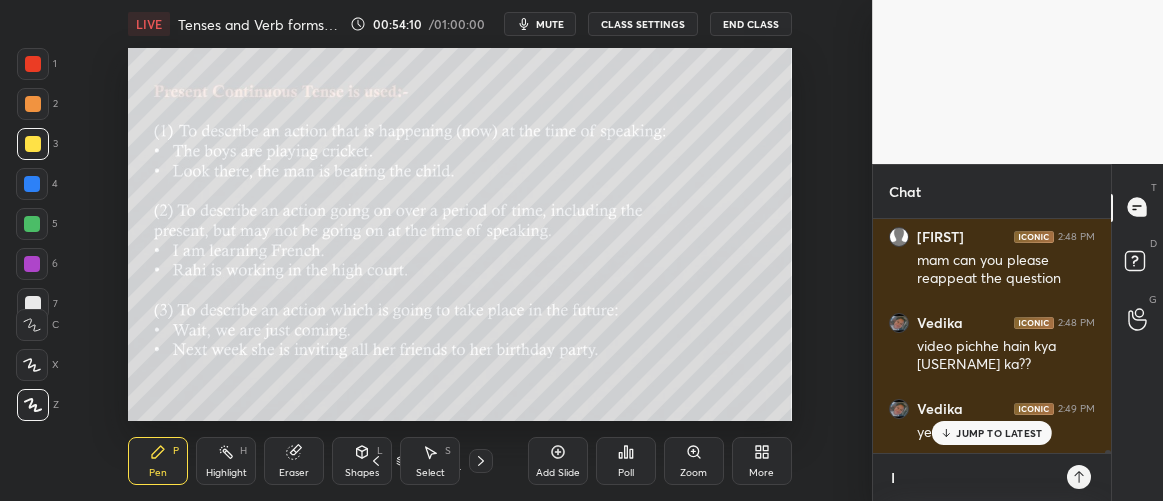 type on "I" 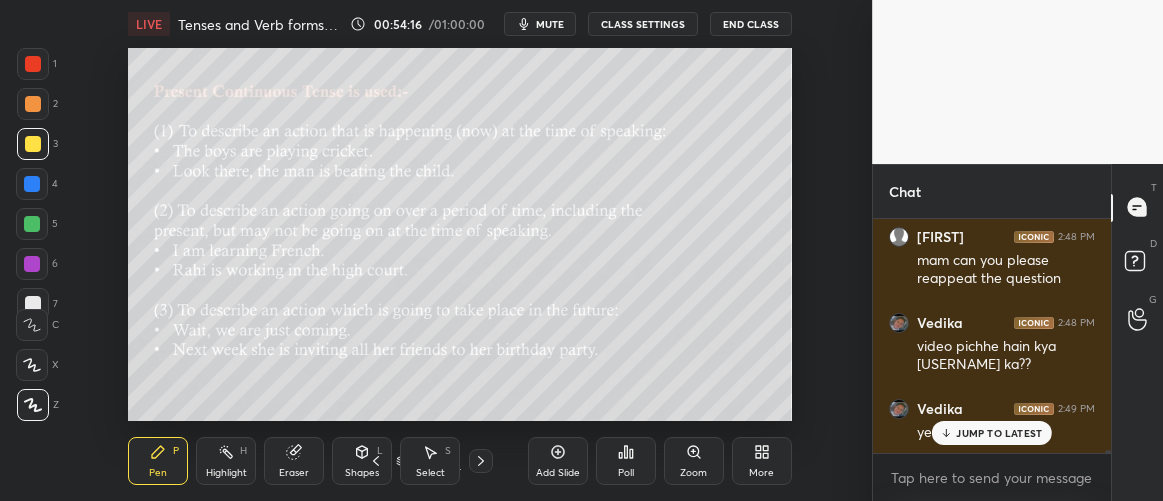 click 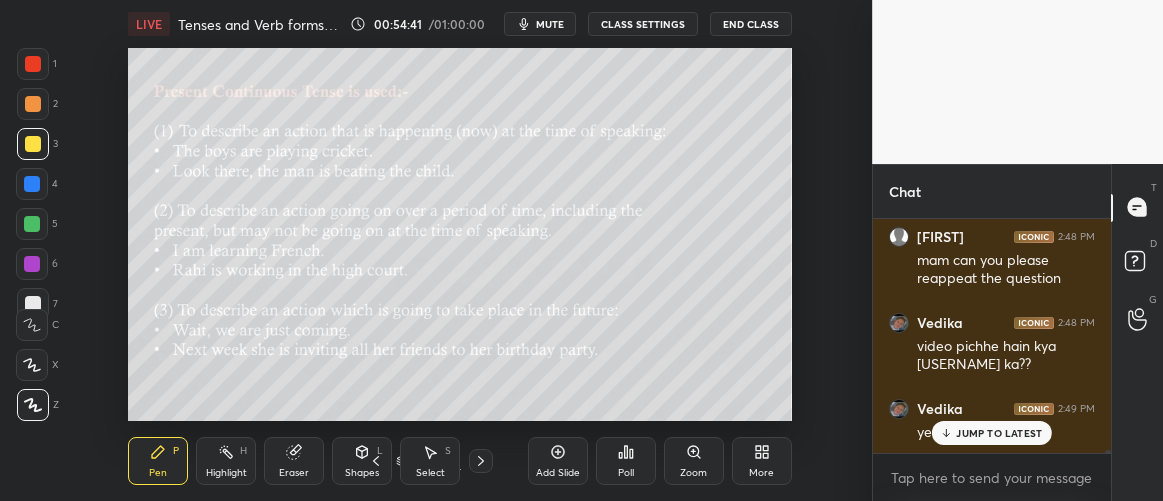 scroll, scrollTop: 18046, scrollLeft: 0, axis: vertical 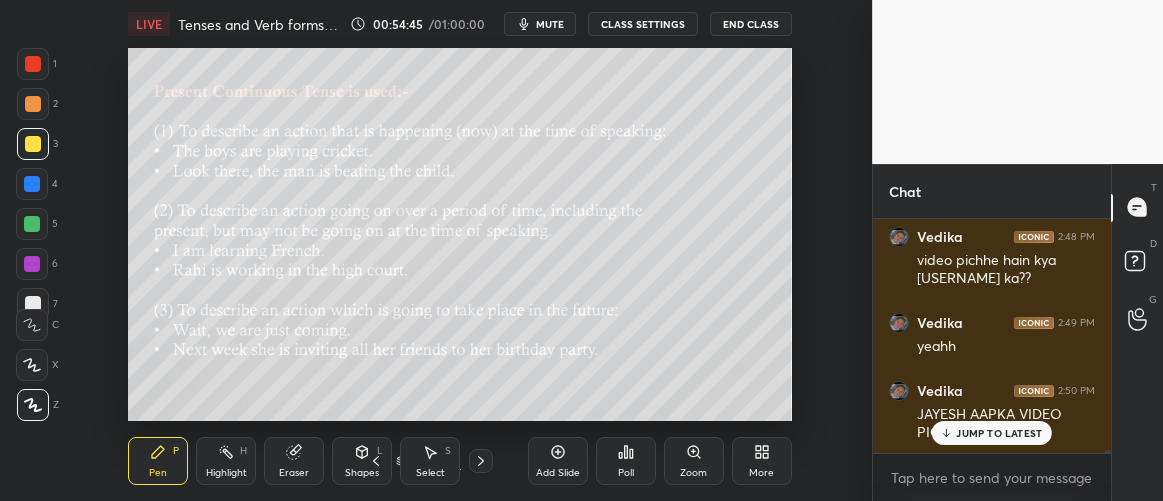click on "JUMP TO LATEST" at bounding box center [999, 433] 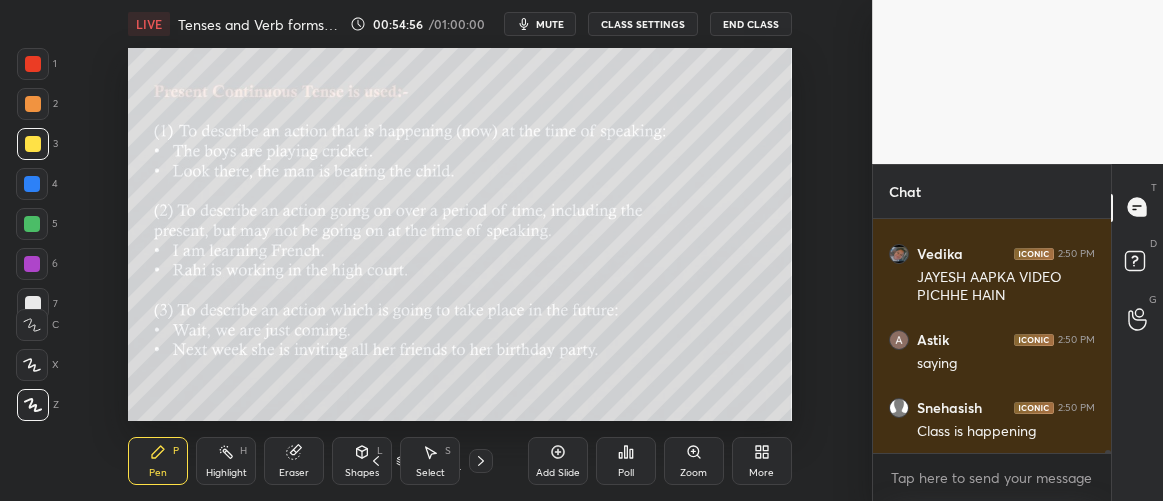 scroll, scrollTop: 18250, scrollLeft: 0, axis: vertical 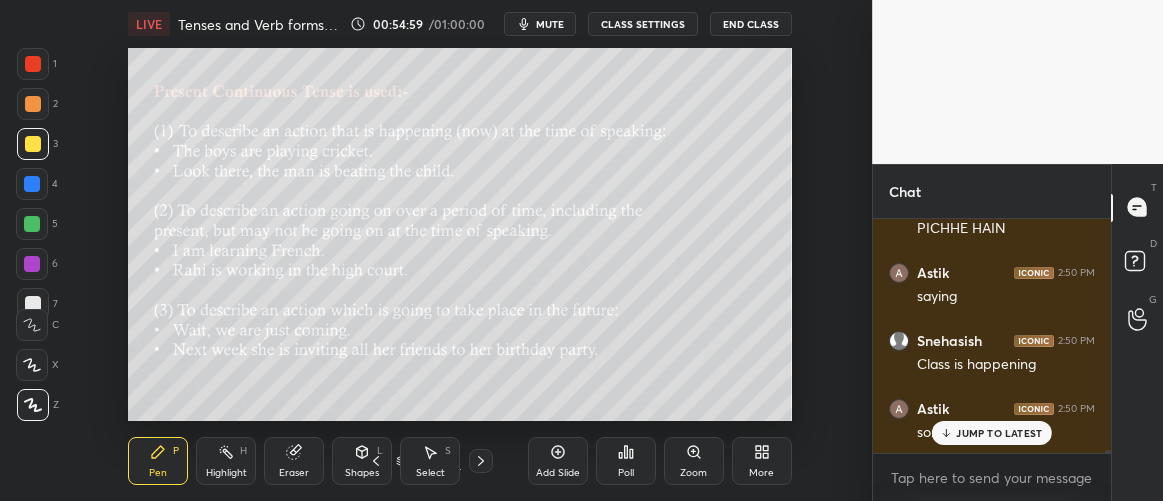 click on "JUMP TO LATEST" at bounding box center [999, 433] 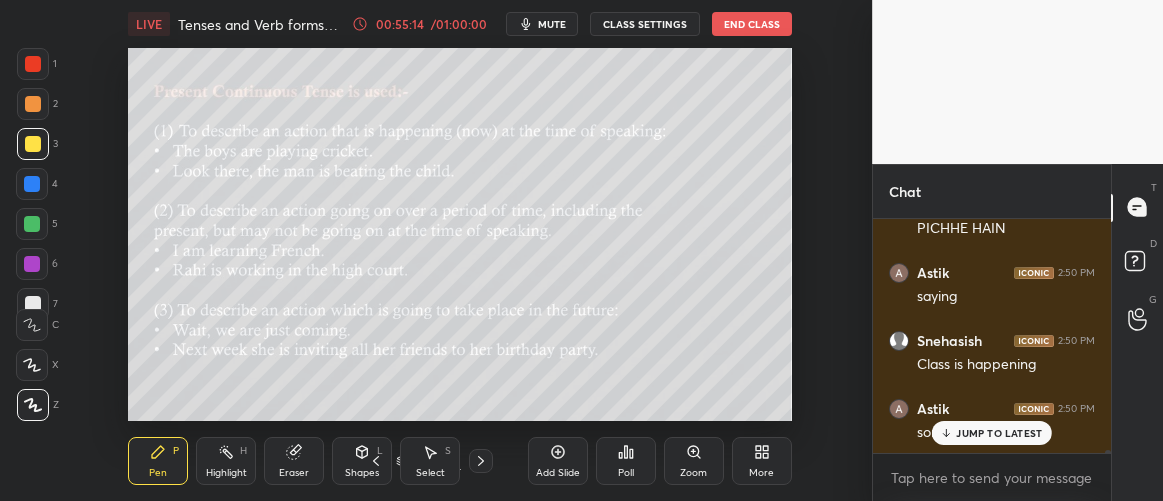 scroll, scrollTop: 18318, scrollLeft: 0, axis: vertical 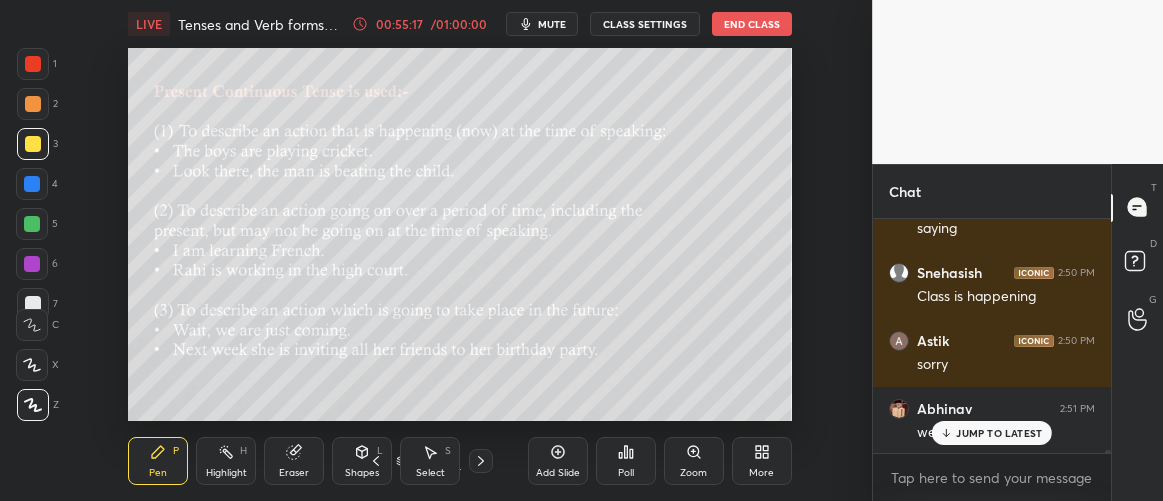 click on "JUMP TO LATEST" at bounding box center [999, 433] 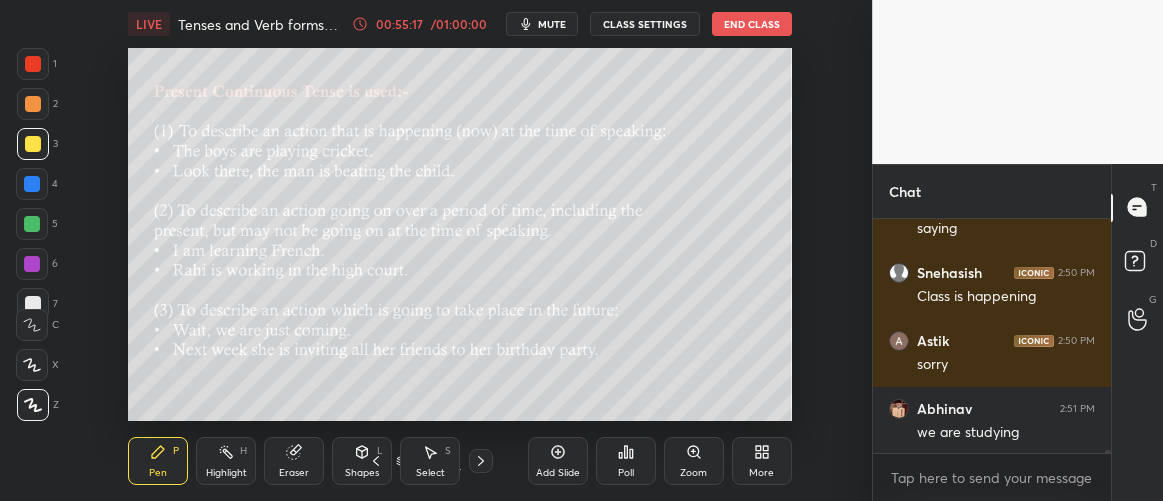 scroll, scrollTop: 18404, scrollLeft: 0, axis: vertical 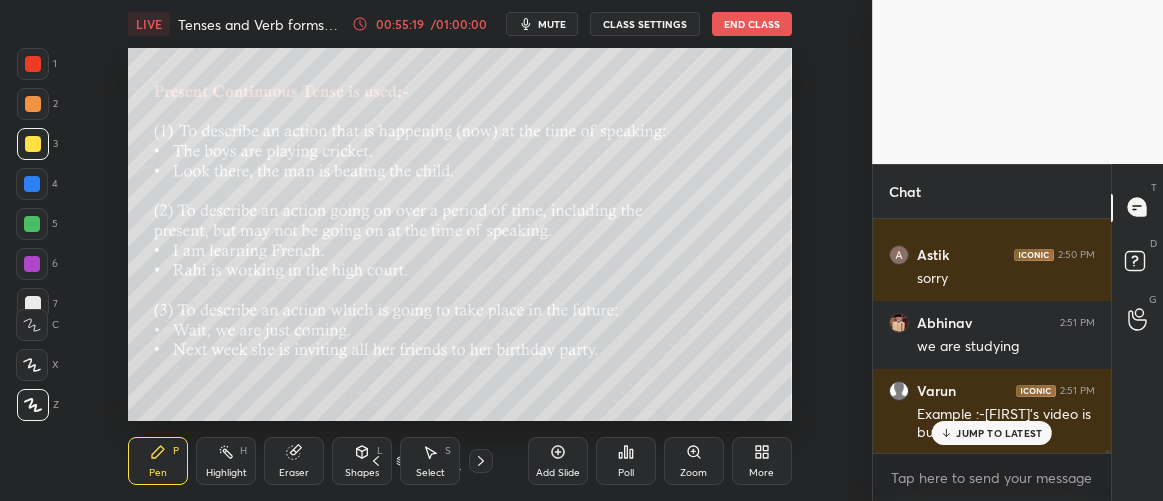 click on "JUMP TO LATEST" at bounding box center (992, 433) 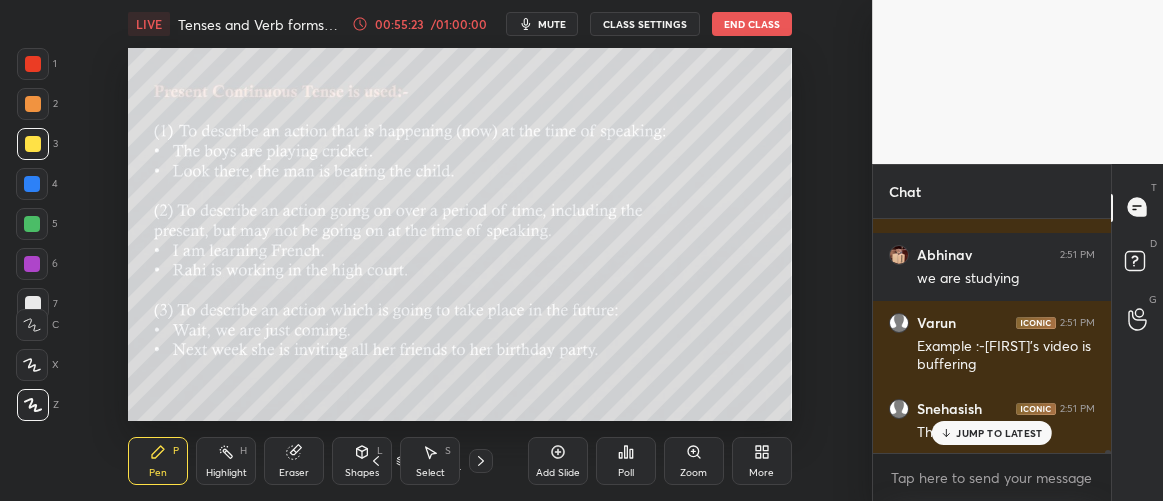 scroll, scrollTop: 18540, scrollLeft: 0, axis: vertical 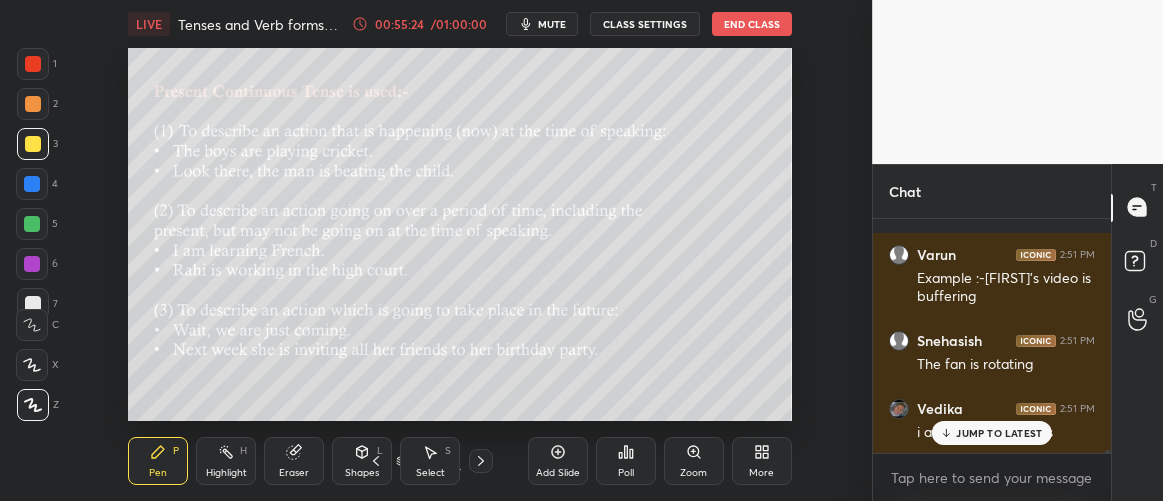 click on "JUMP TO LATEST" at bounding box center [999, 433] 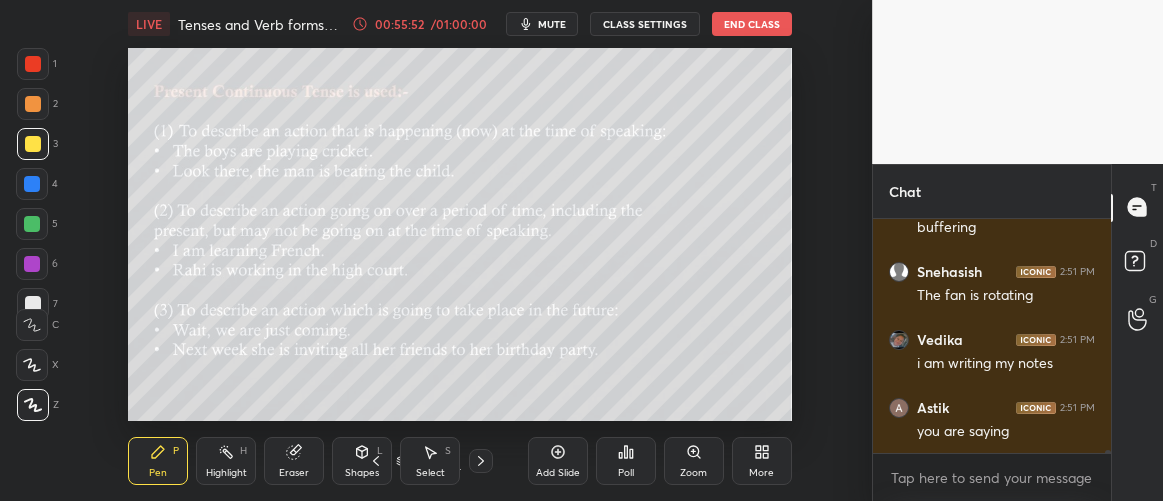 scroll, scrollTop: 18676, scrollLeft: 0, axis: vertical 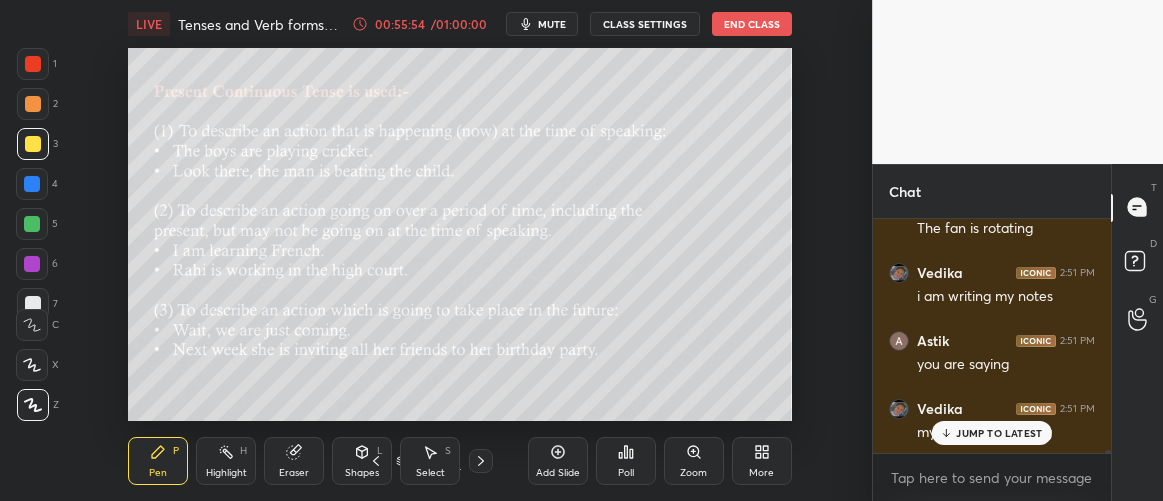 click on "JUMP TO LATEST" at bounding box center [992, 433] 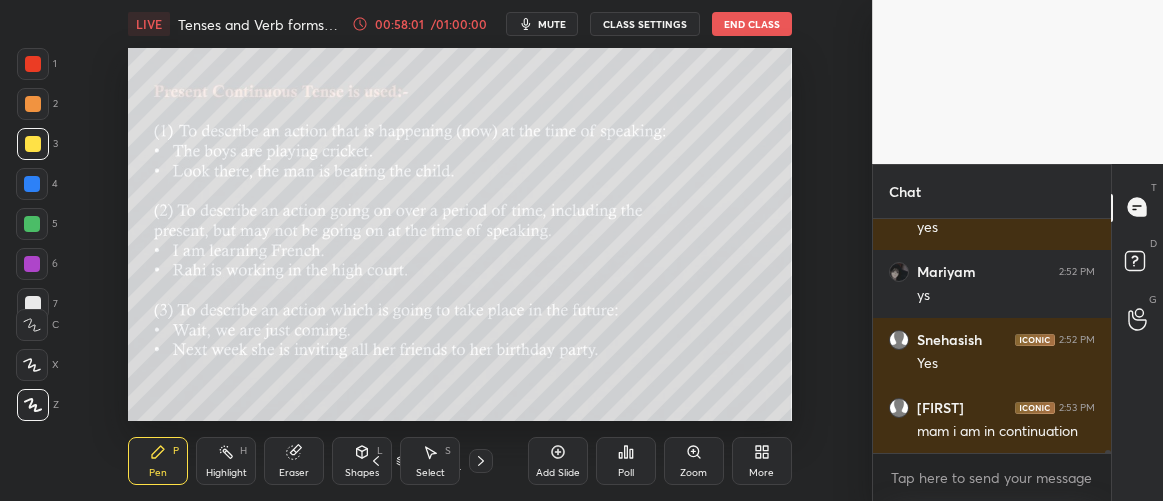 scroll, scrollTop: 19016, scrollLeft: 0, axis: vertical 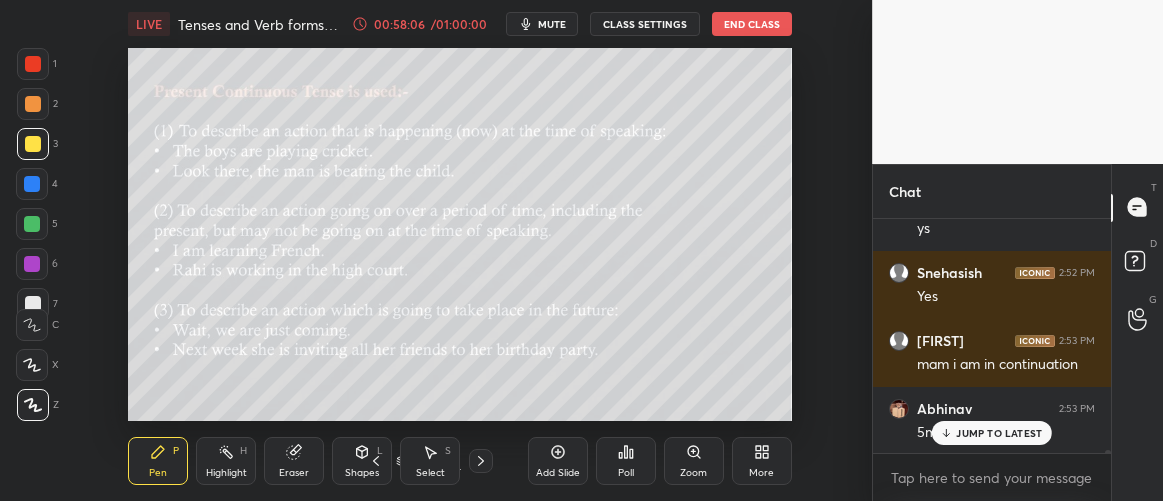 click on "JUMP TO LATEST" at bounding box center (999, 433) 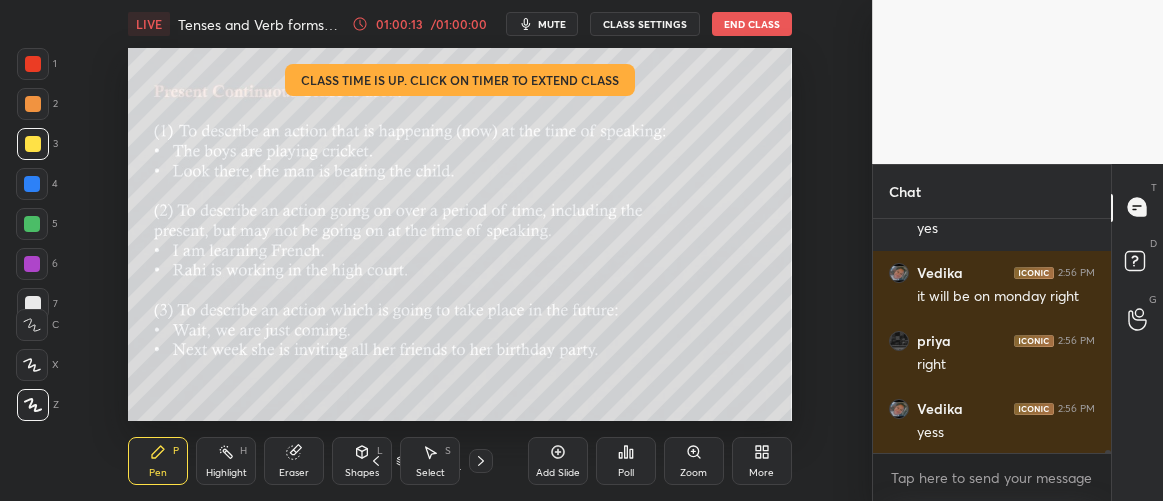 scroll, scrollTop: 20649, scrollLeft: 0, axis: vertical 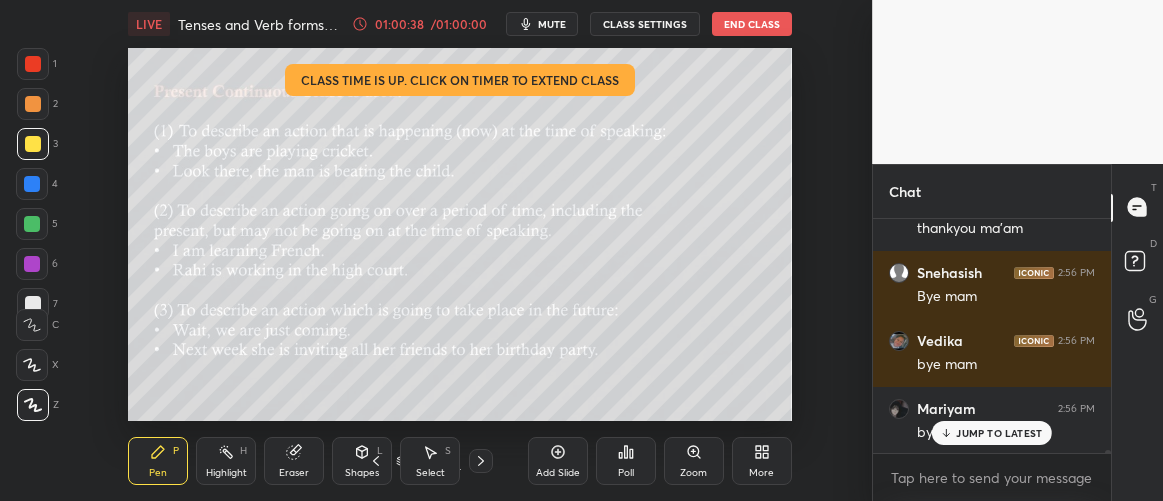 click on "JUMP TO LATEST" at bounding box center [999, 433] 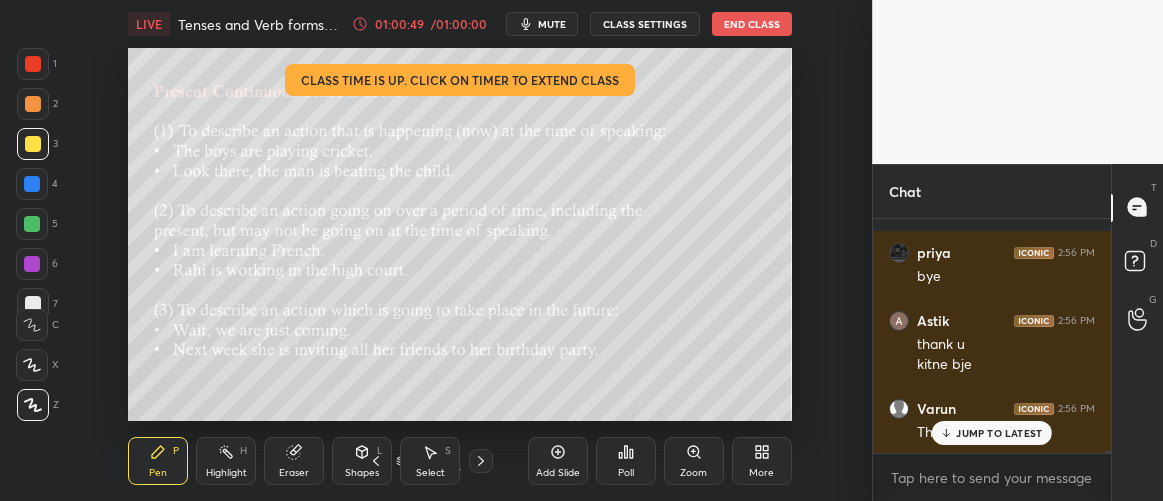 scroll, scrollTop: 21552, scrollLeft: 0, axis: vertical 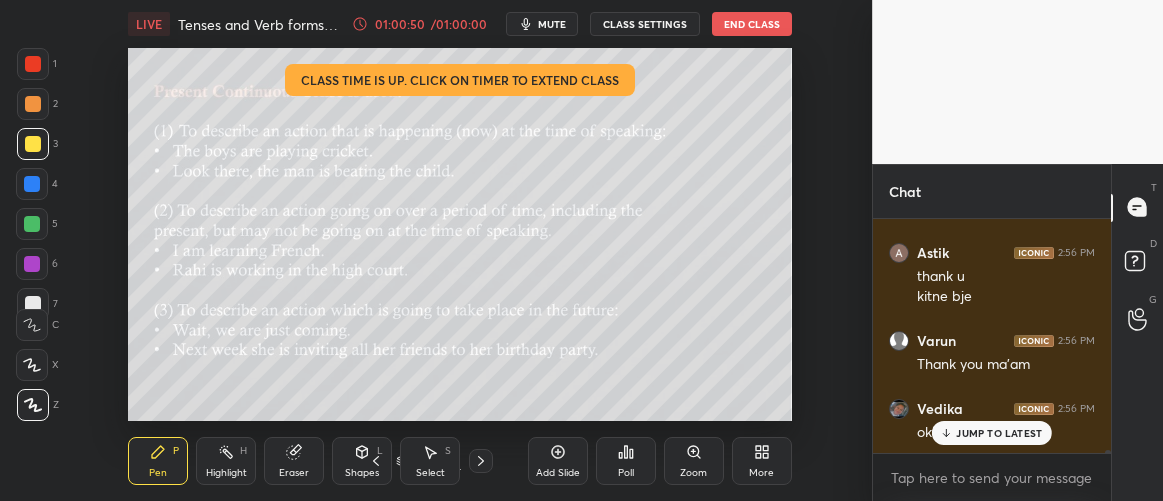 click 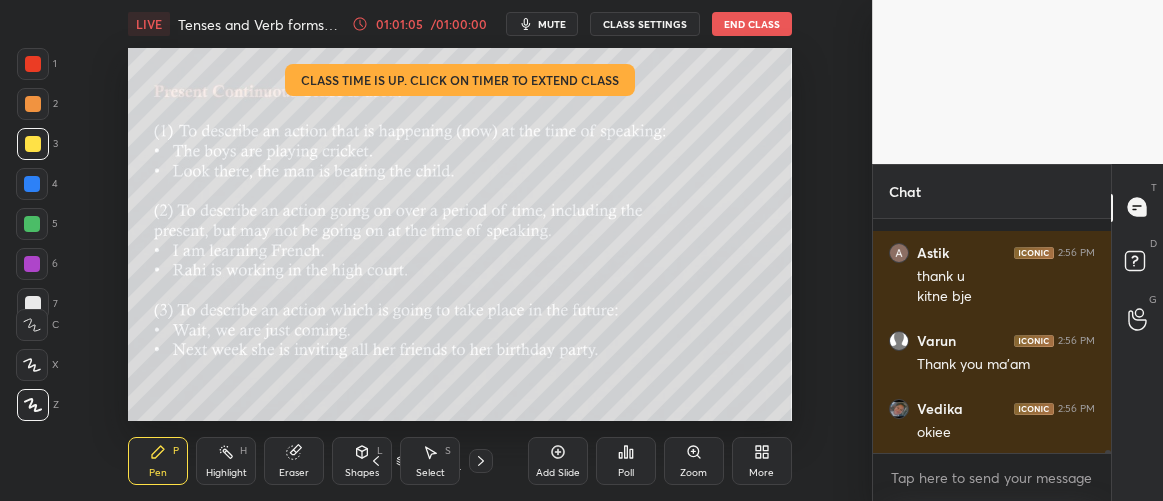 scroll, scrollTop: 21689, scrollLeft: 0, axis: vertical 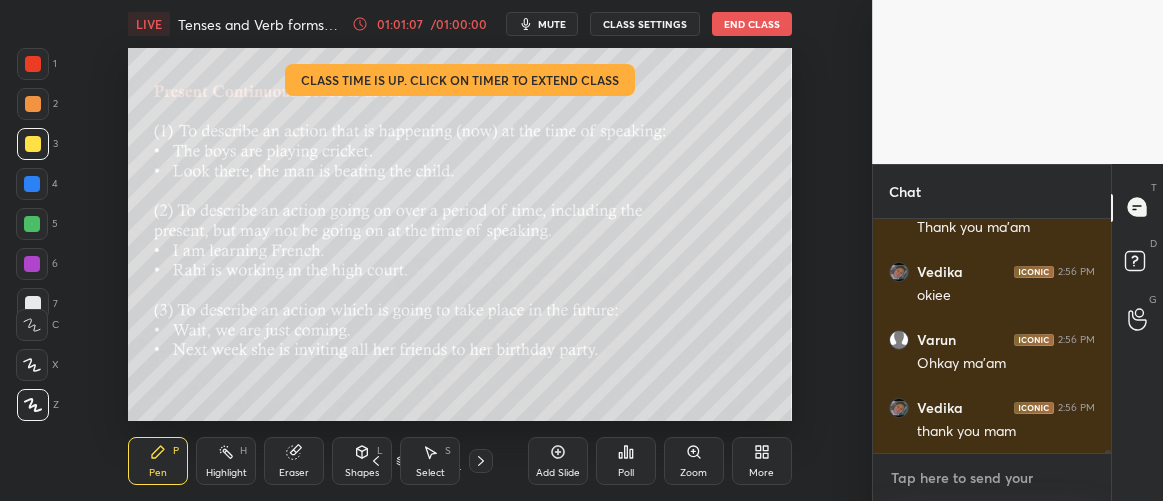 type on "x" 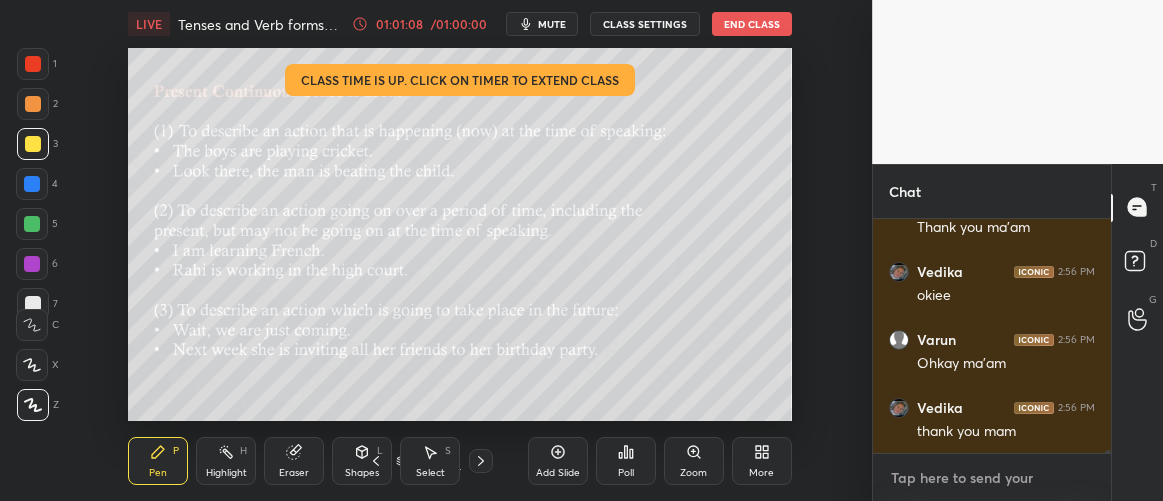 paste on "https://t.me/[USERNAME]" 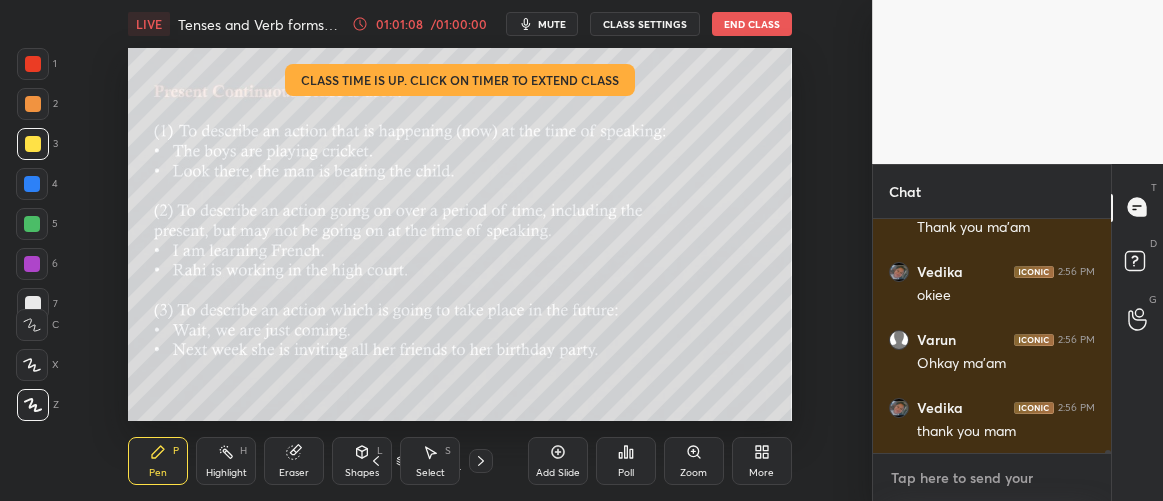 type on "https://t.me/[USERNAME]" 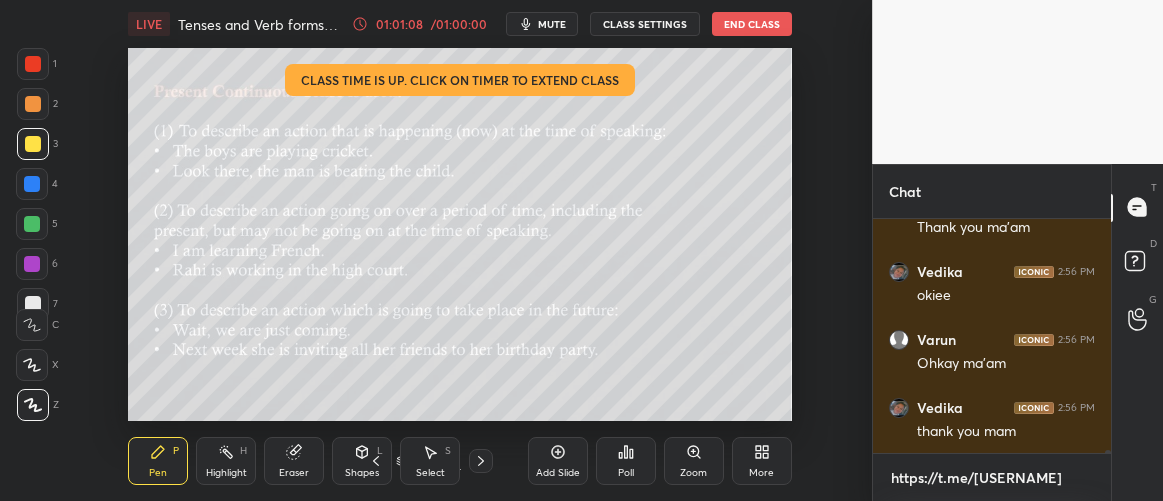 scroll, scrollTop: 0, scrollLeft: 0, axis: both 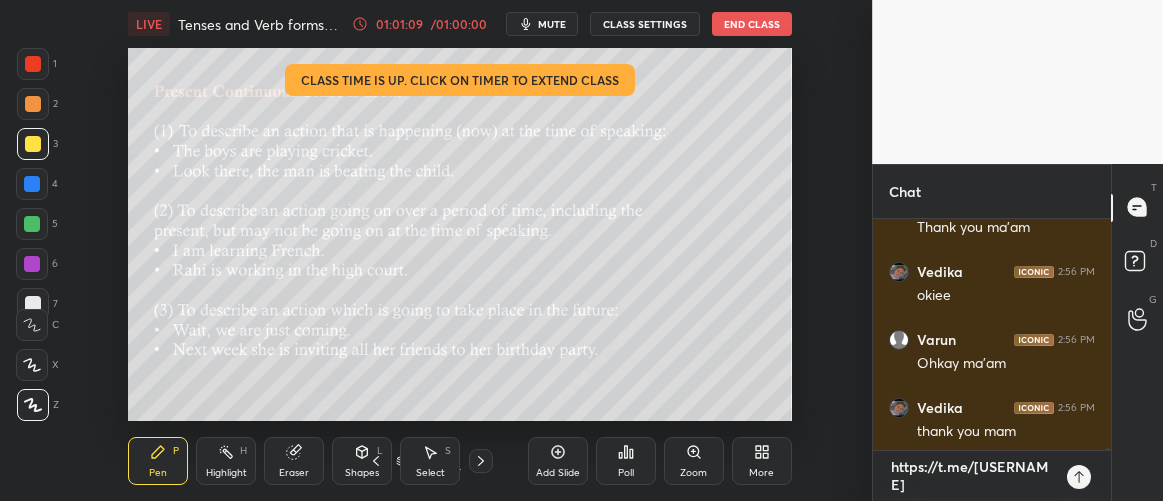 type 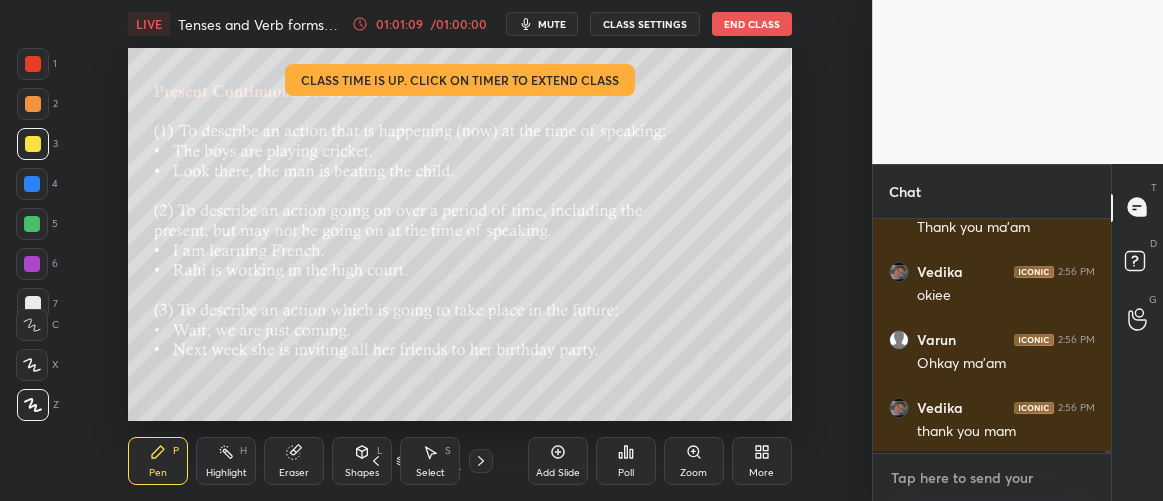 scroll, scrollTop: 6, scrollLeft: 6, axis: both 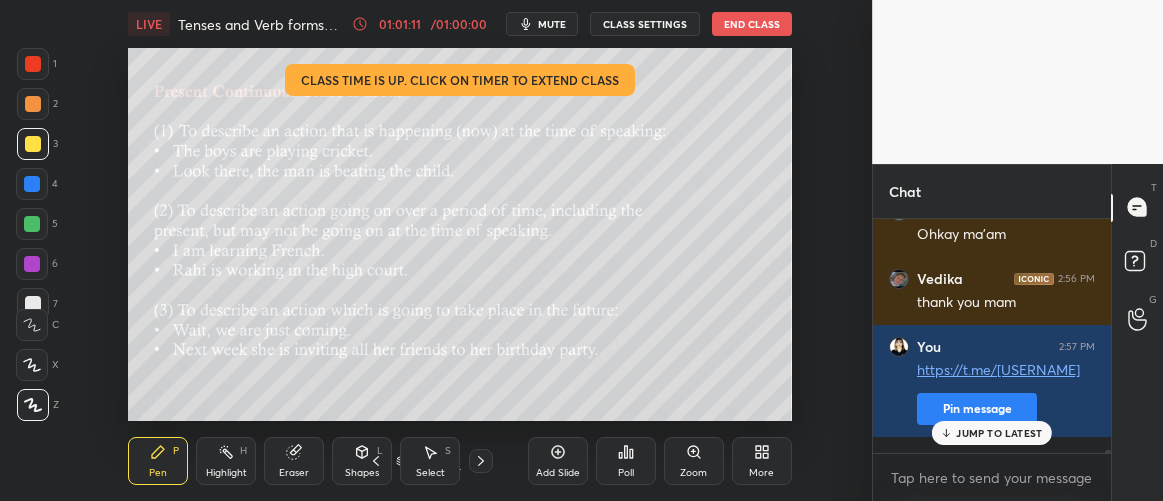 click on "JUMP TO LATEST" at bounding box center (999, 433) 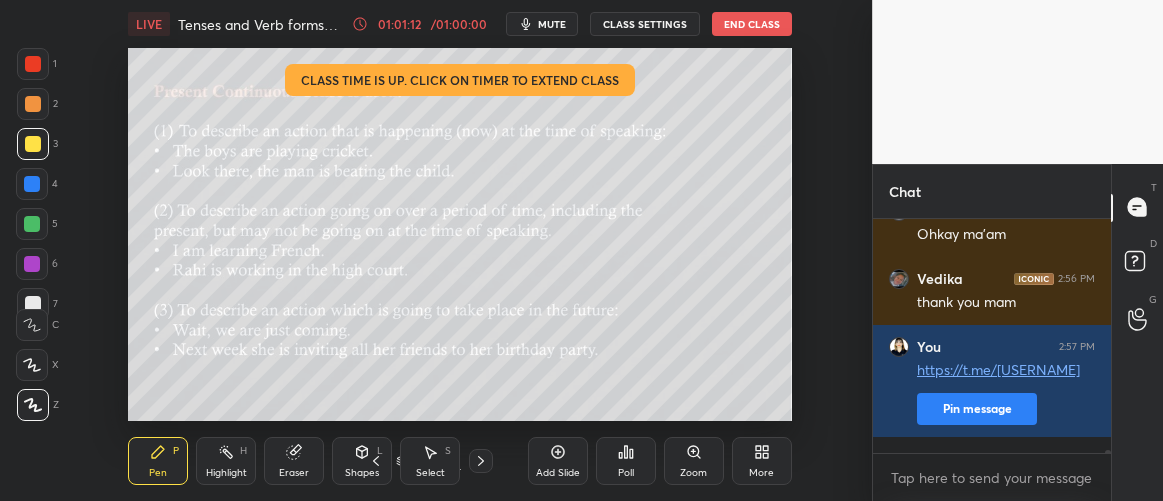 click on "Pin message" at bounding box center [977, 409] 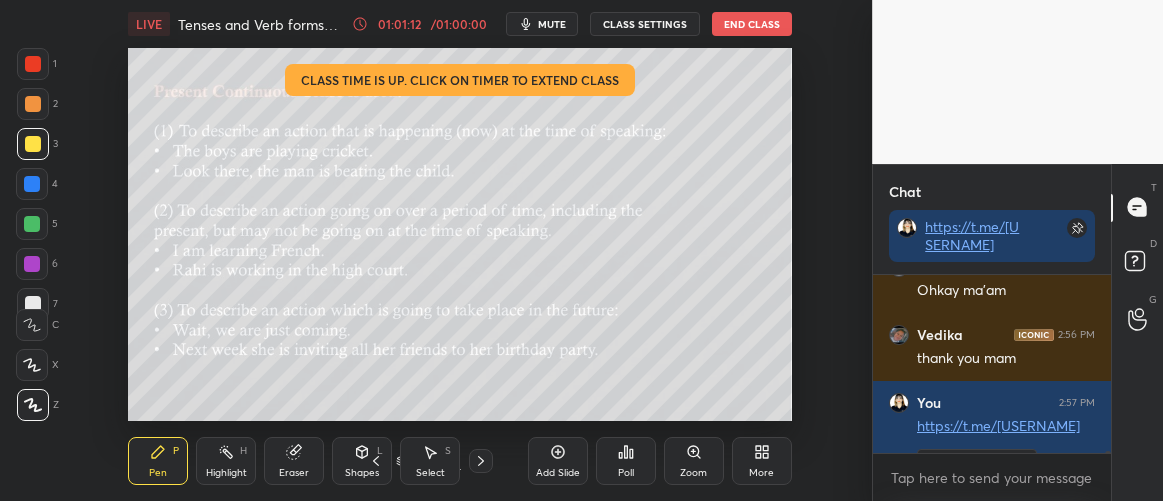 scroll, scrollTop: 173, scrollLeft: 232, axis: both 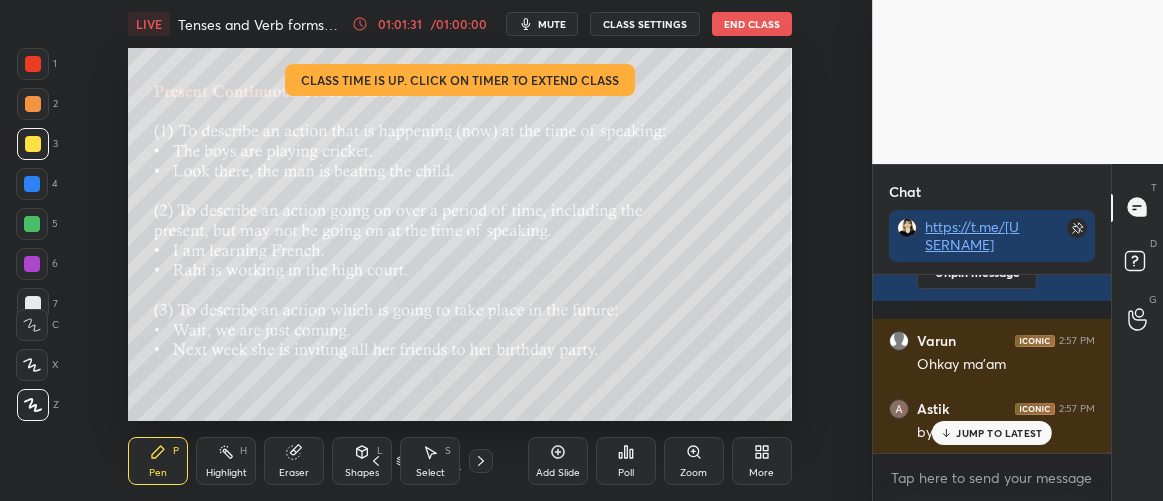 click on "End Class" at bounding box center (752, 24) 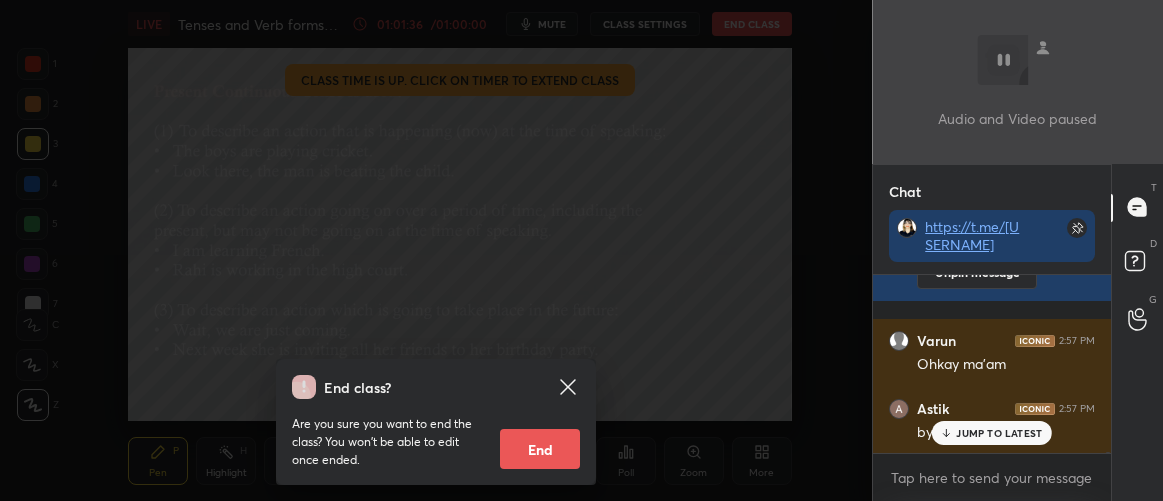 click on "End" at bounding box center [540, 449] 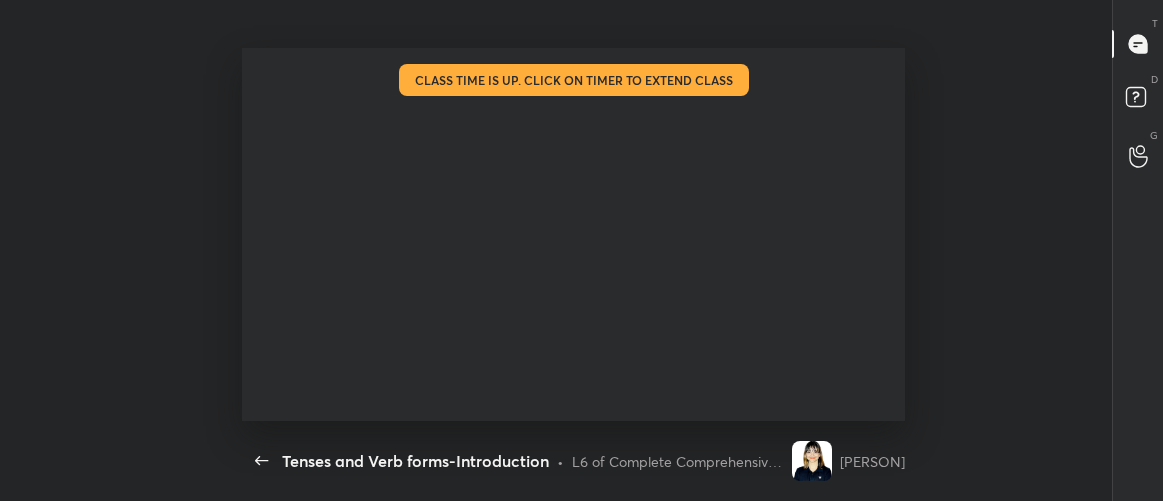 scroll, scrollTop: 99626, scrollLeft: 99110, axis: both 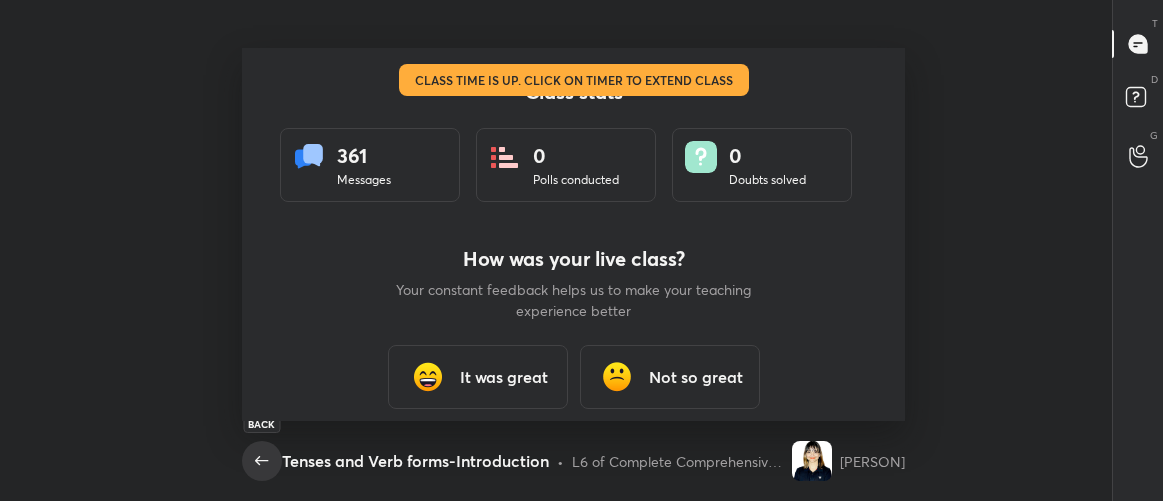 click 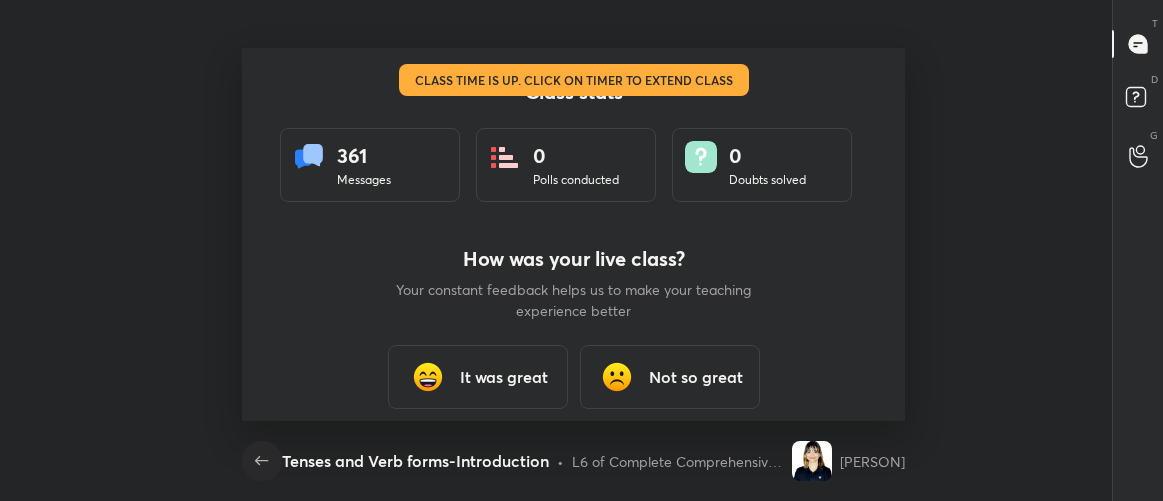 click 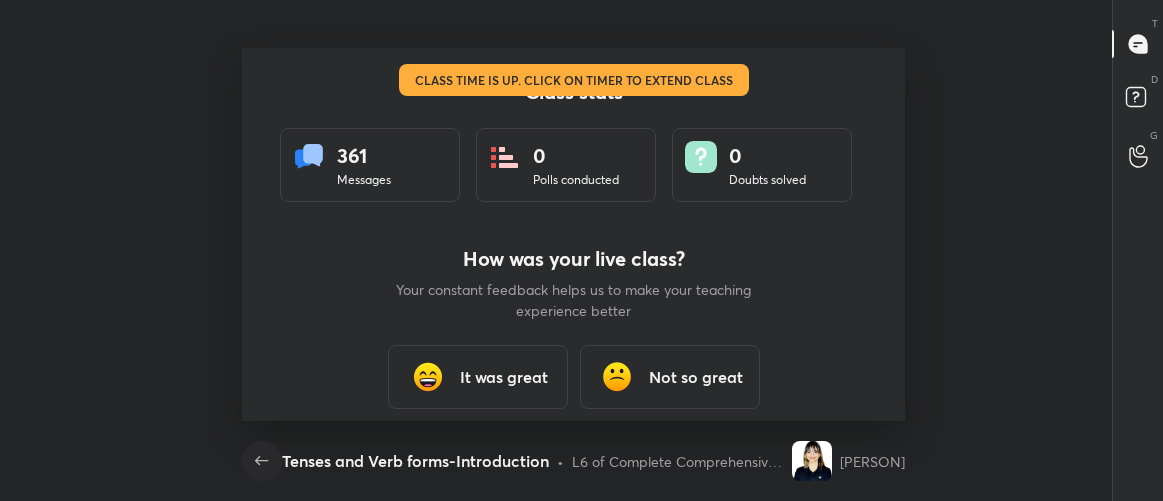 click 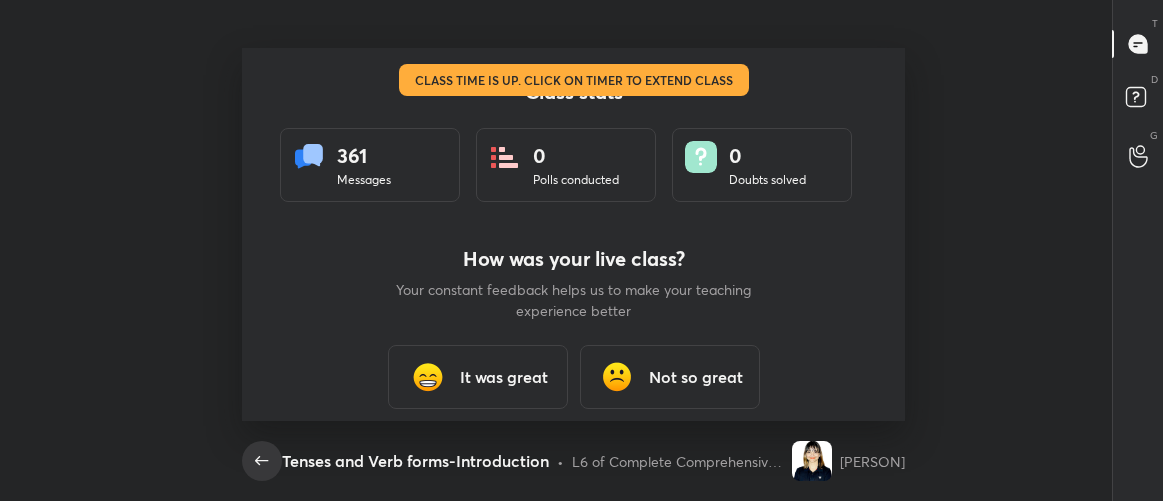 click 